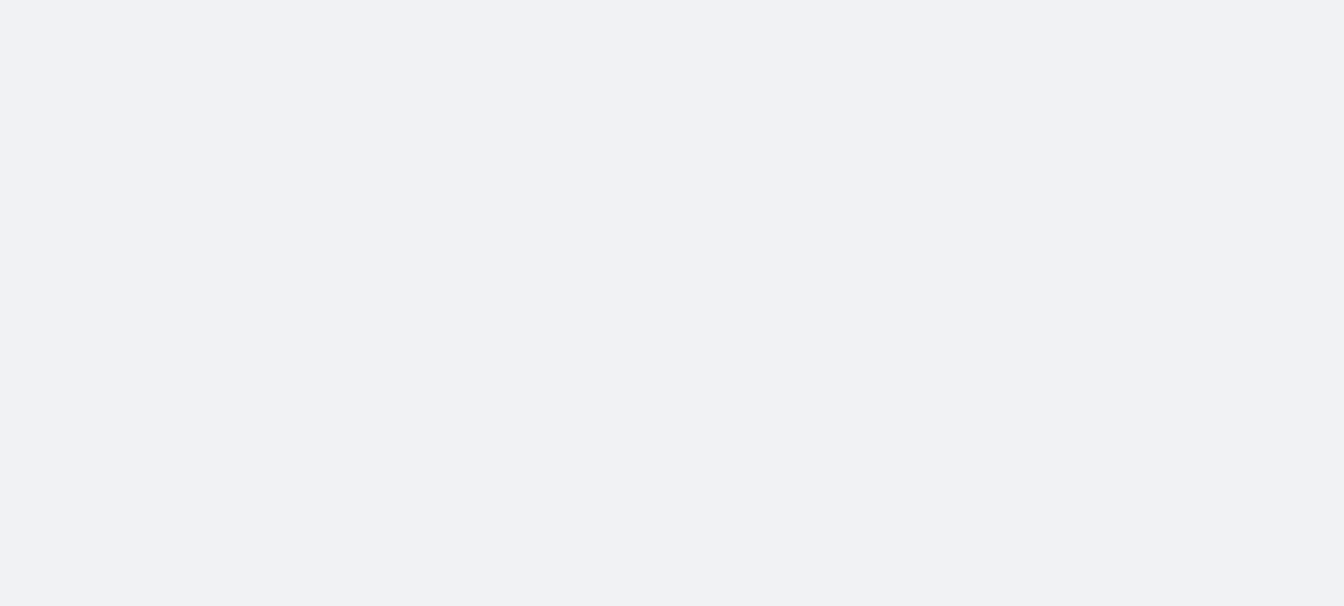 scroll, scrollTop: 0, scrollLeft: 0, axis: both 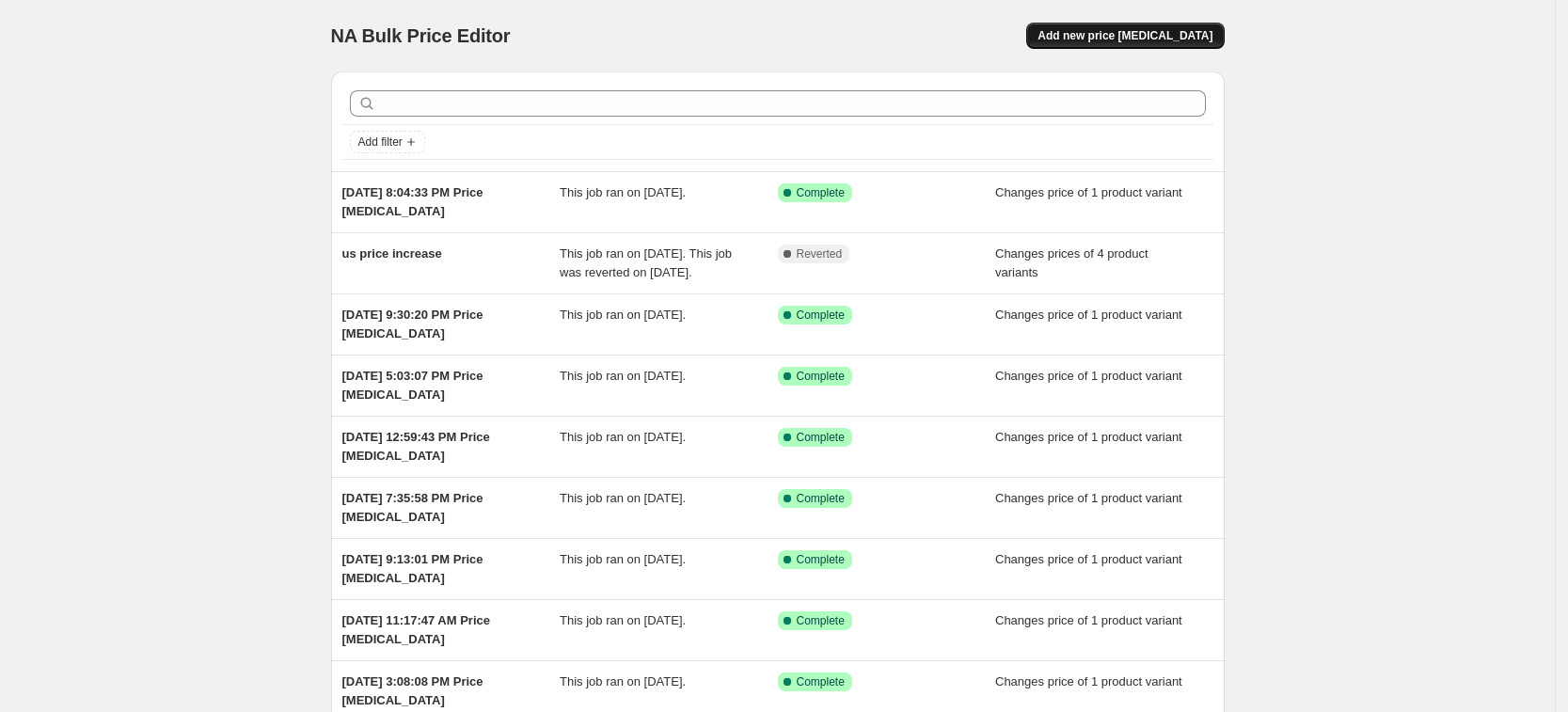 click on "Add new price [MEDICAL_DATA]" at bounding box center [1125, 36] 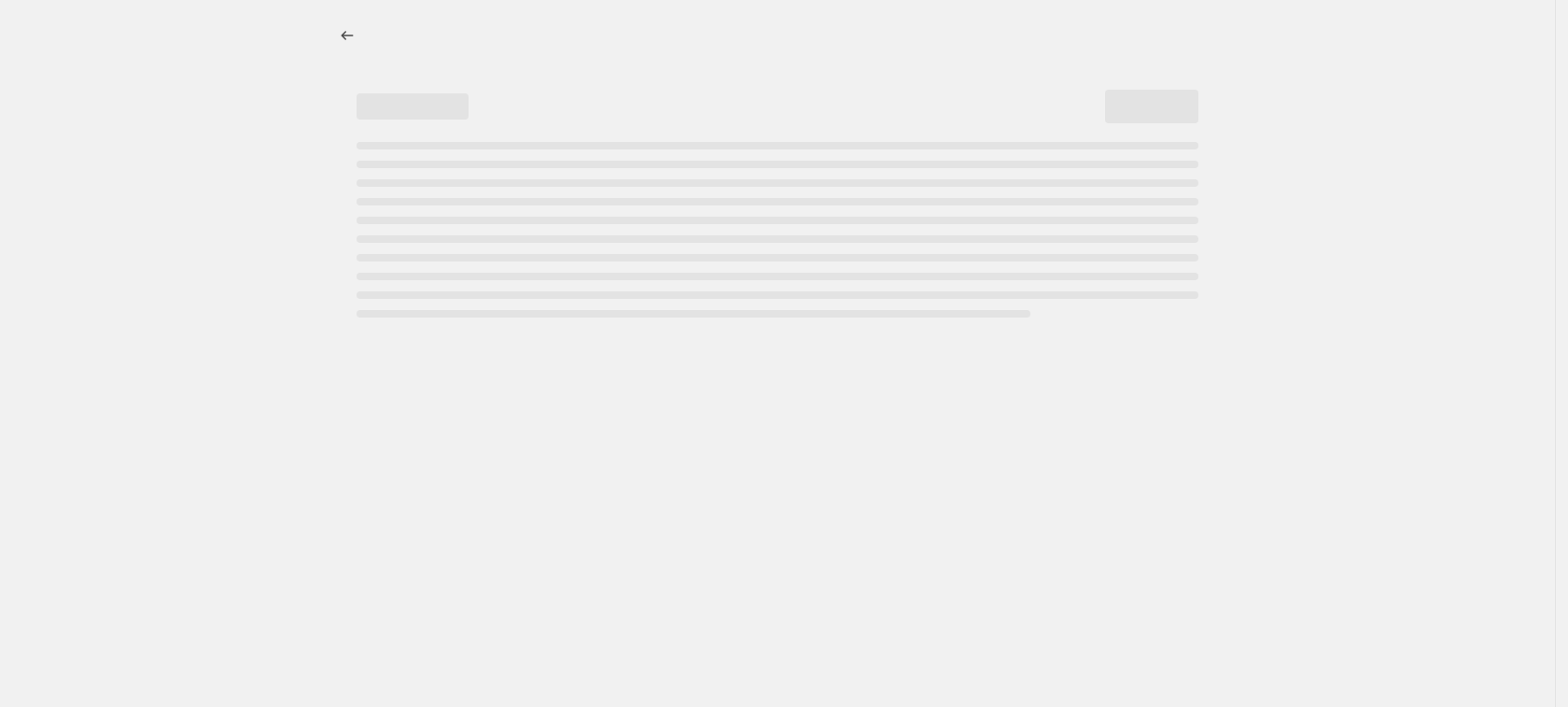 select on "percentage" 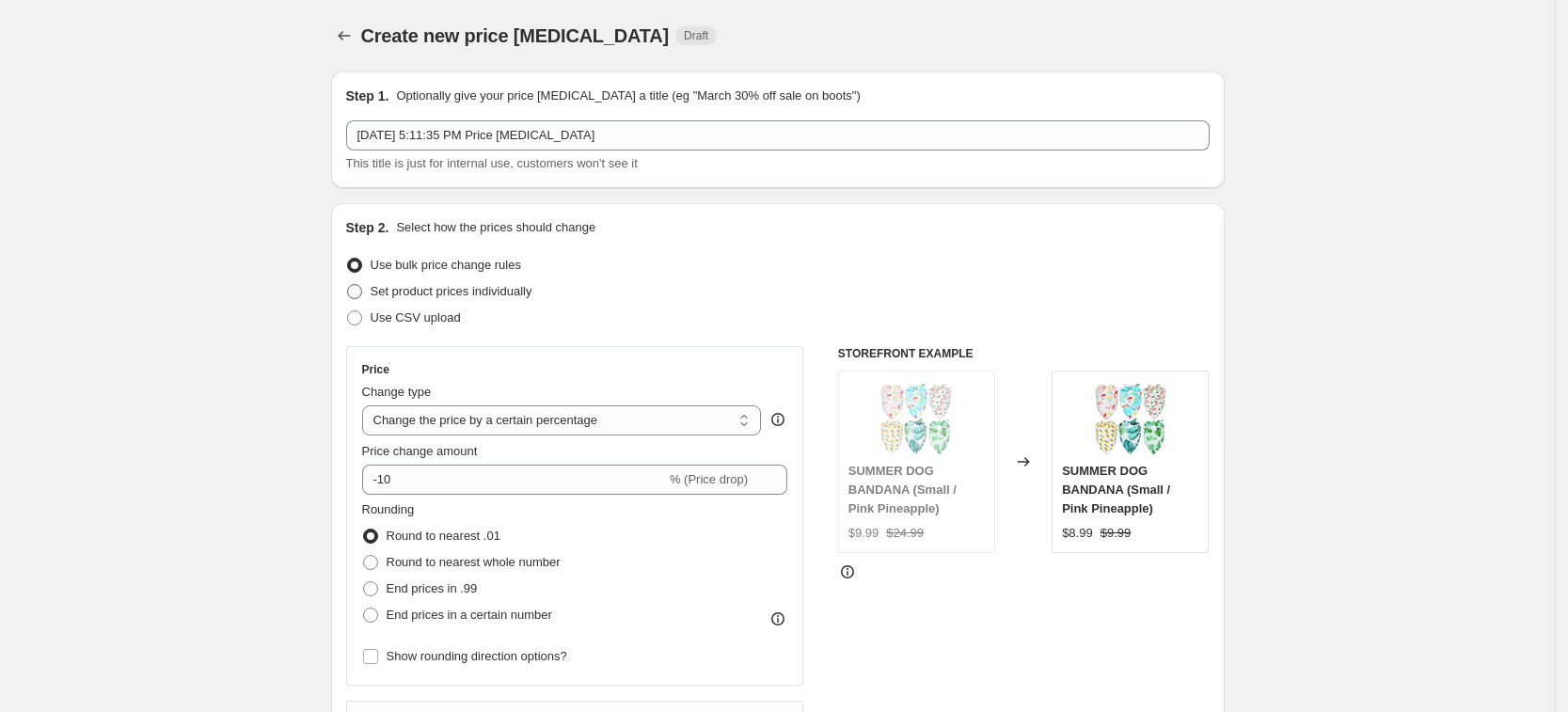 click on "Set product prices individually" at bounding box center [451, 291] 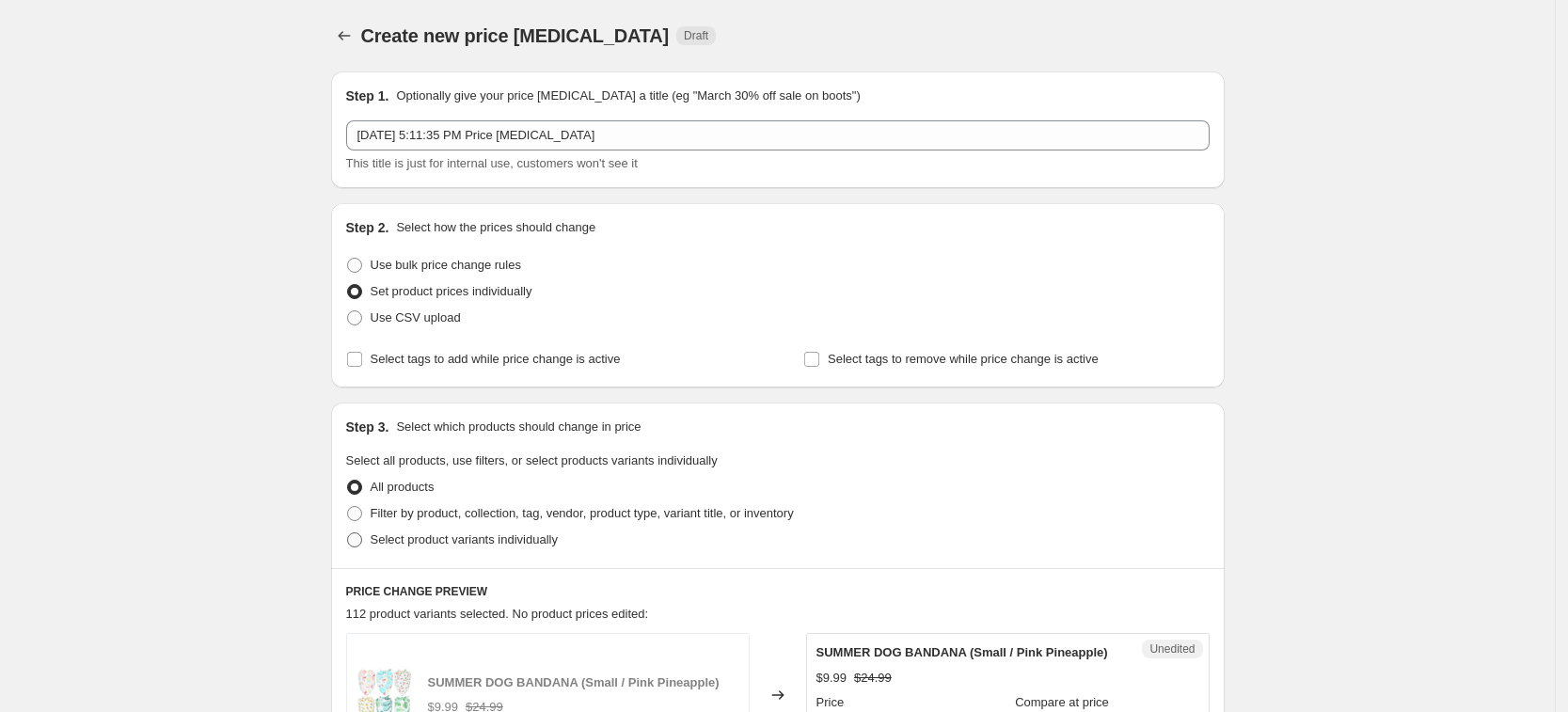 click on "Select product variants individually" at bounding box center (451, 540) 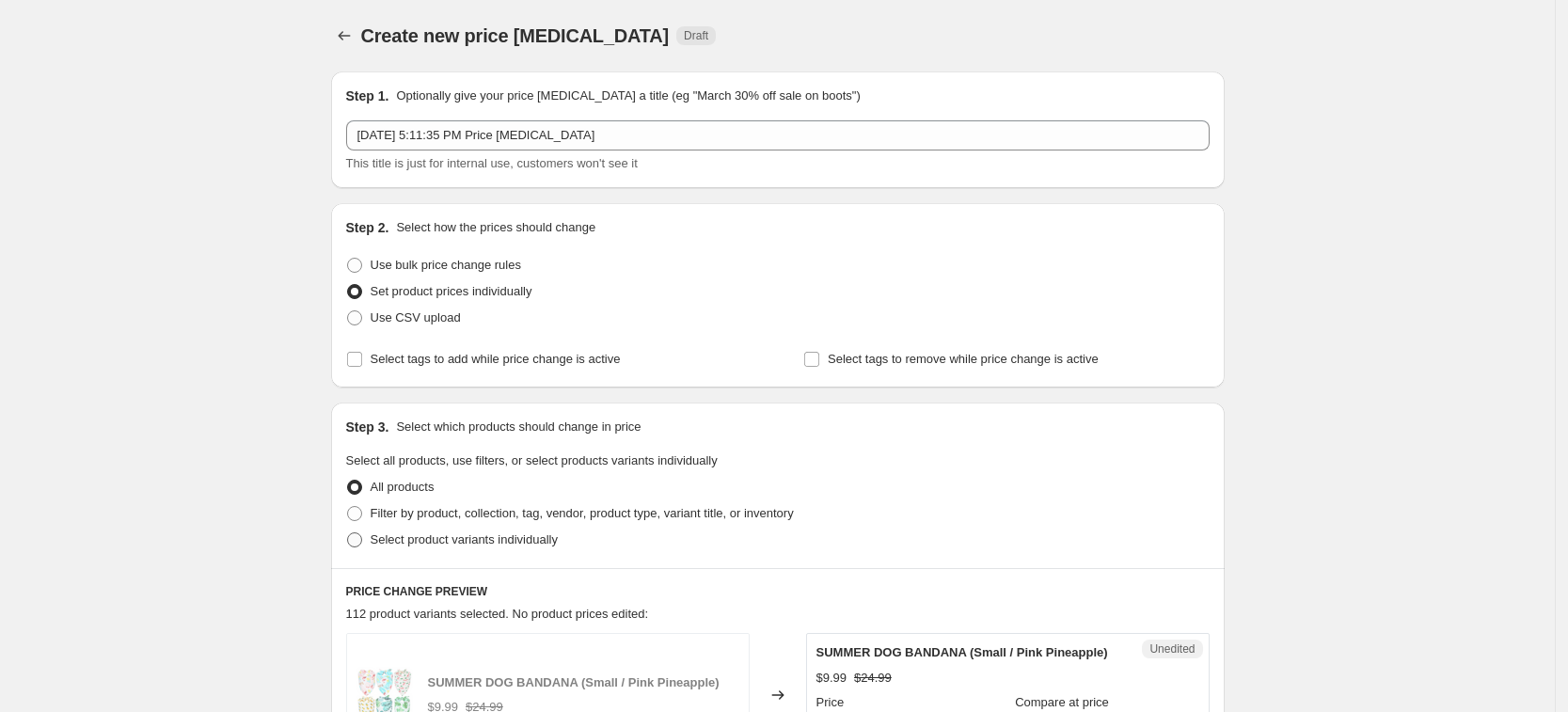 radio on "true" 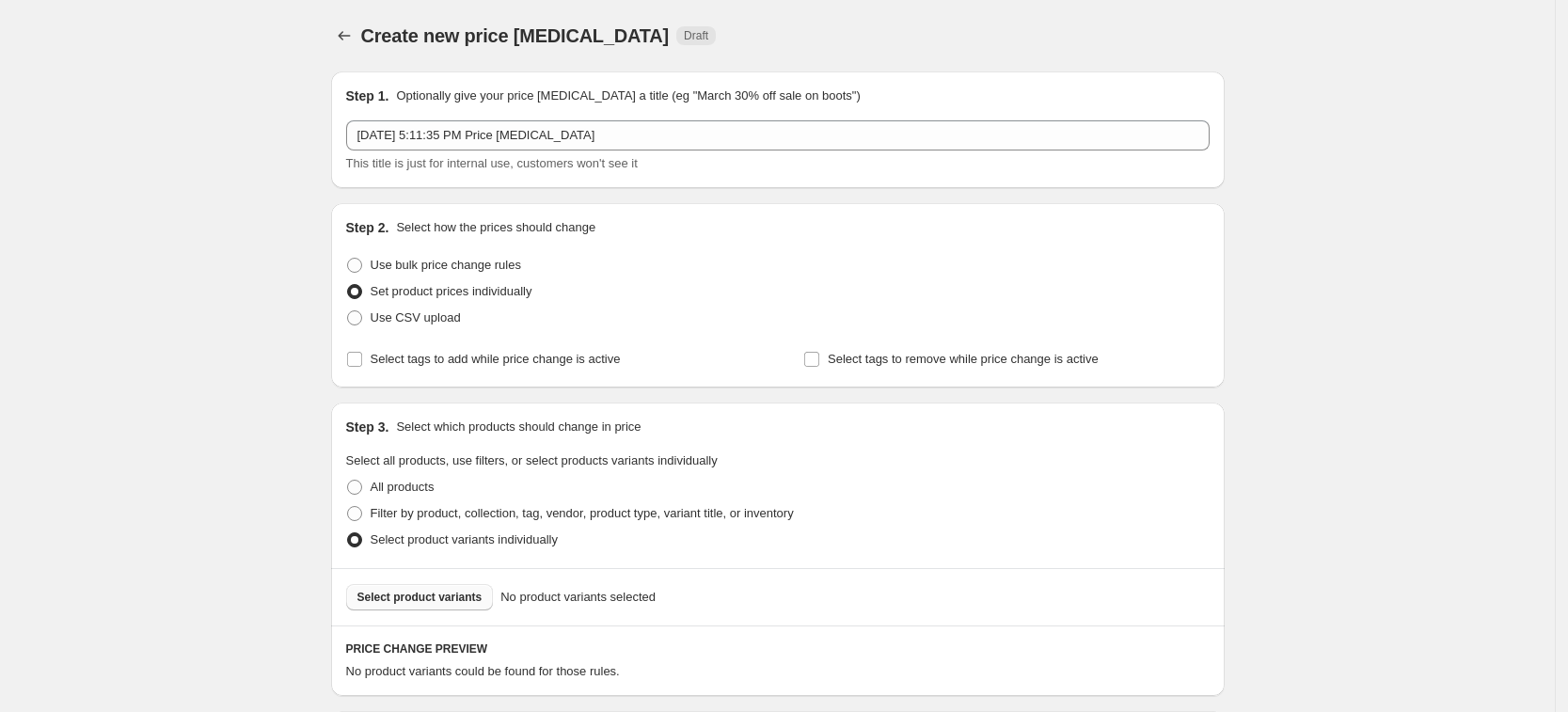 drag, startPoint x: 460, startPoint y: 574, endPoint x: 462, endPoint y: 588, distance: 14.142136 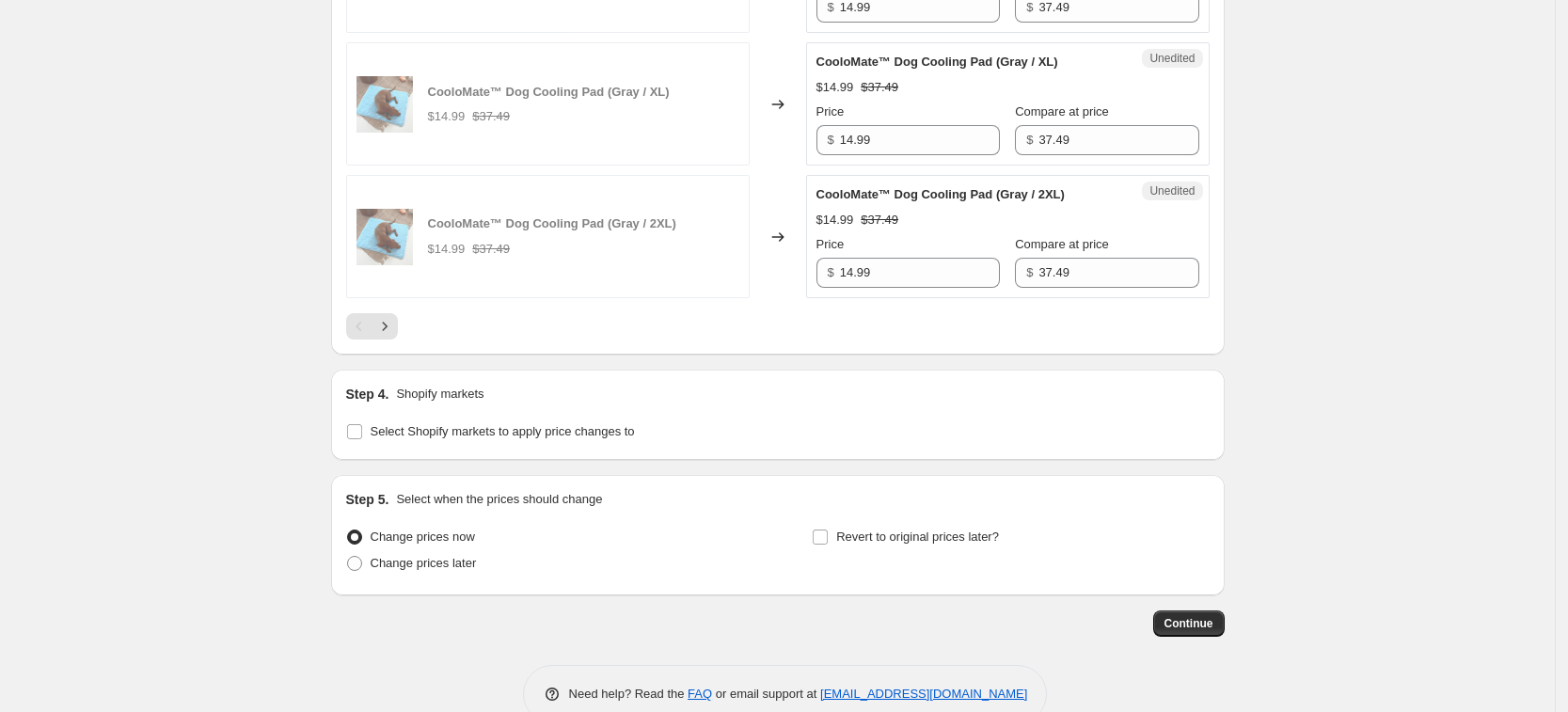 scroll, scrollTop: 3071, scrollLeft: 0, axis: vertical 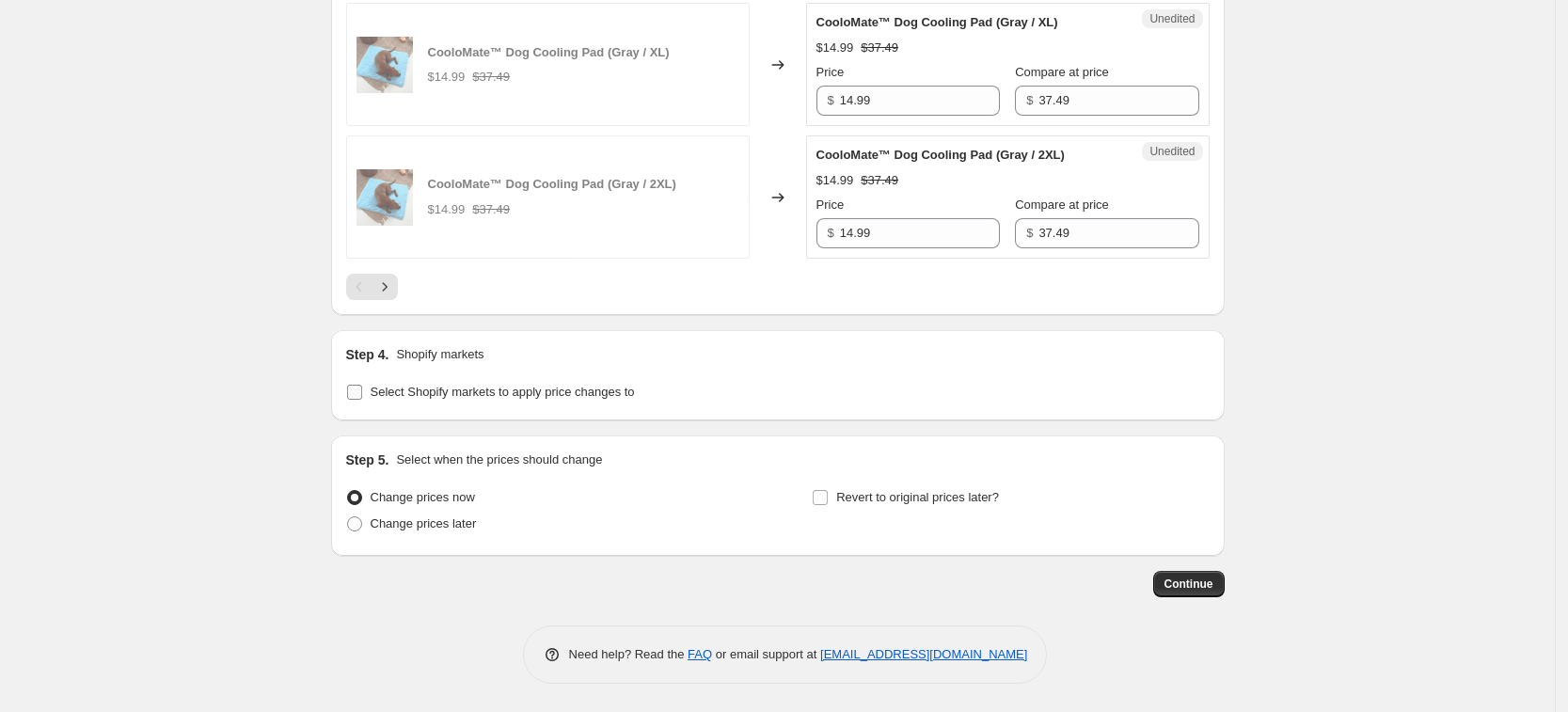 click on "Select Shopify markets to apply price changes to" at bounding box center (502, 392) 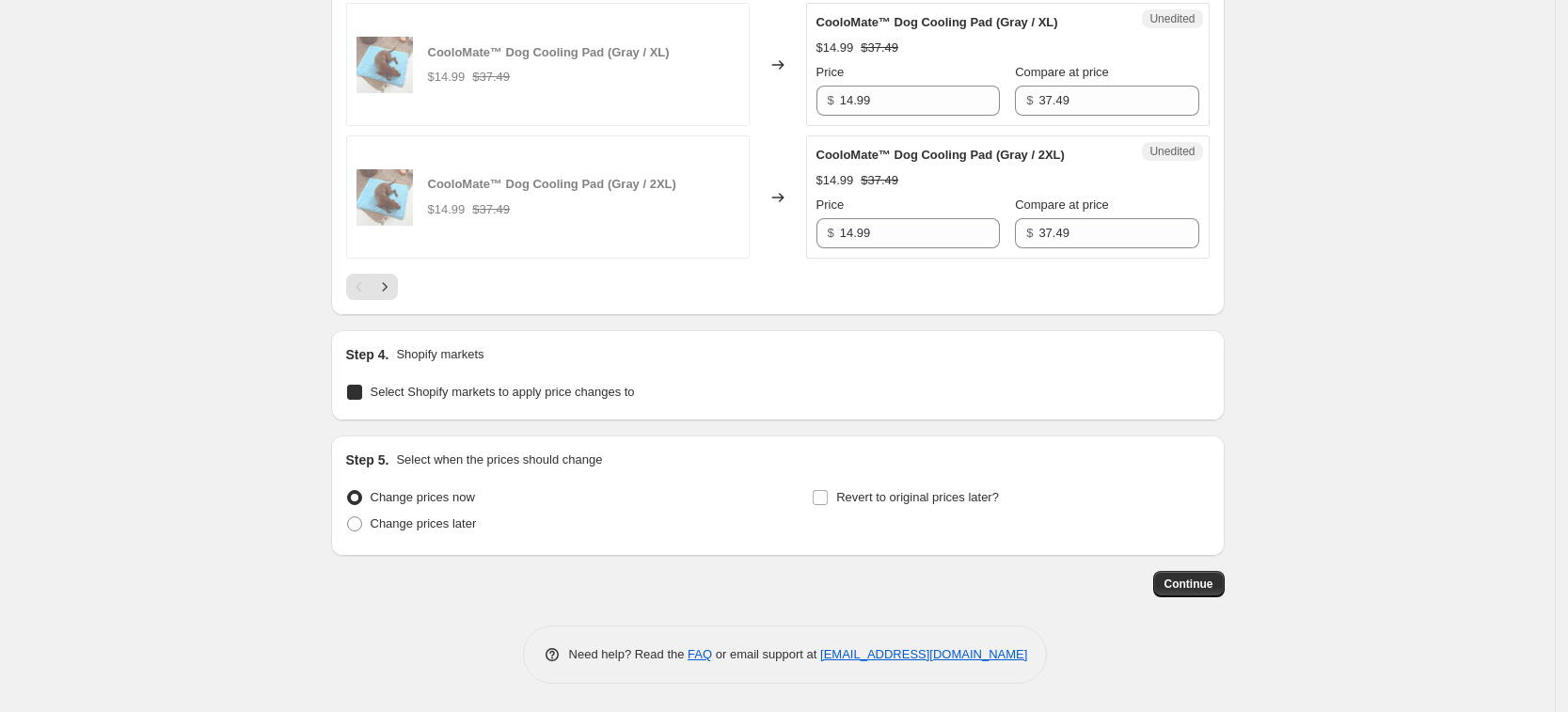 checkbox on "true" 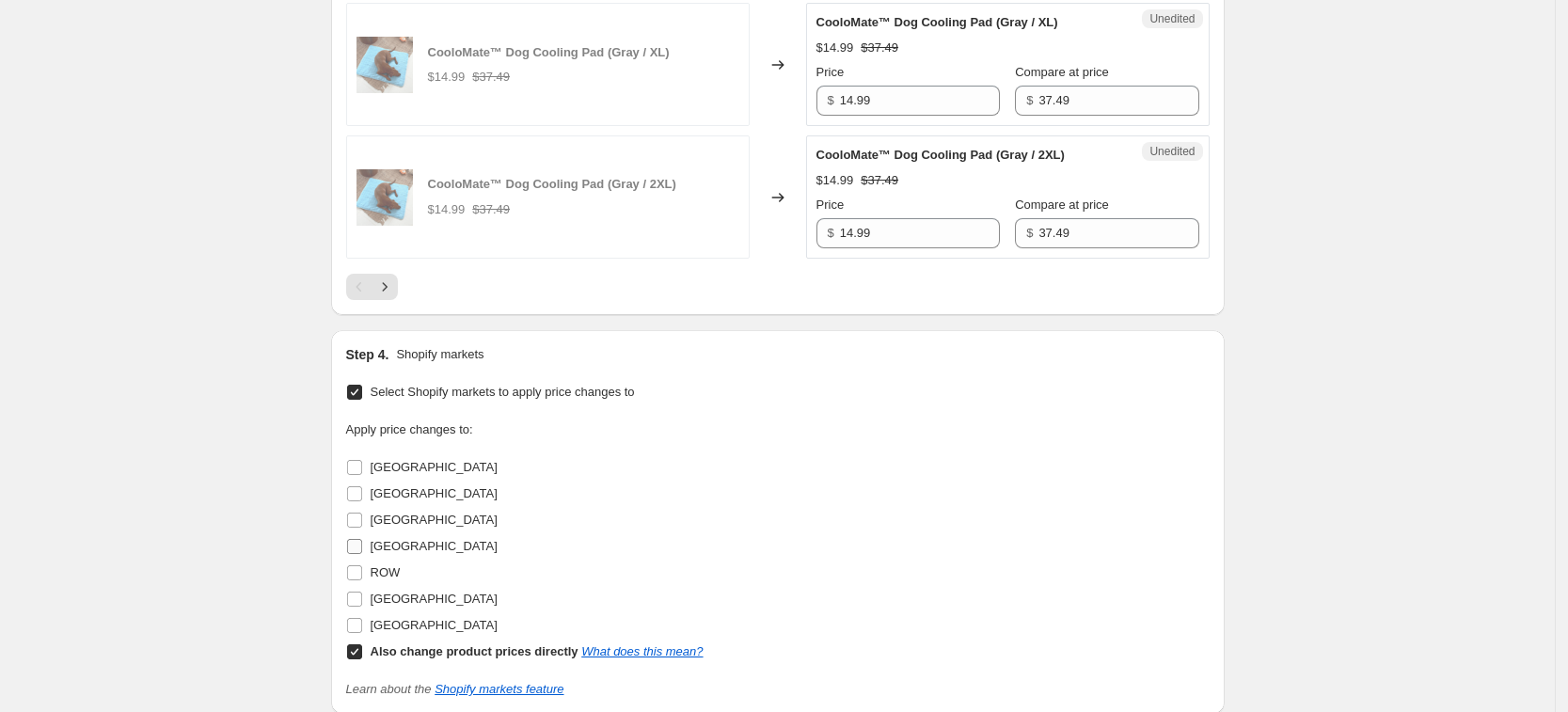 click on "[GEOGRAPHIC_DATA]" at bounding box center (434, 546) 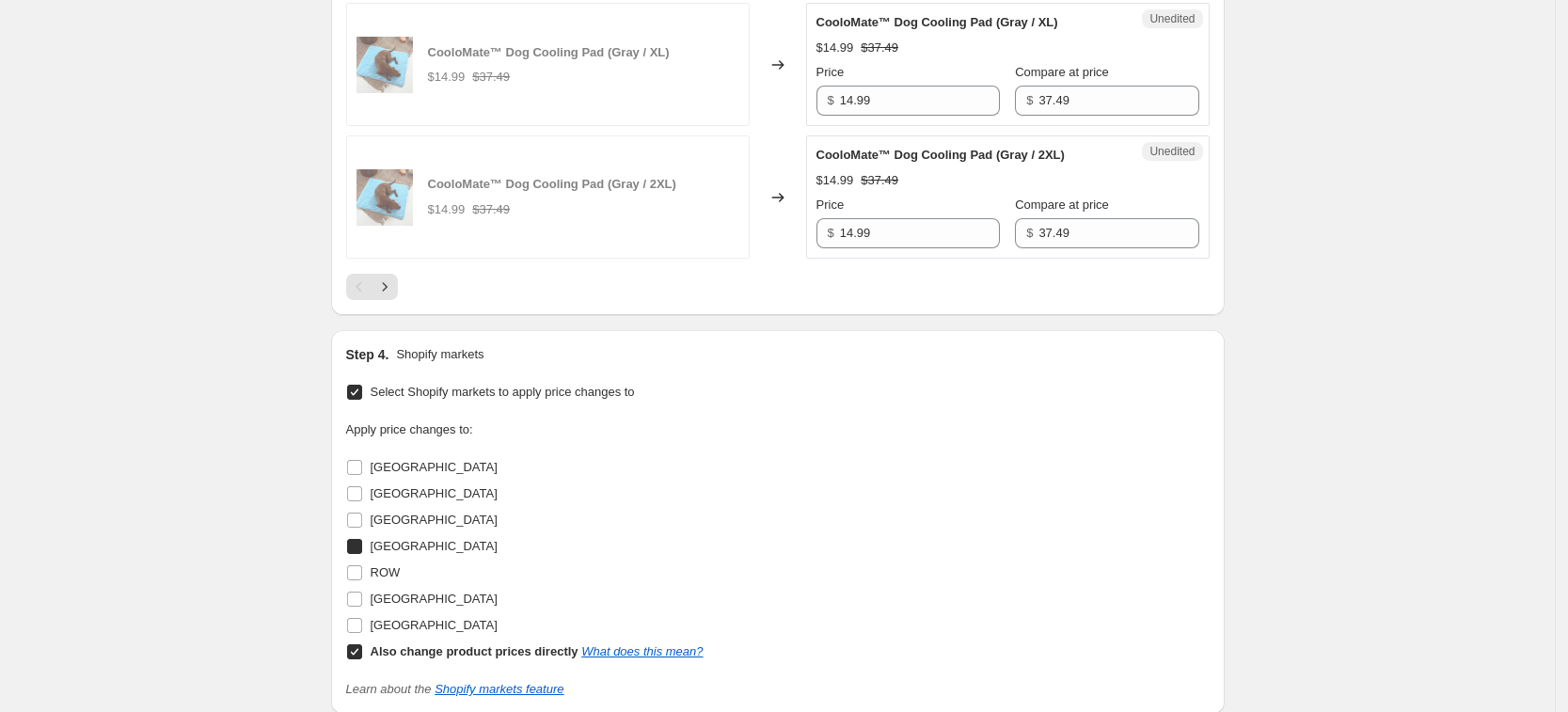 checkbox on "true" 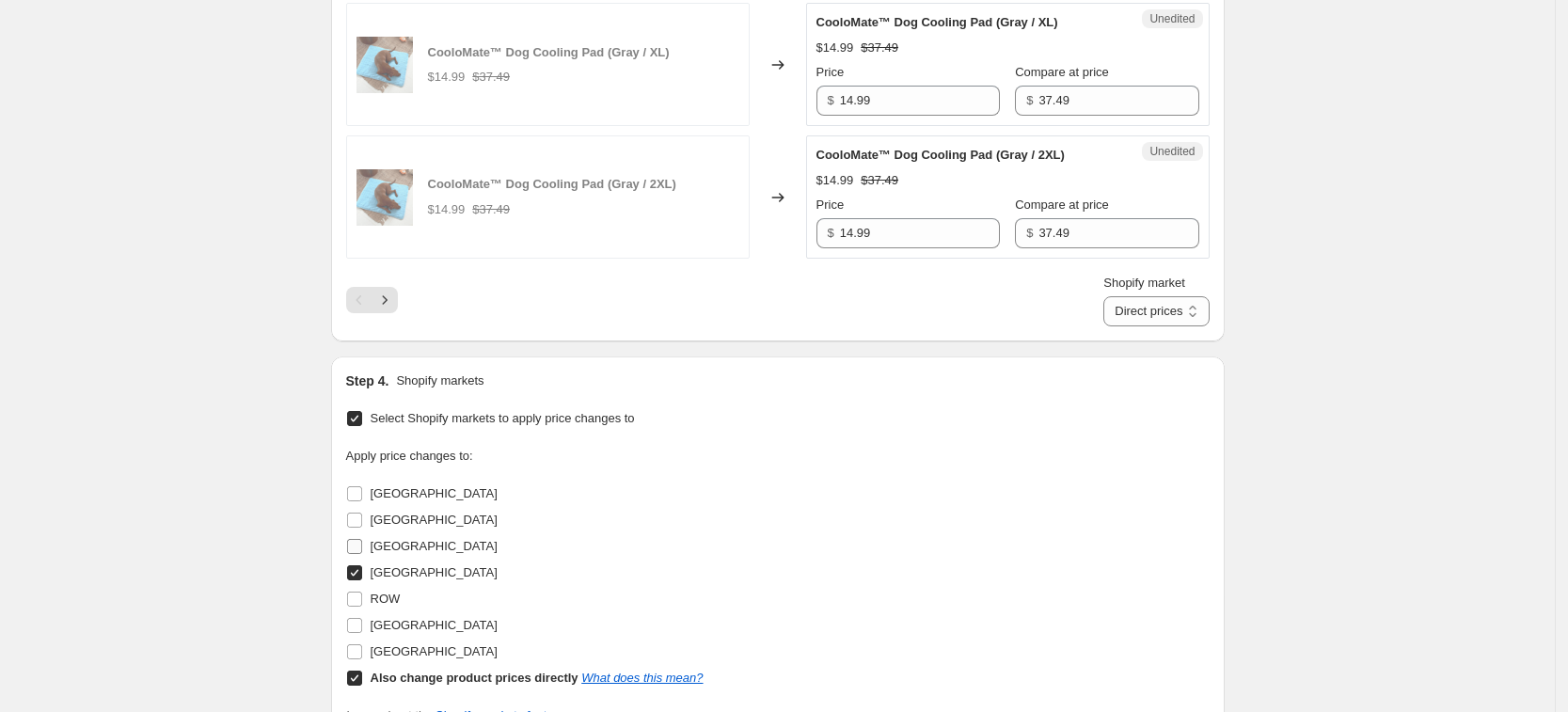 click on "[GEOGRAPHIC_DATA]" at bounding box center (434, 546) 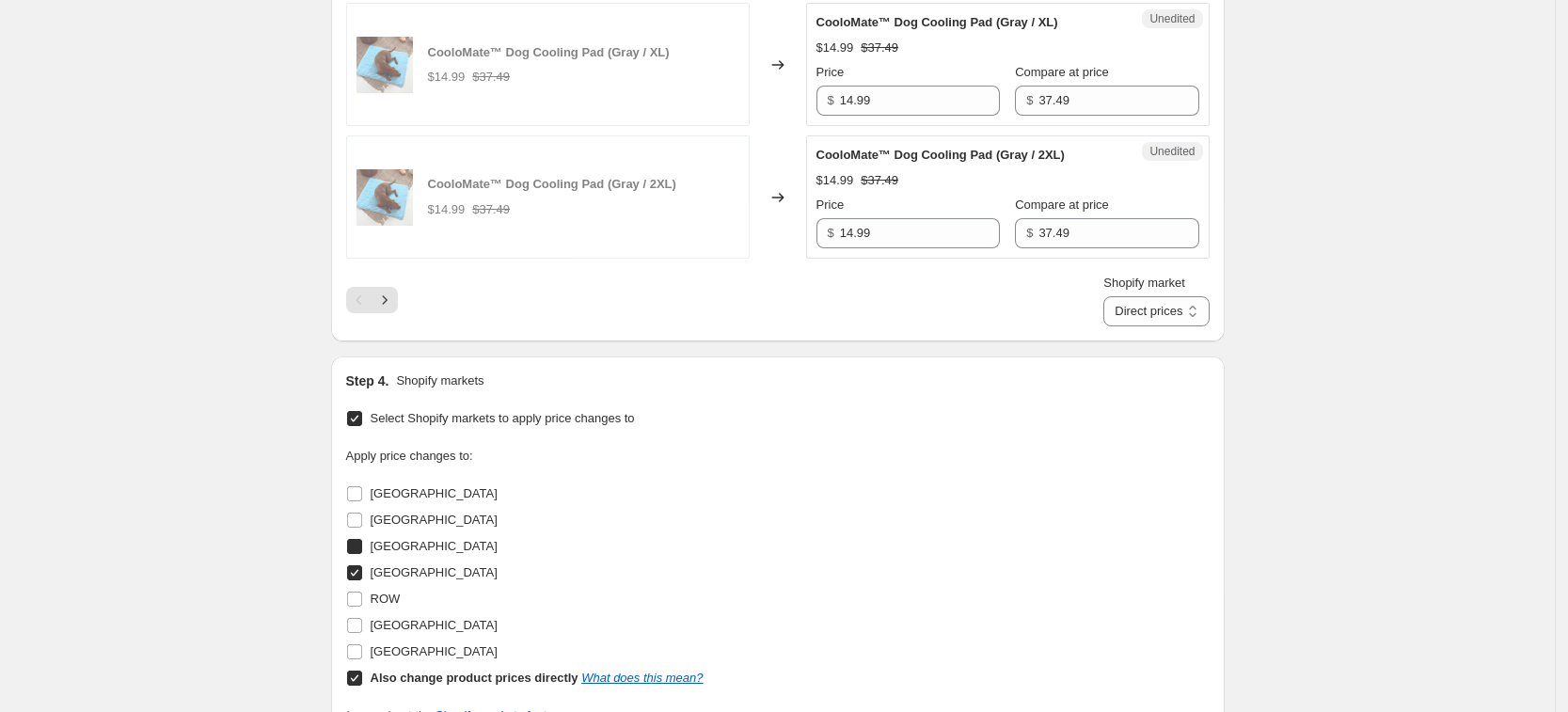 checkbox on "true" 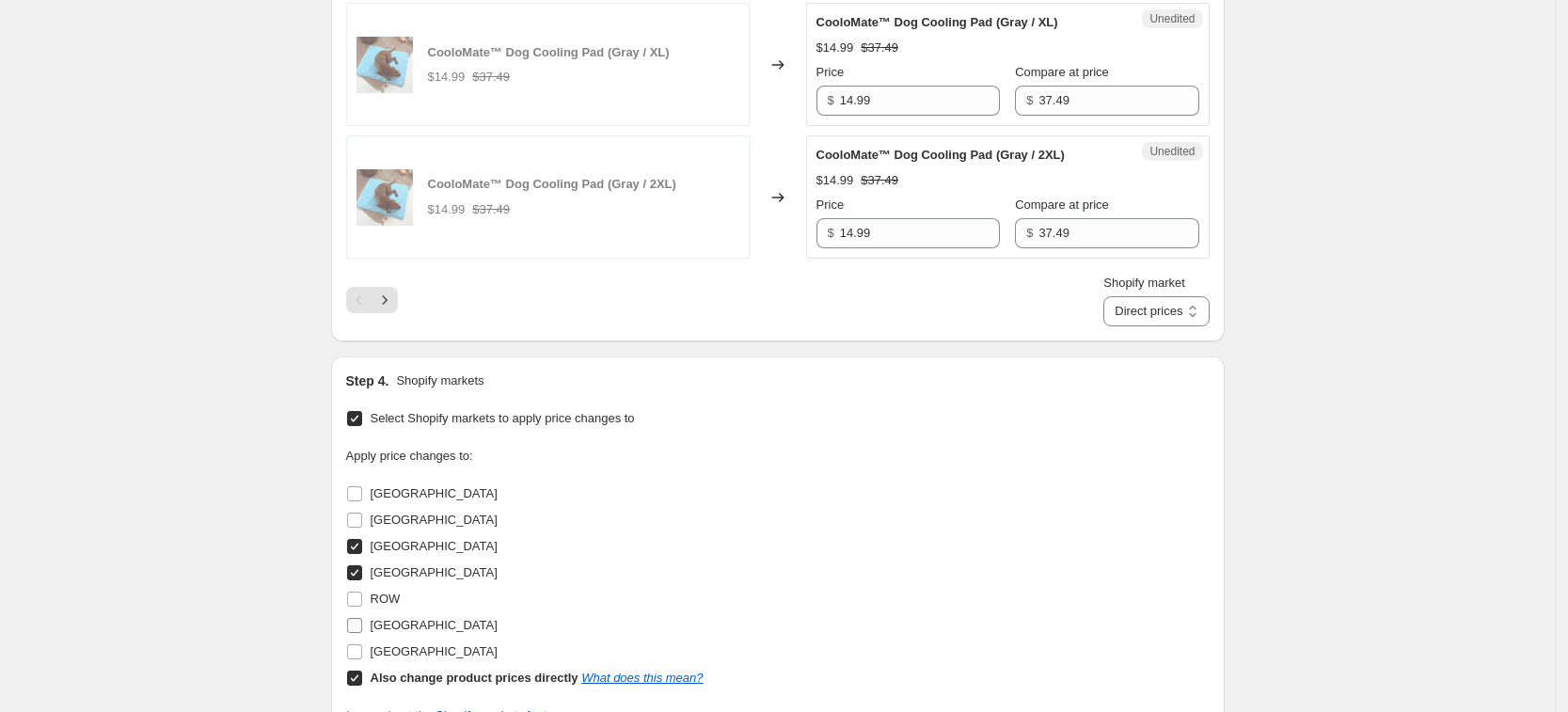 click on "[GEOGRAPHIC_DATA]" at bounding box center [434, 625] 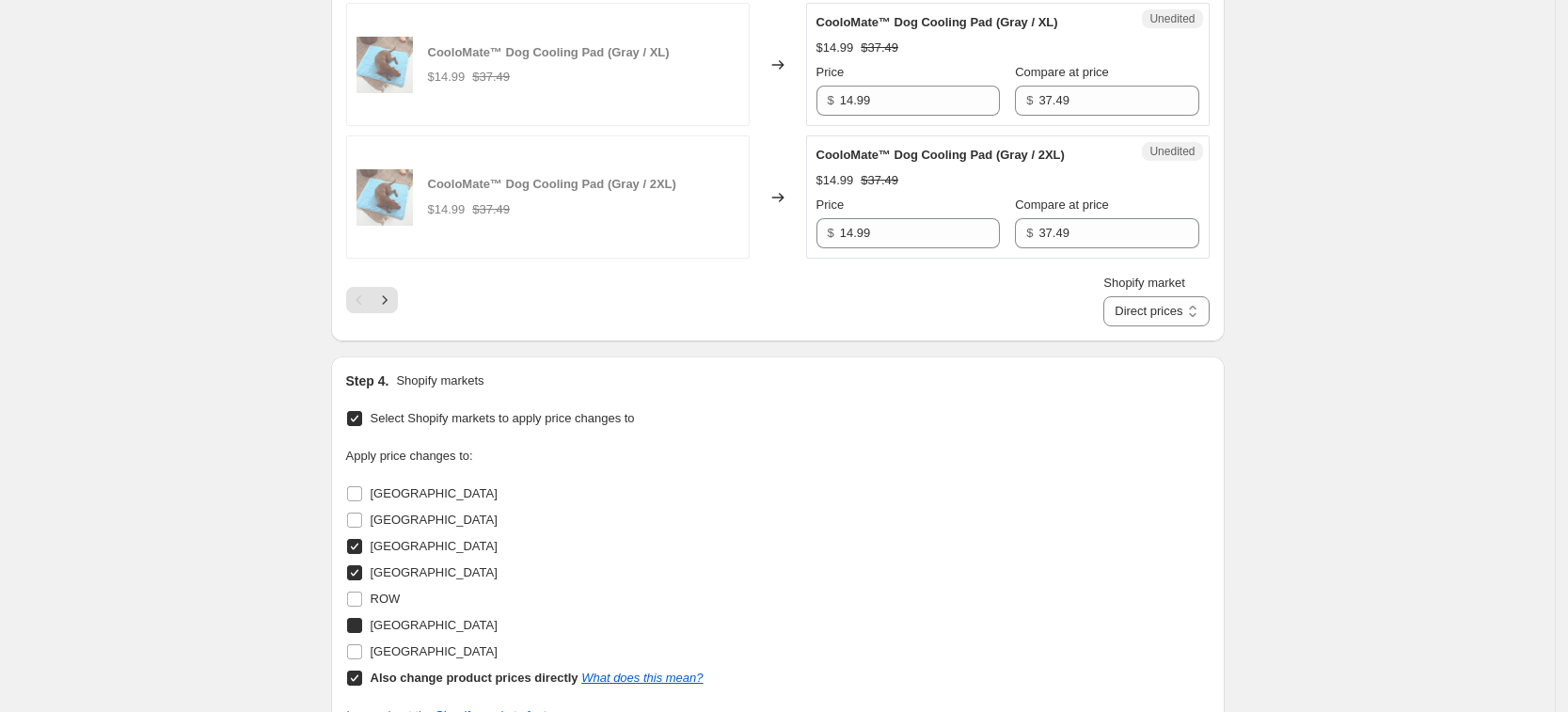 checkbox on "true" 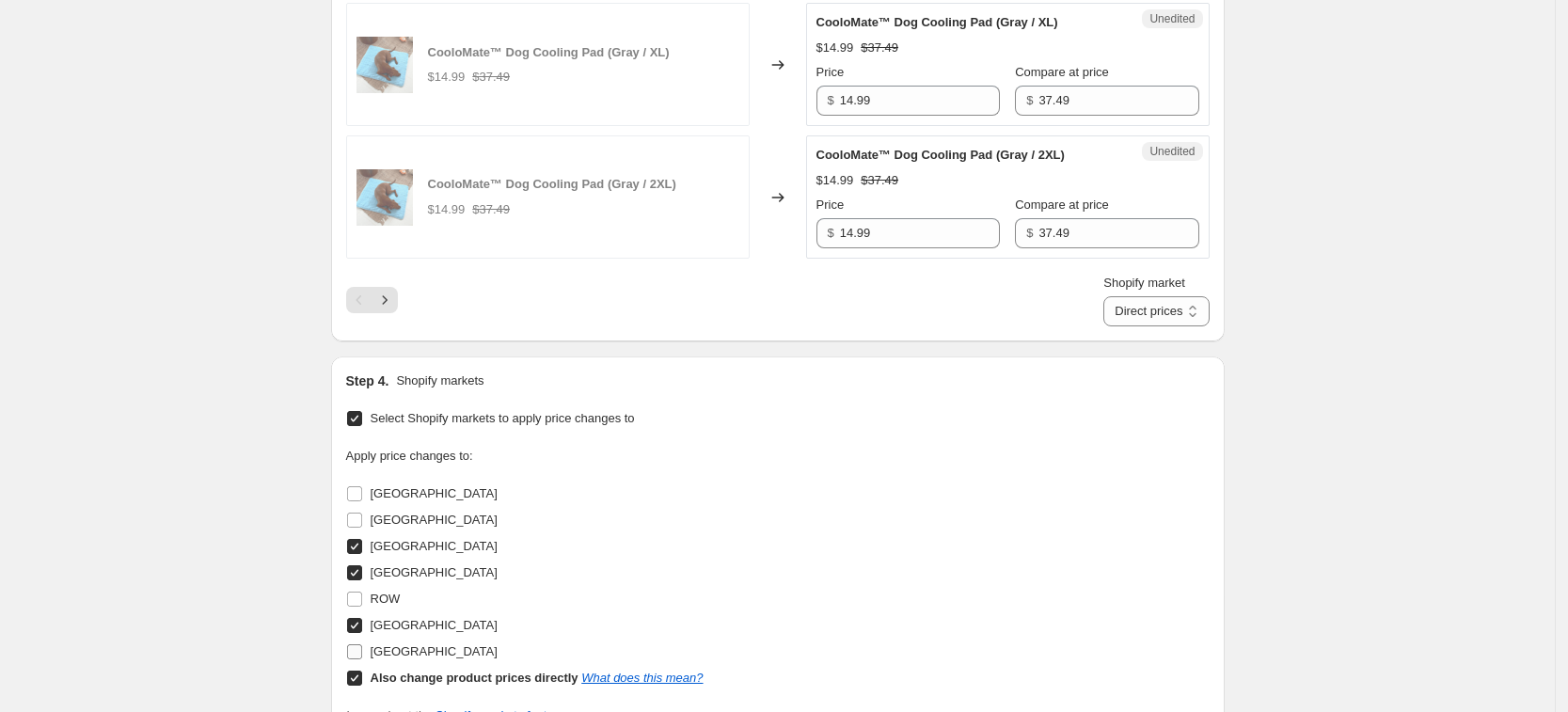 click on "[GEOGRAPHIC_DATA]" at bounding box center (434, 651) 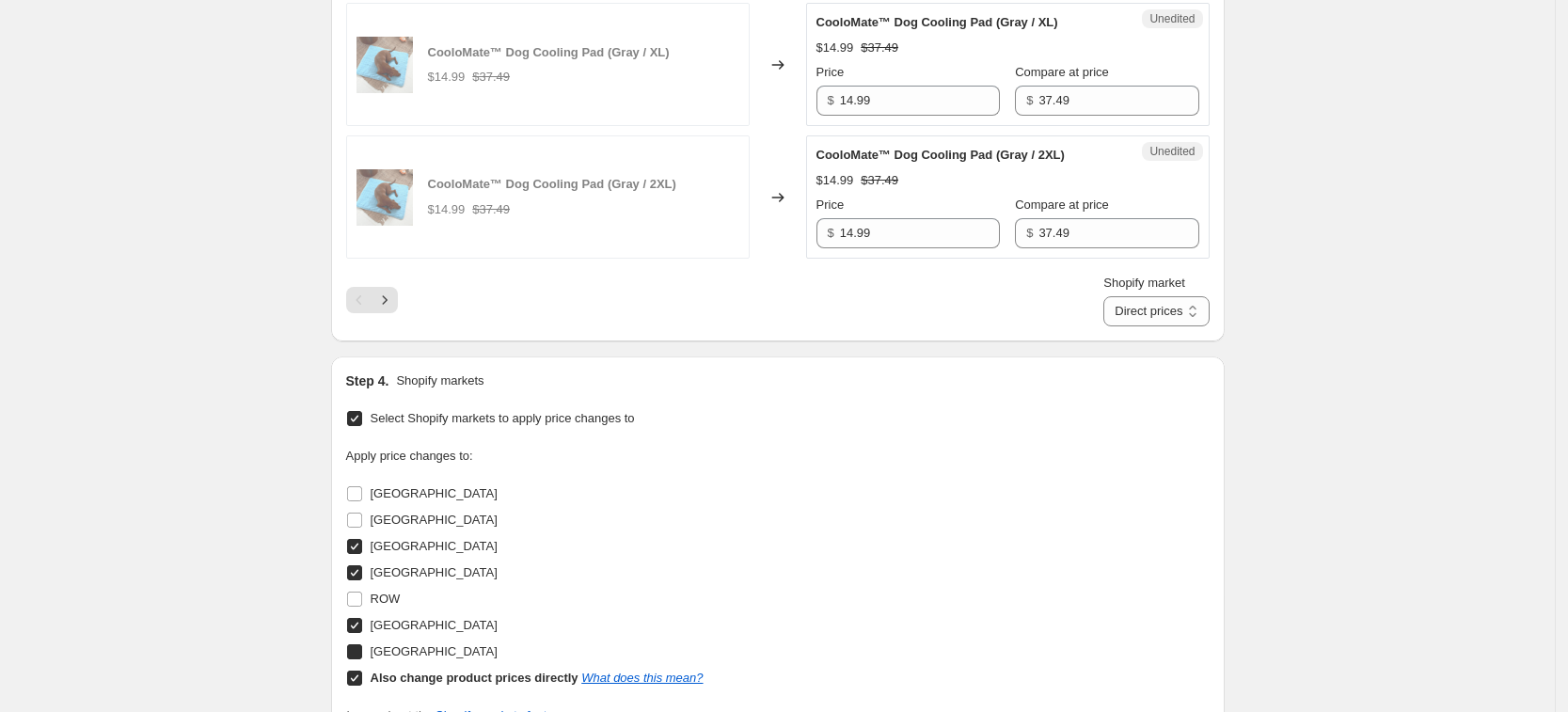 checkbox on "true" 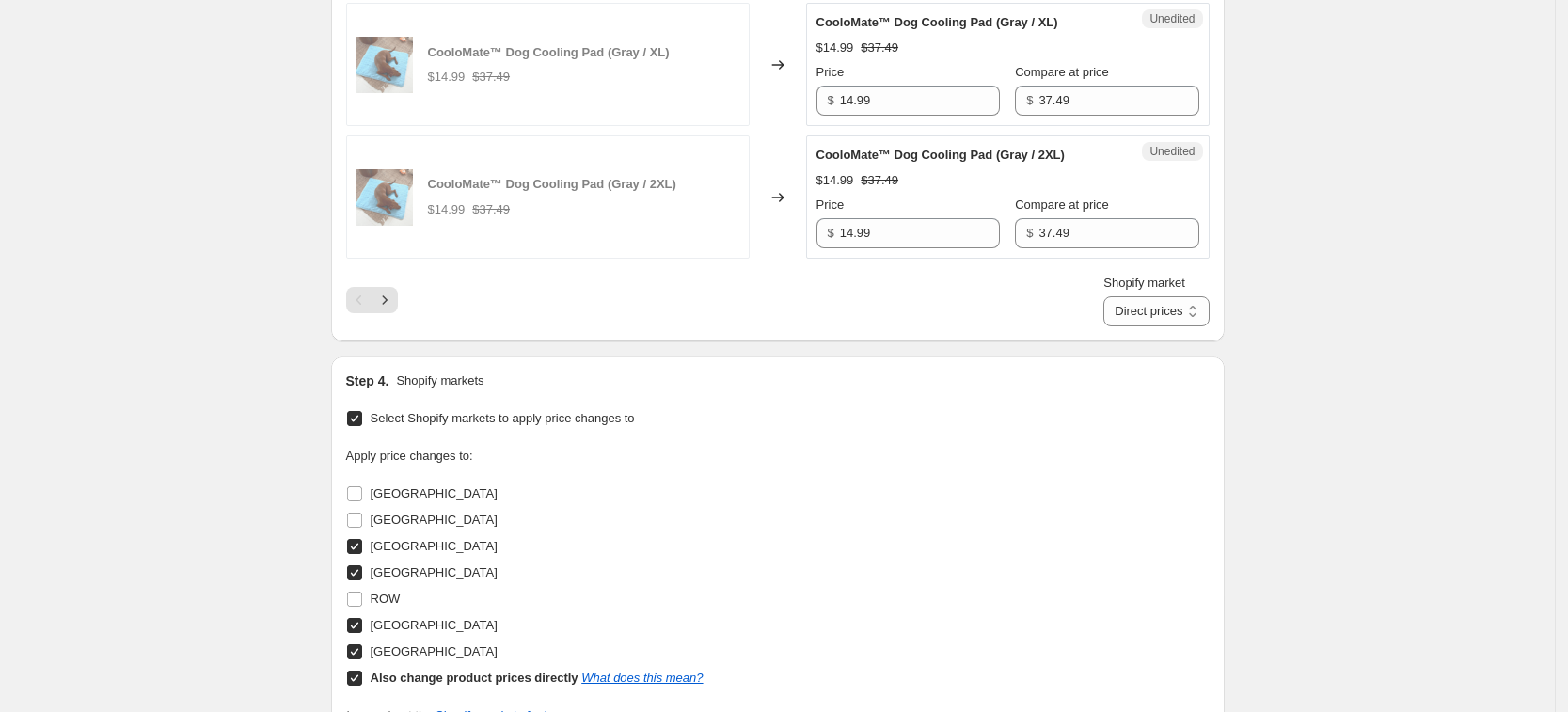 click on "Also change product prices directly" at bounding box center (474, 677) 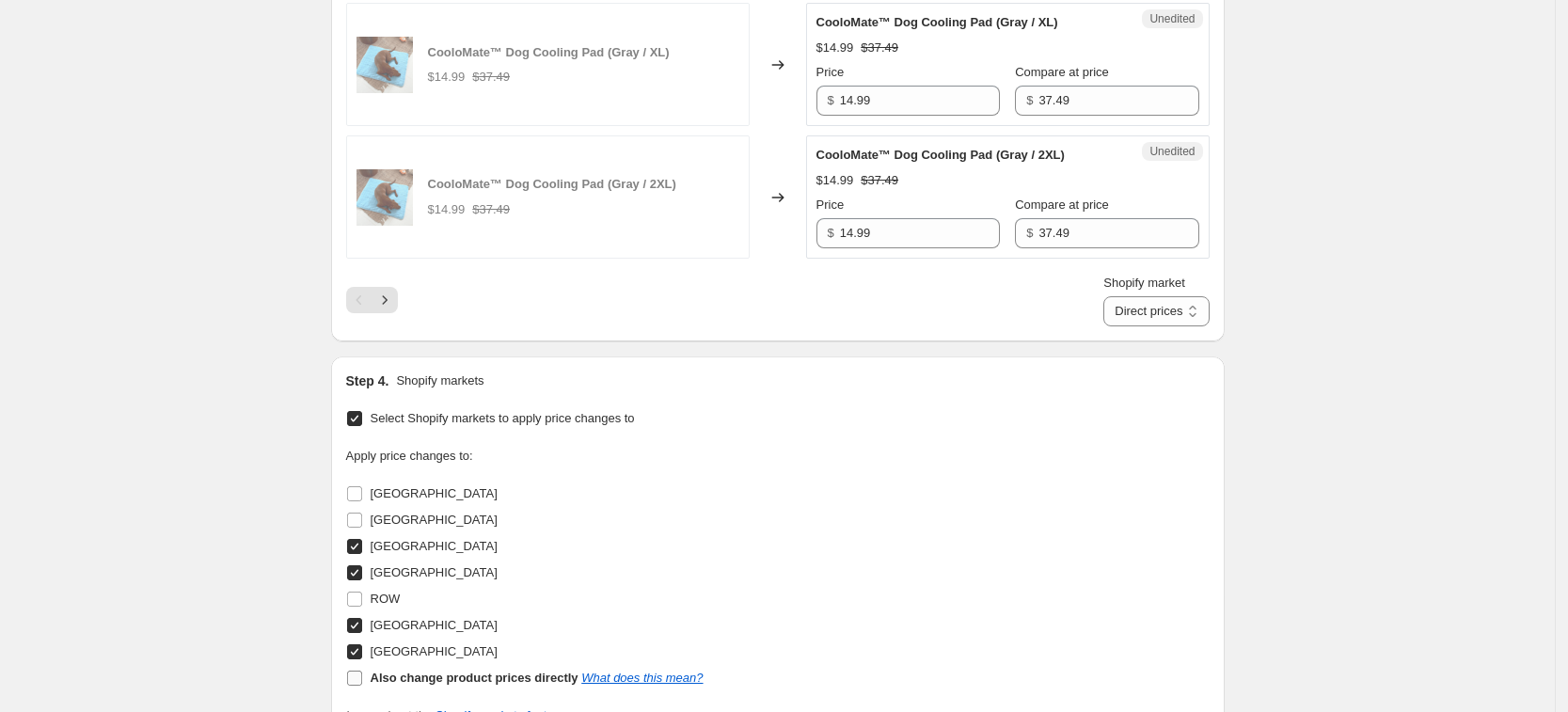 checkbox on "false" 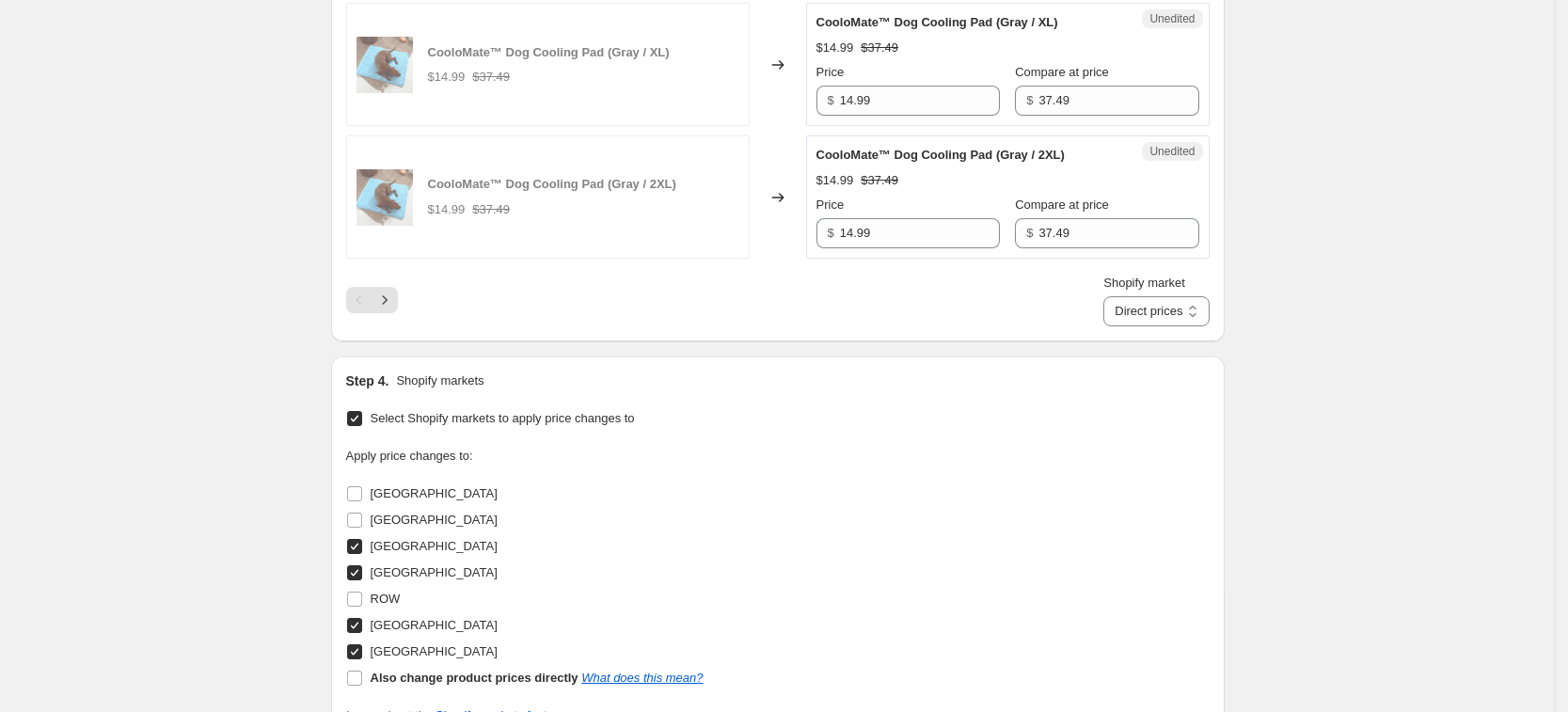 select on "65872068892" 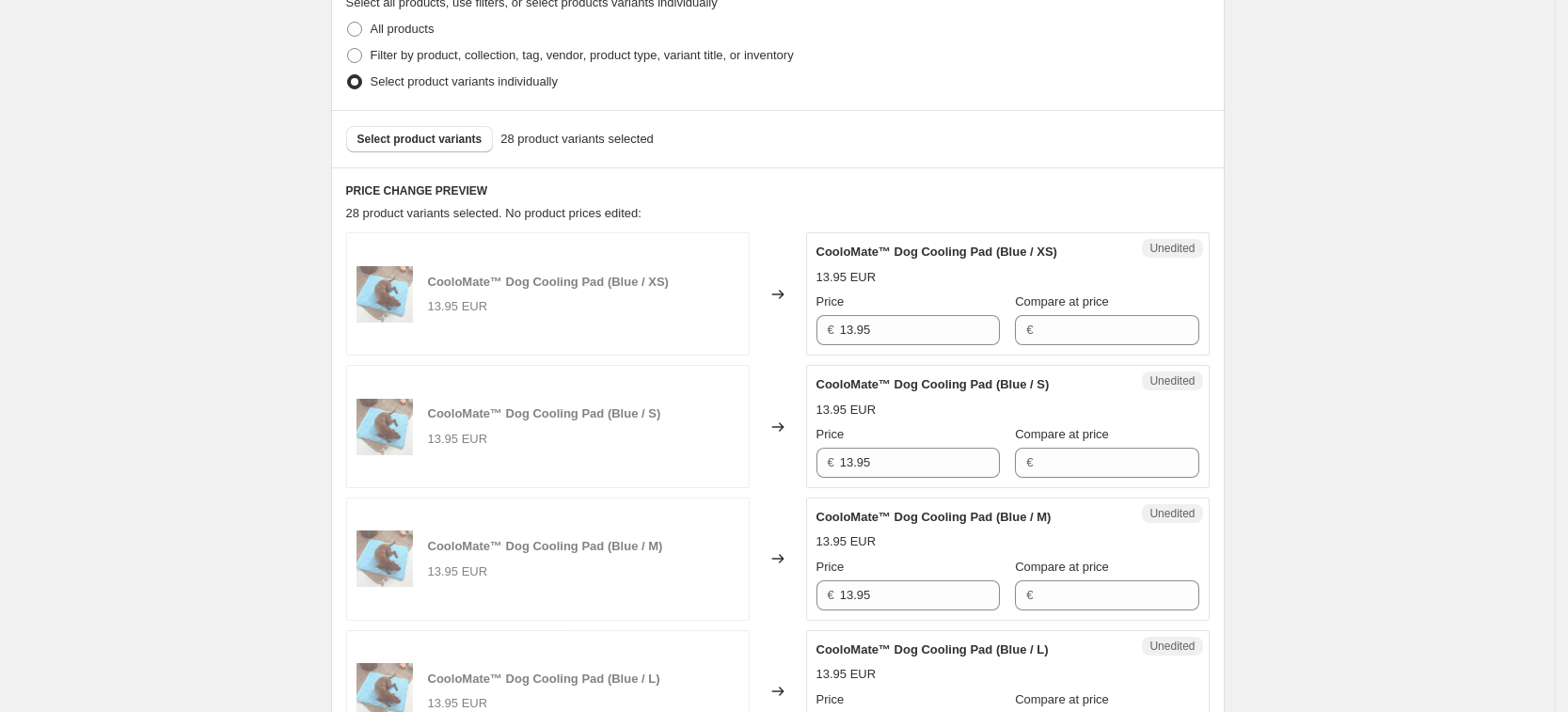 scroll, scrollTop: 249, scrollLeft: 0, axis: vertical 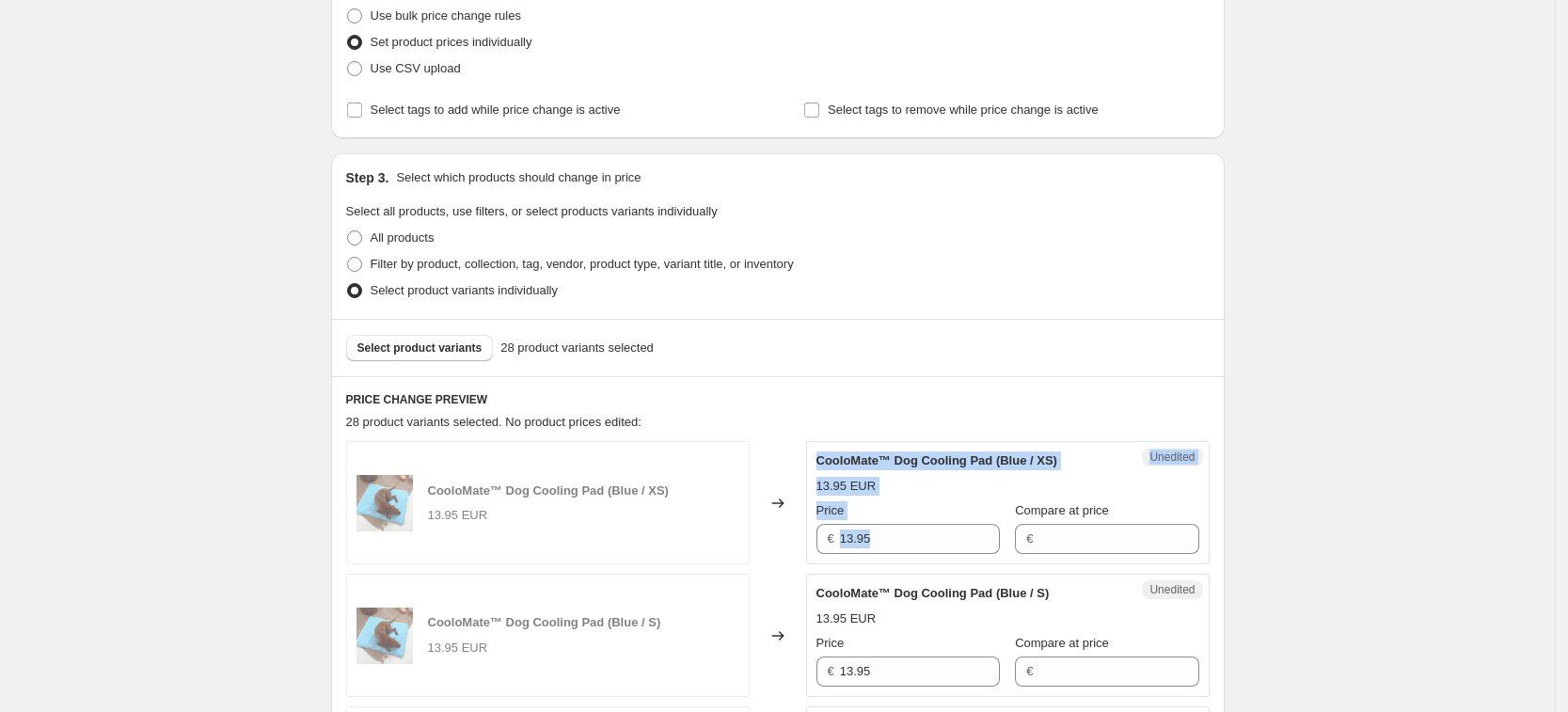 drag, startPoint x: 914, startPoint y: 557, endPoint x: 752, endPoint y: 536, distance: 163.35544 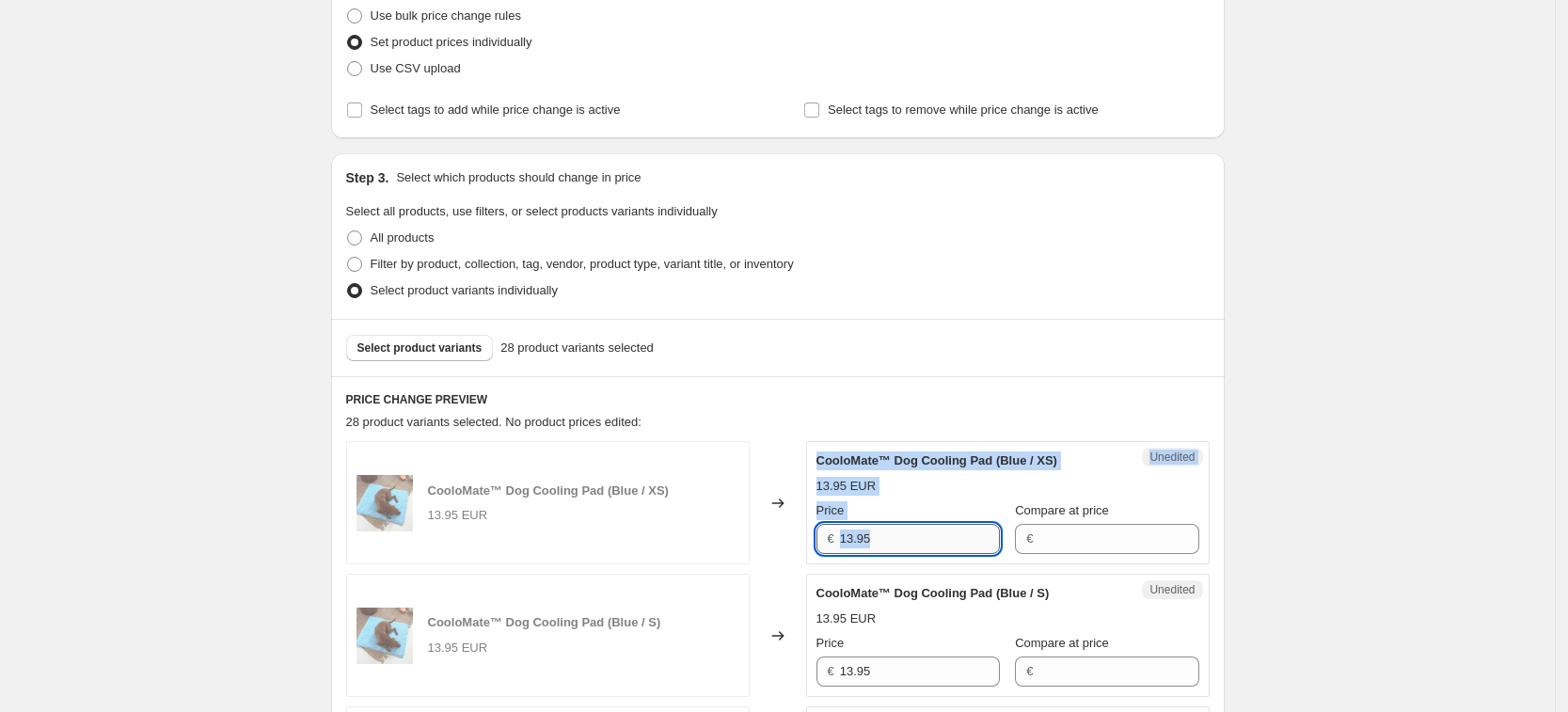 click on "13.95" at bounding box center (920, 539) 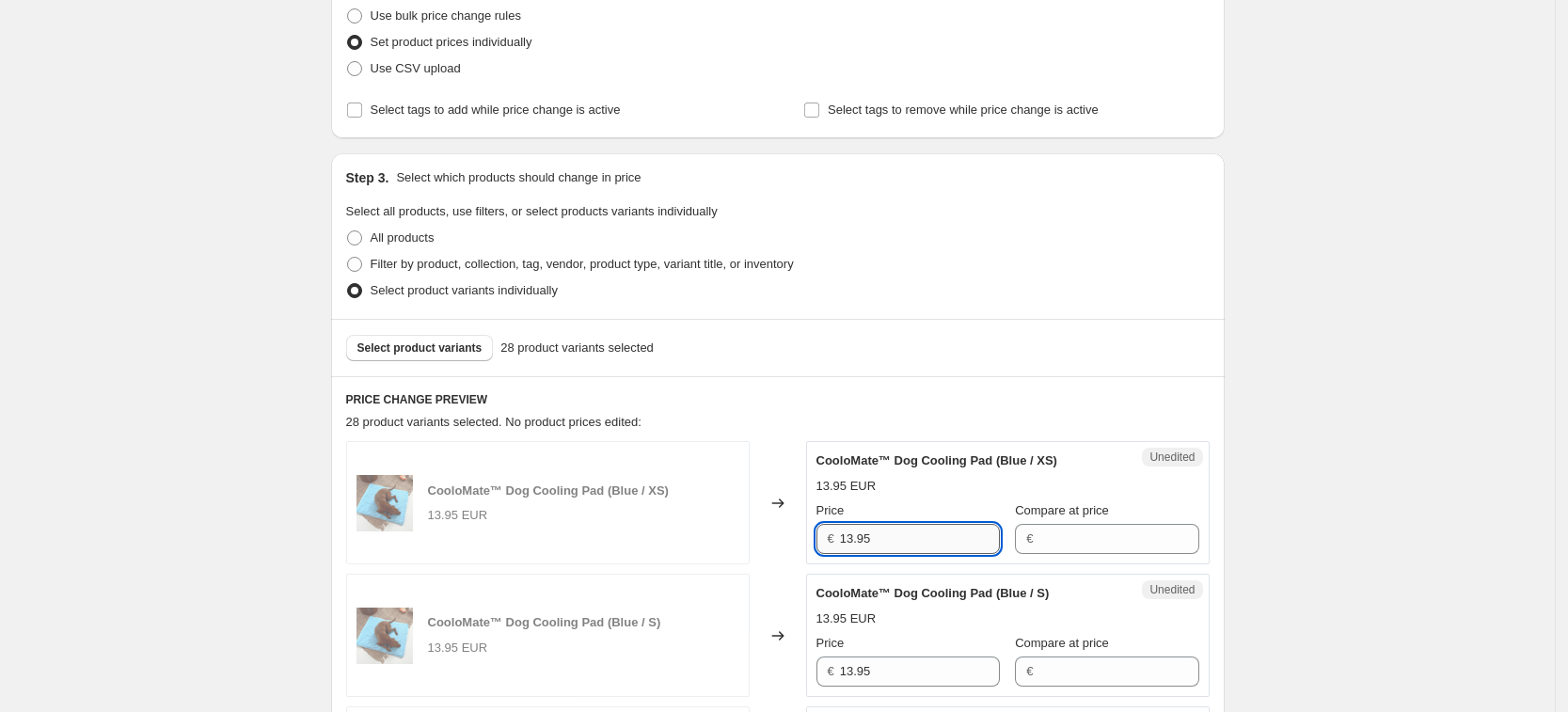 click on "13.95" at bounding box center [920, 539] 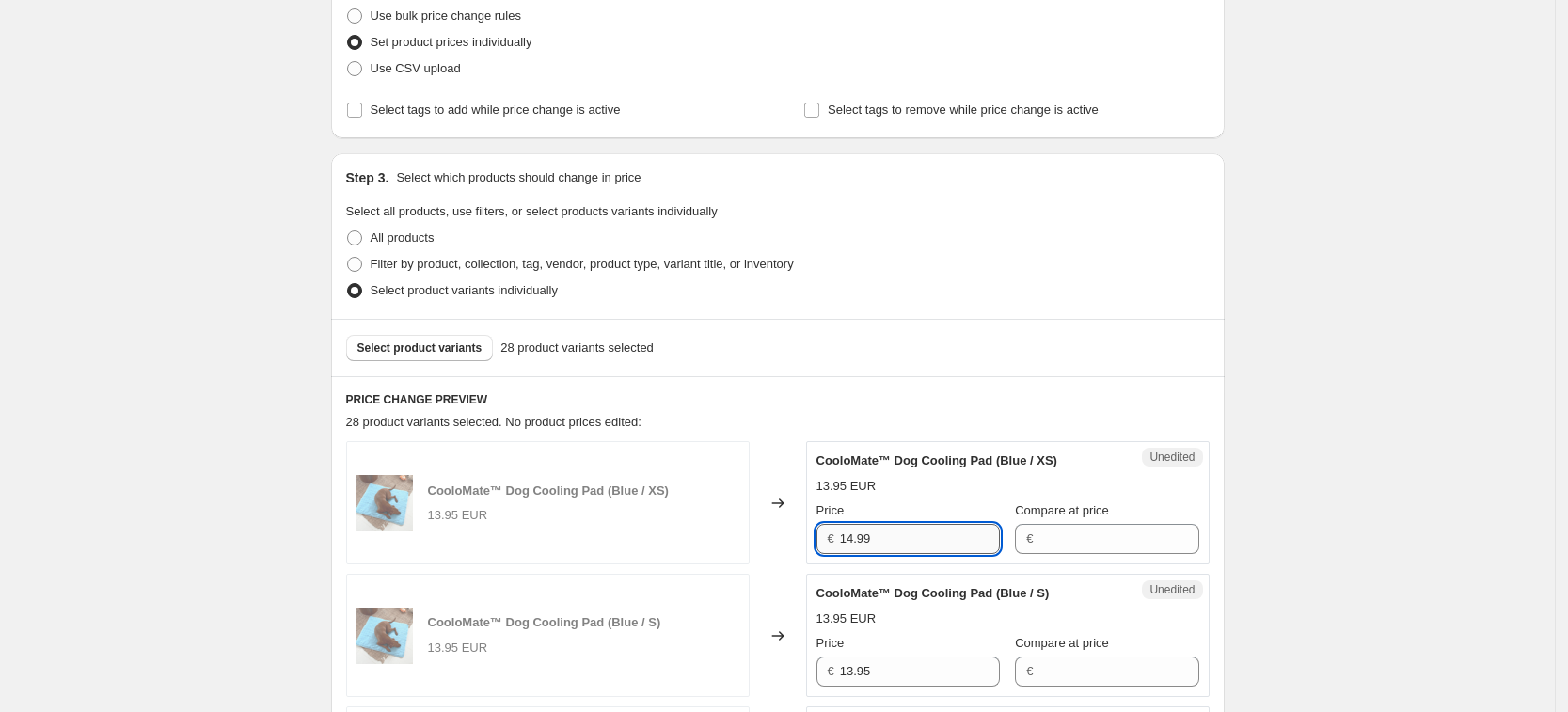 type on "14.99" 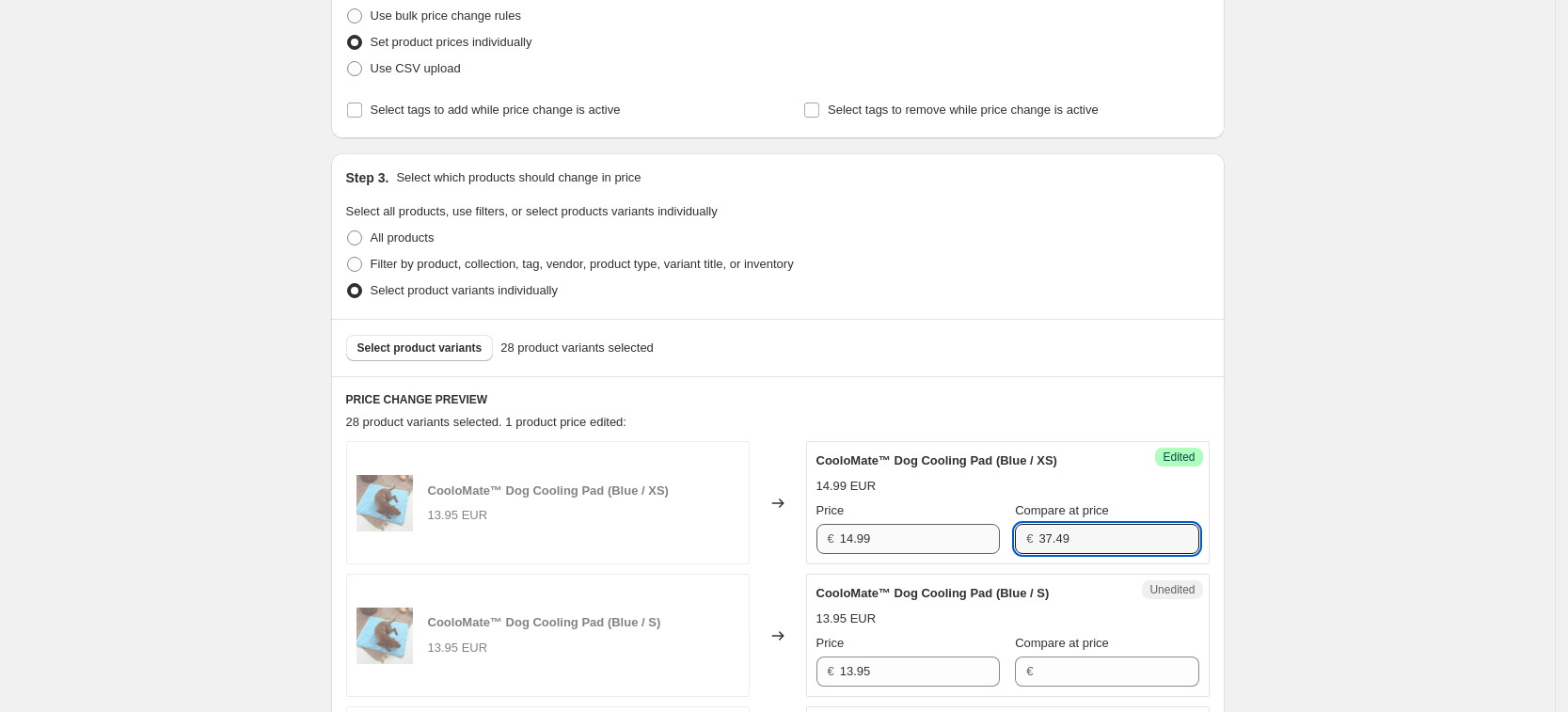 type on "37.49" 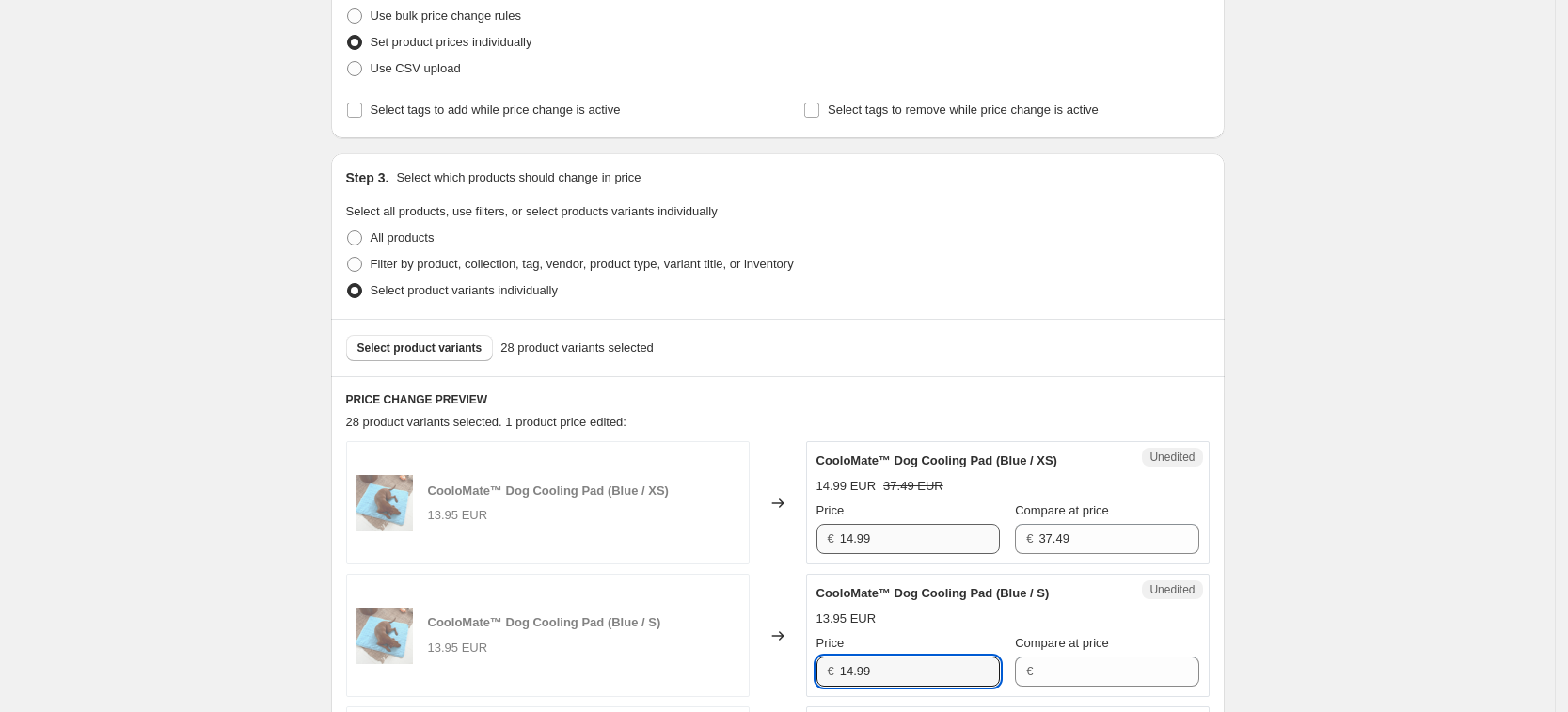 type on "14.99" 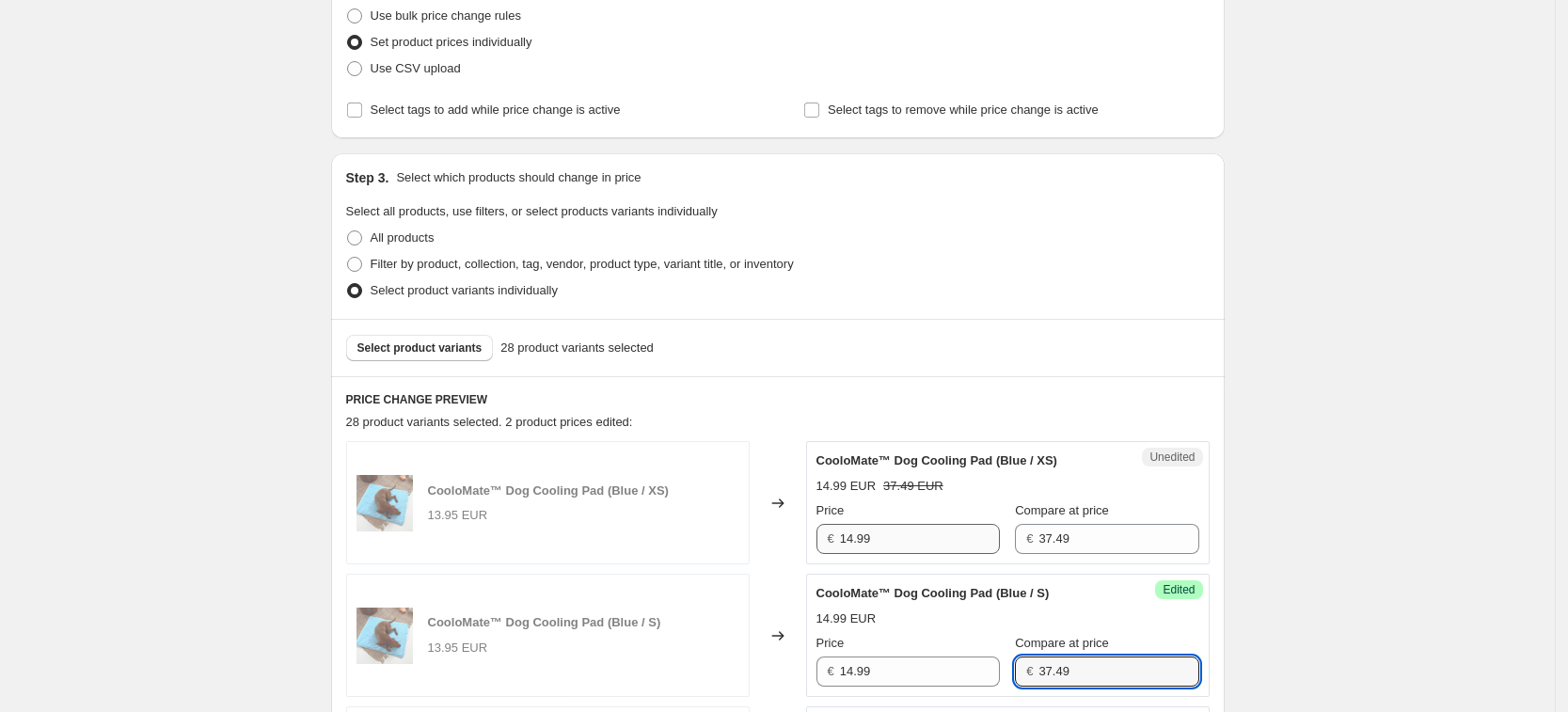 type on "37.49" 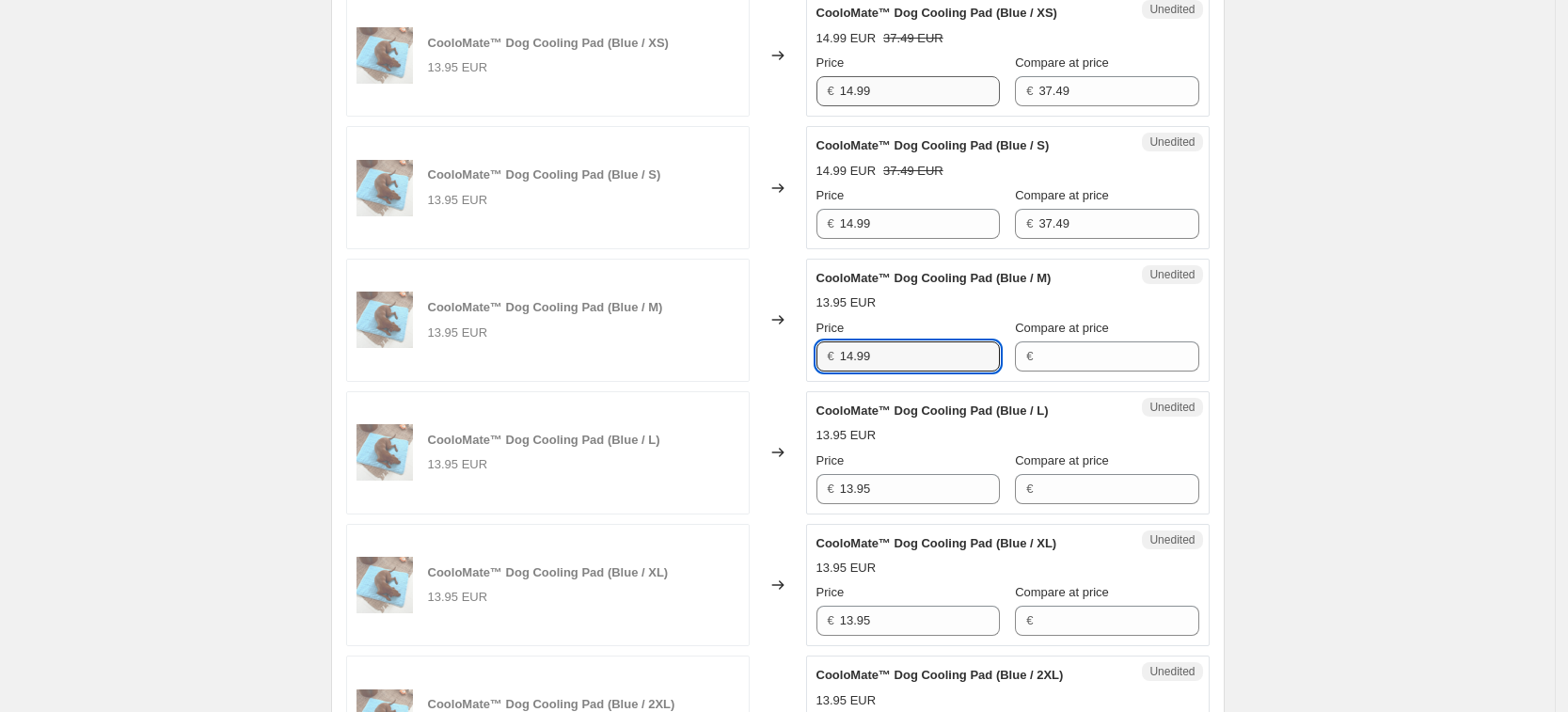 type on "14.99" 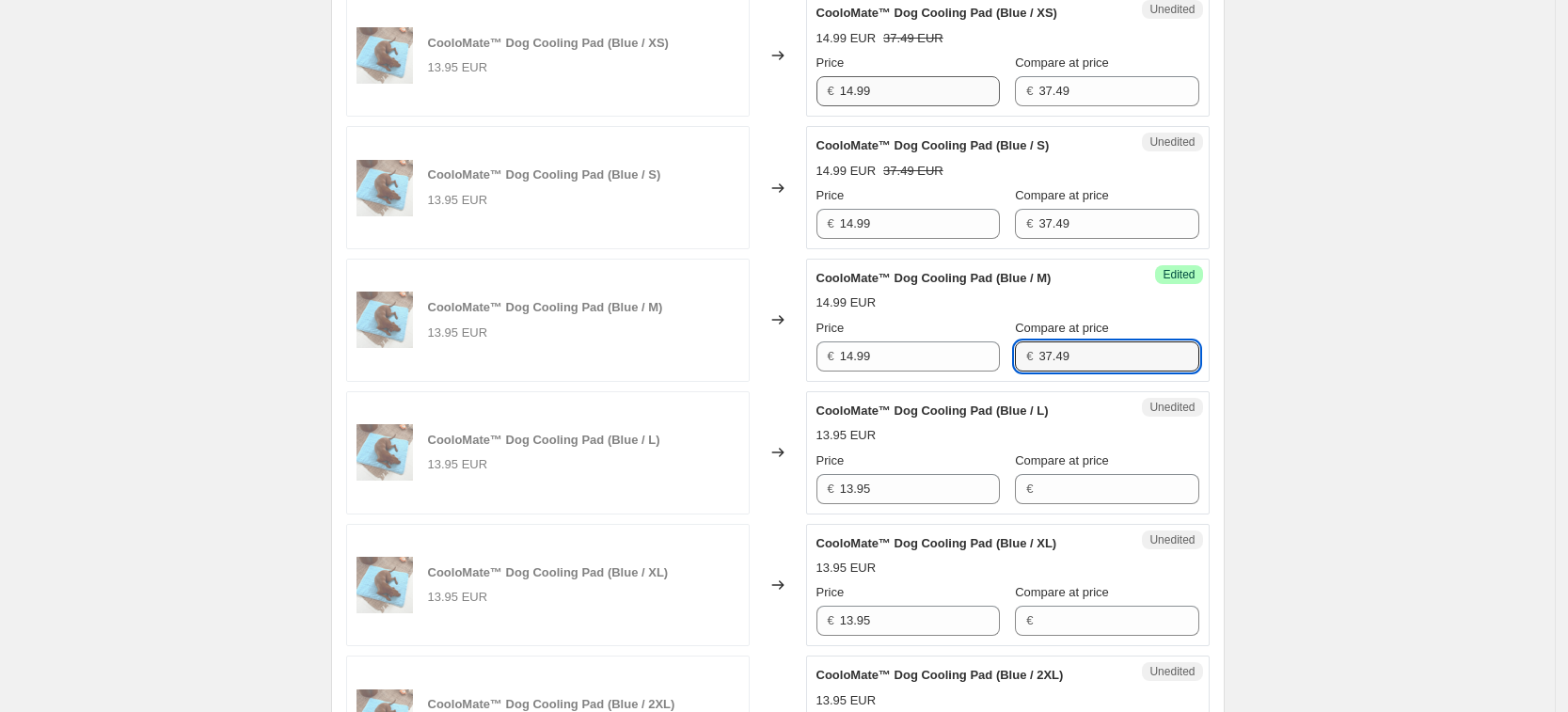 type on "37.49" 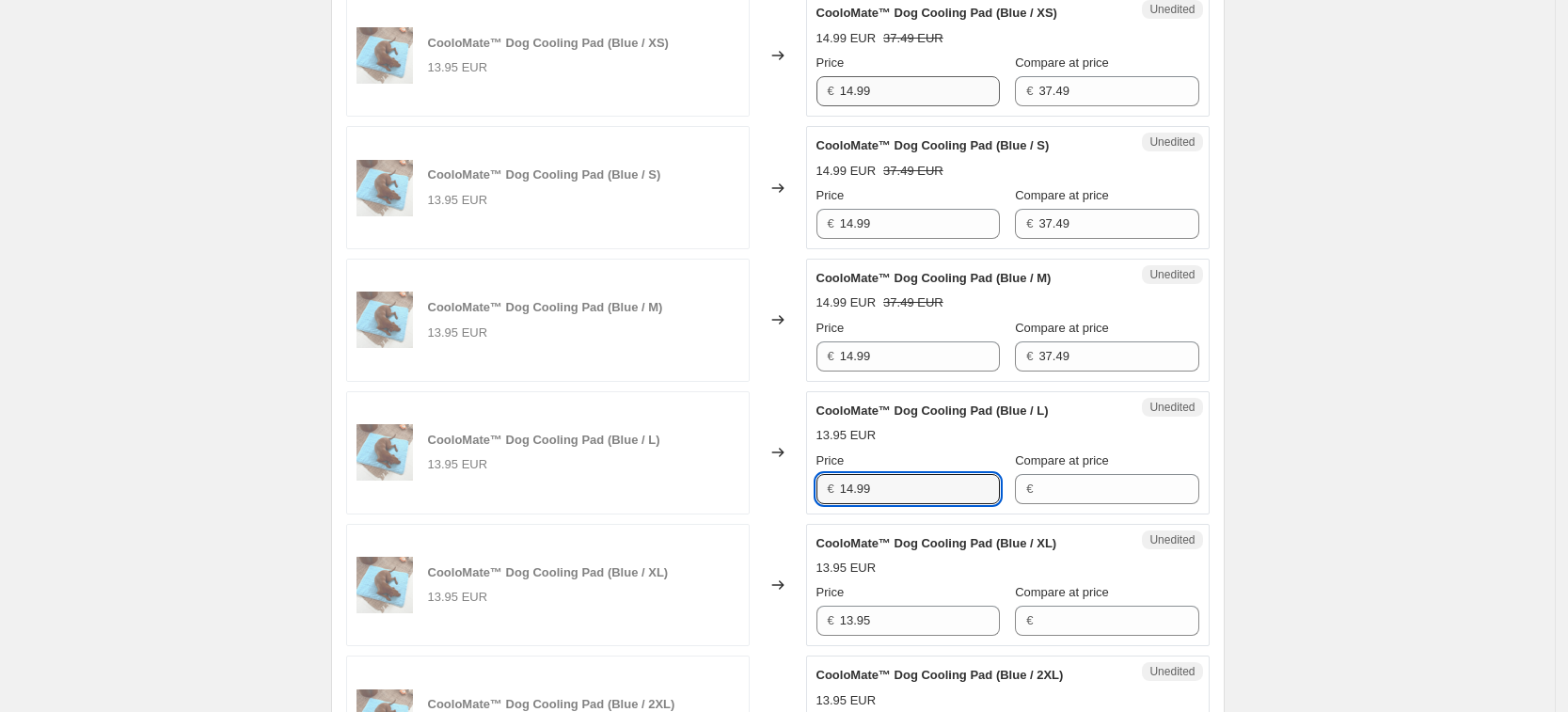 type on "14.99" 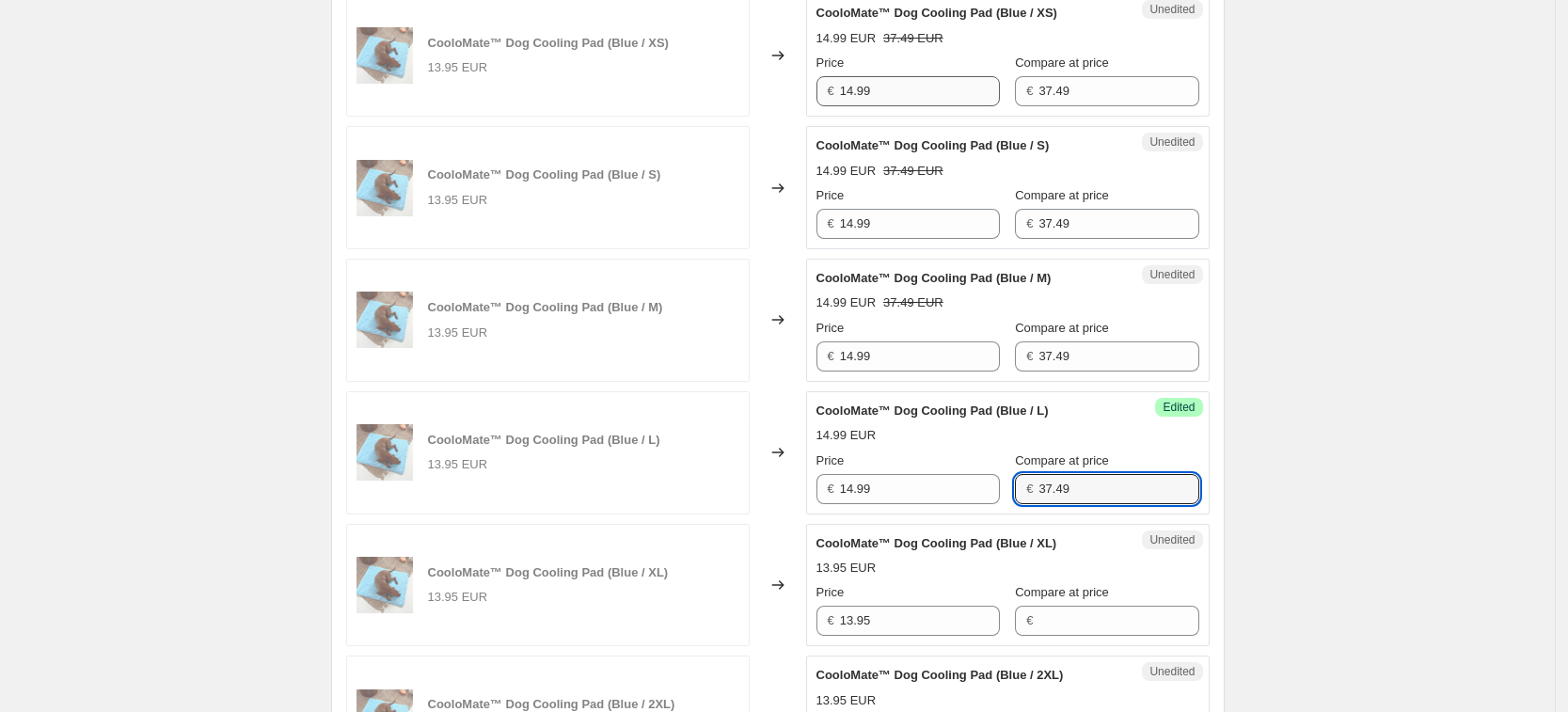 type on "37.49" 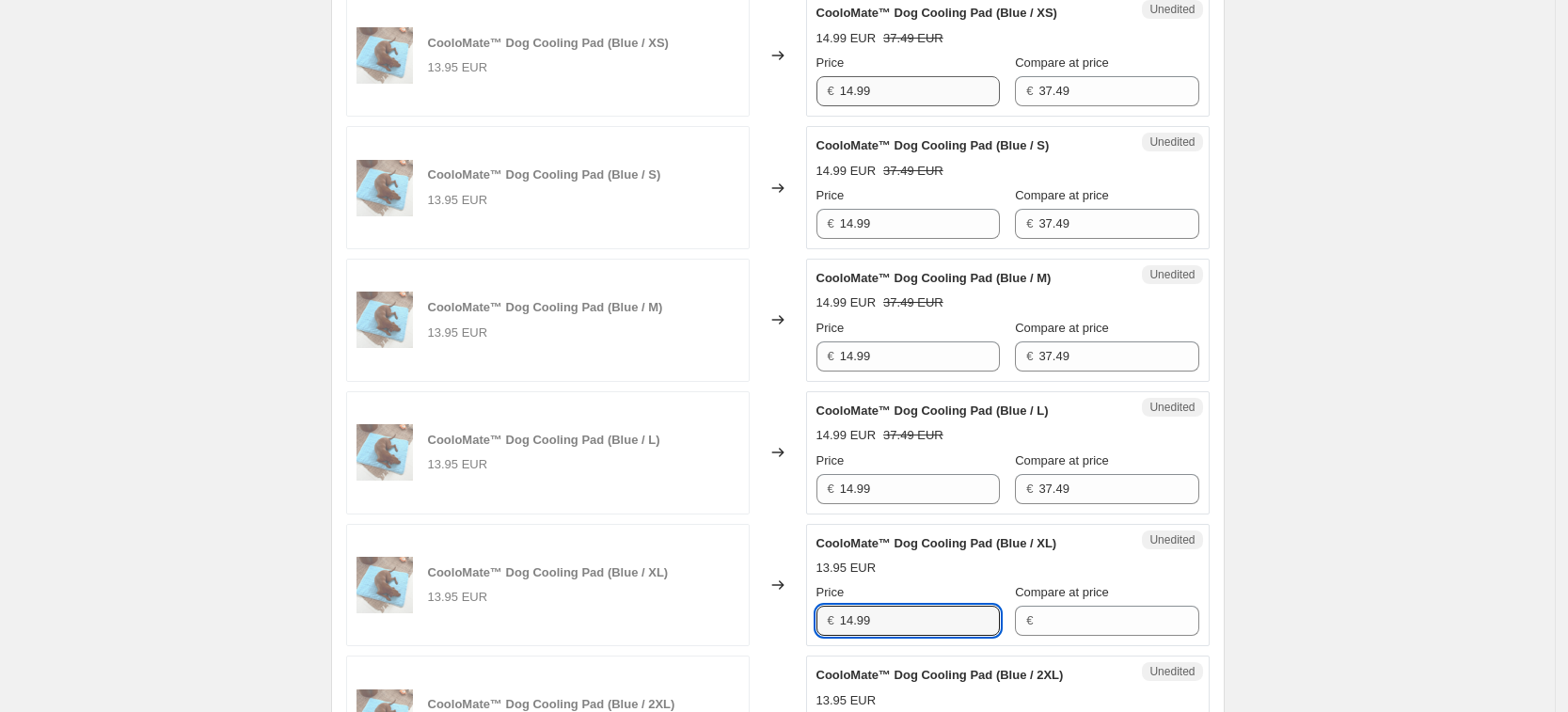 type on "14.99" 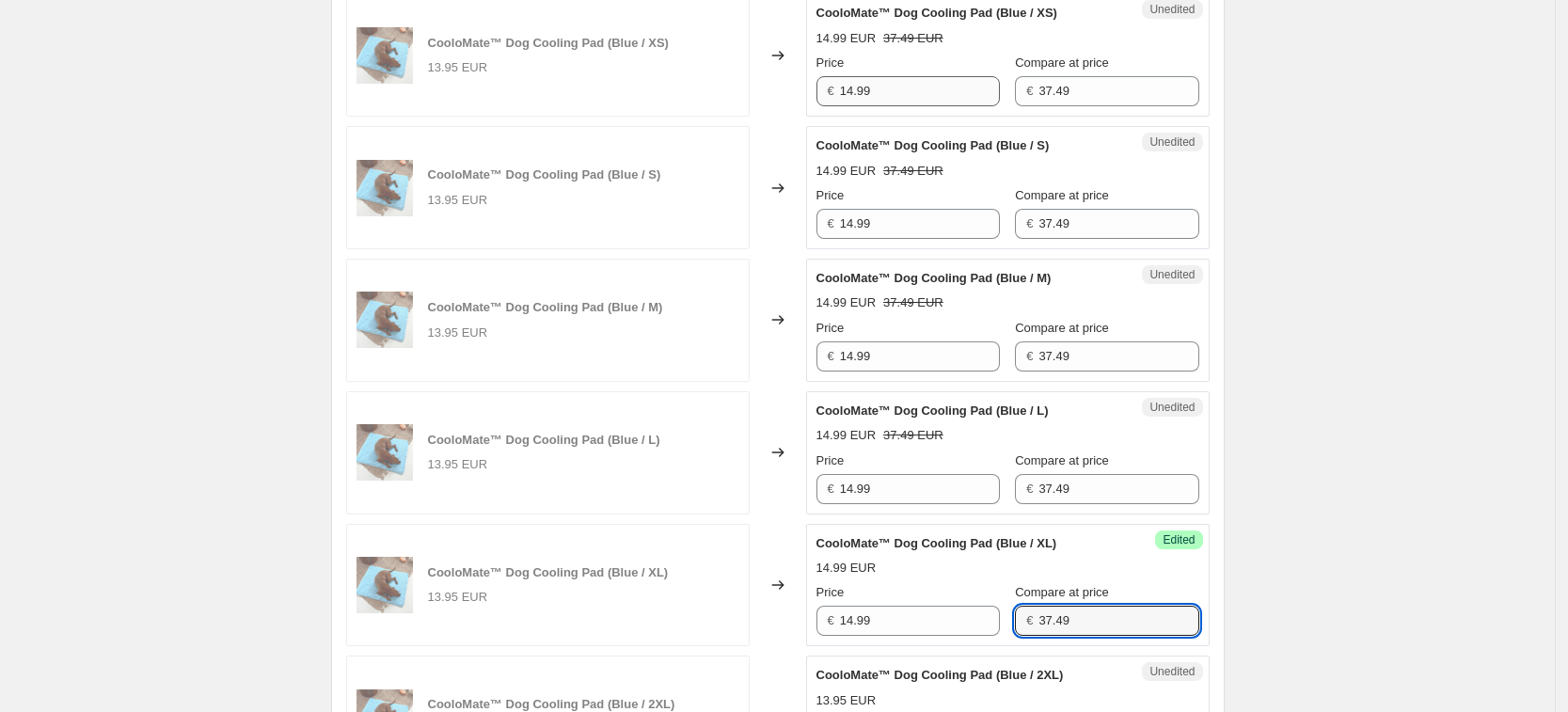 type on "37.49" 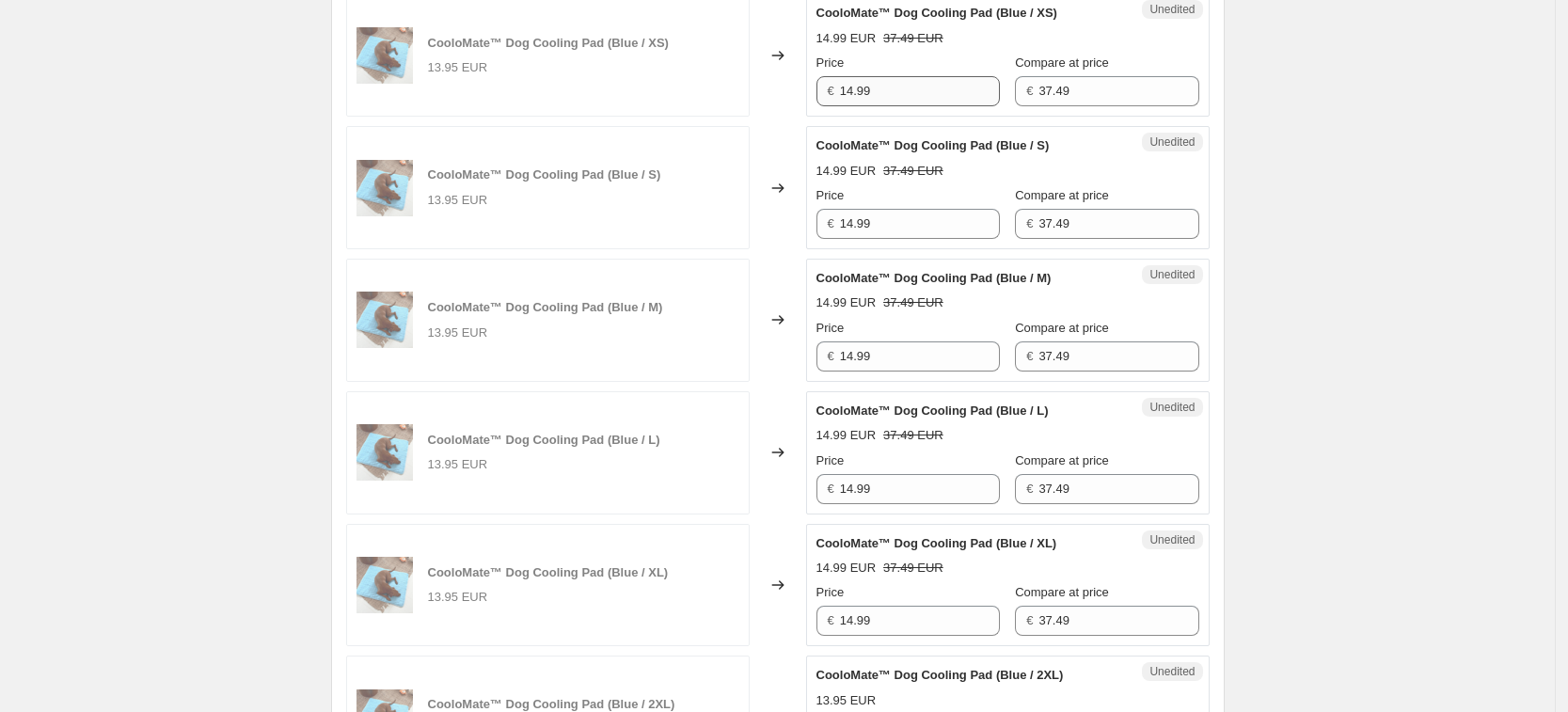 scroll, scrollTop: 1095, scrollLeft: 0, axis: vertical 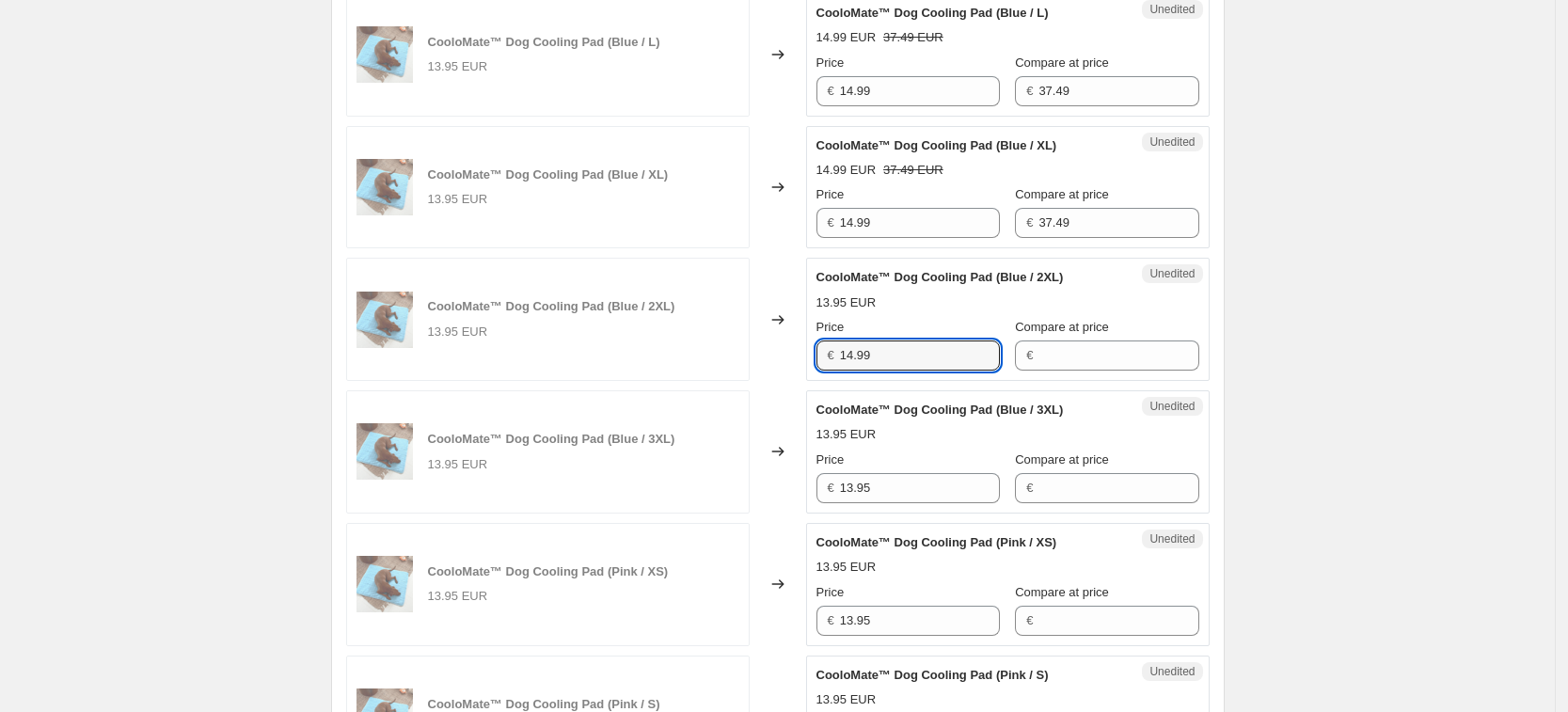 type on "14.99" 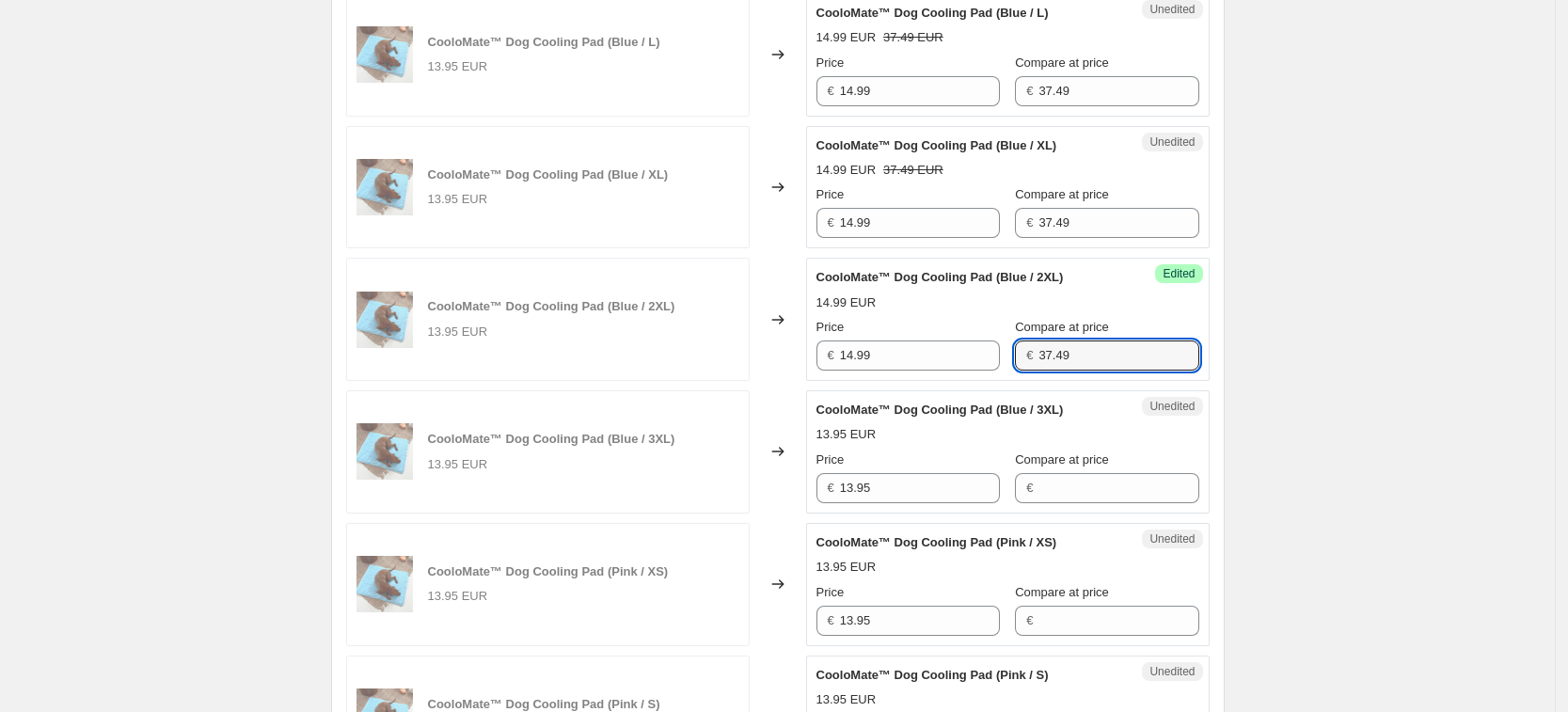 type on "37.49" 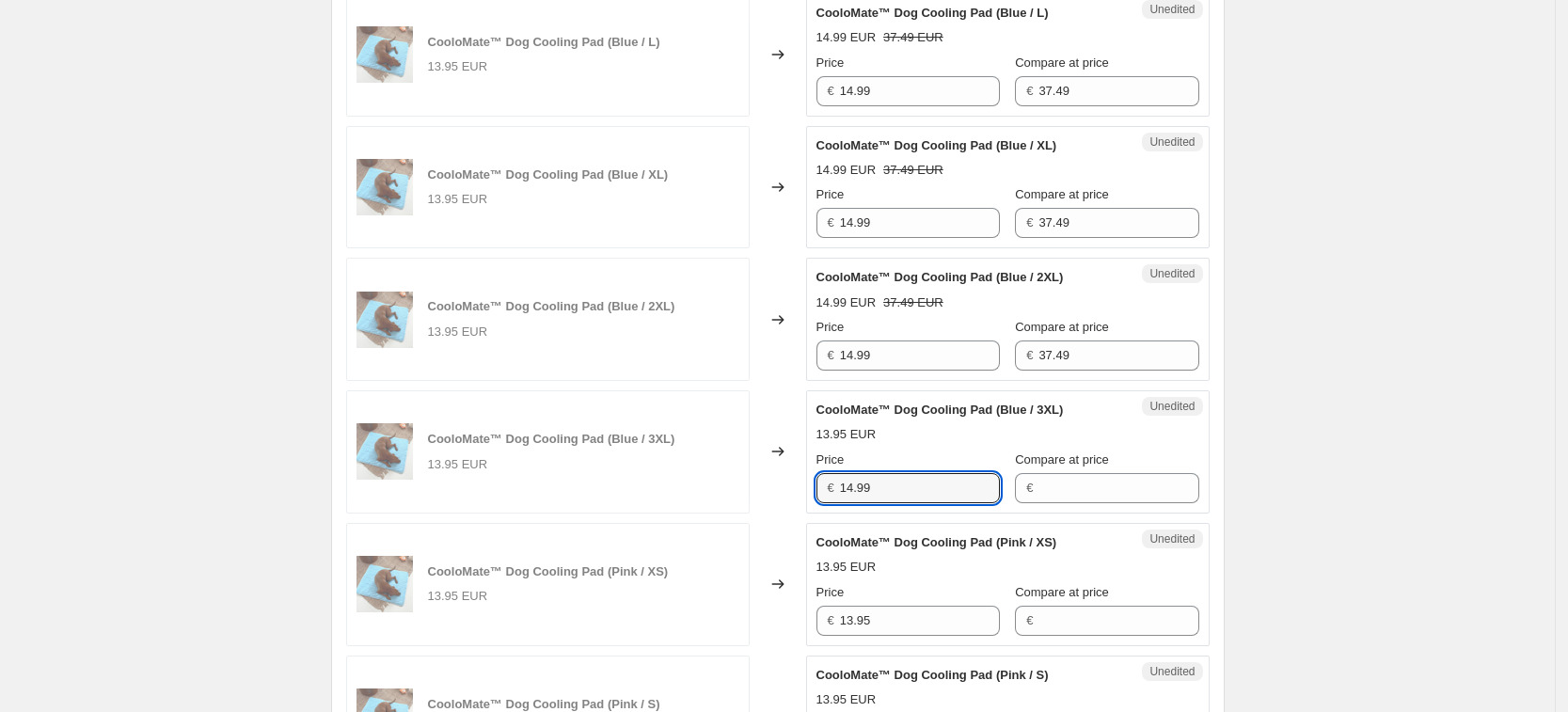 type on "14.99" 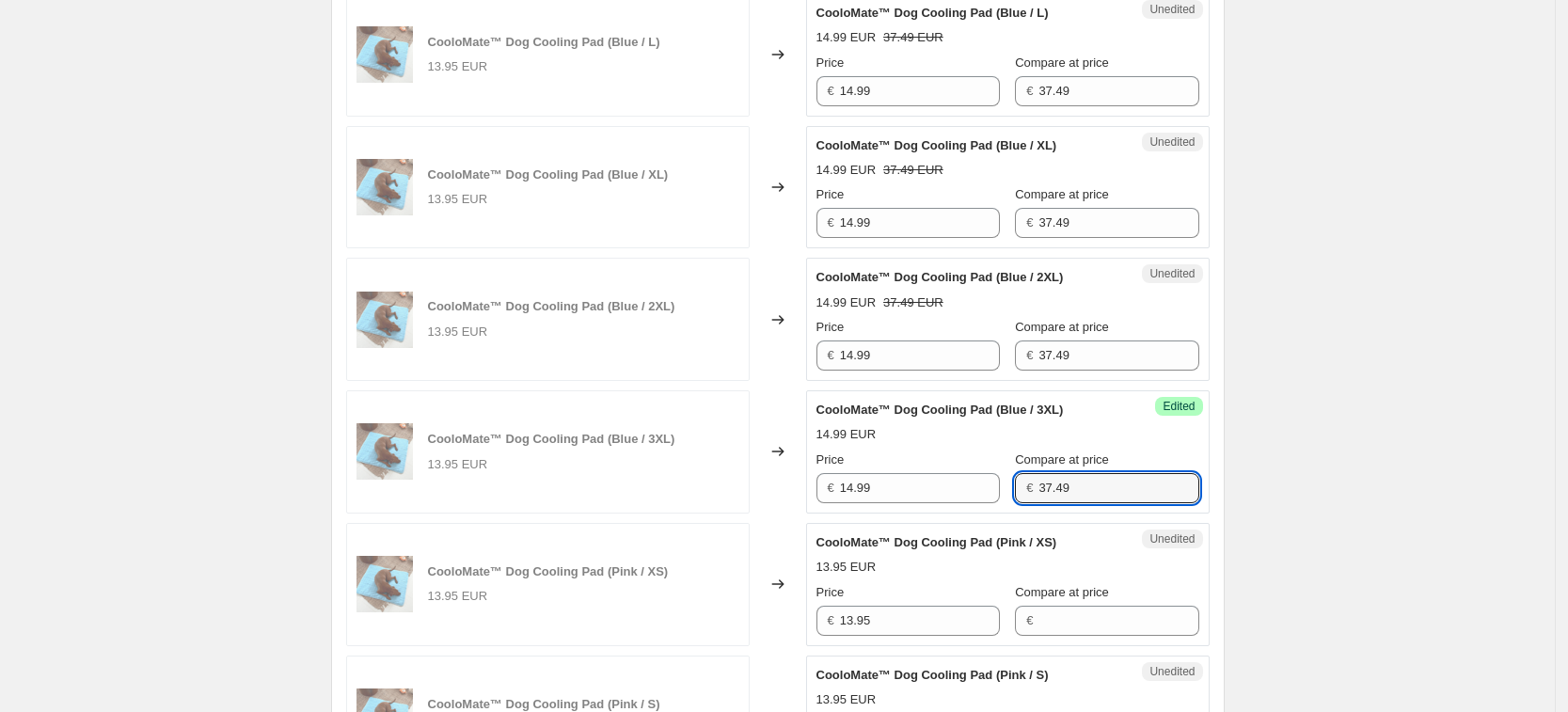type on "37.49" 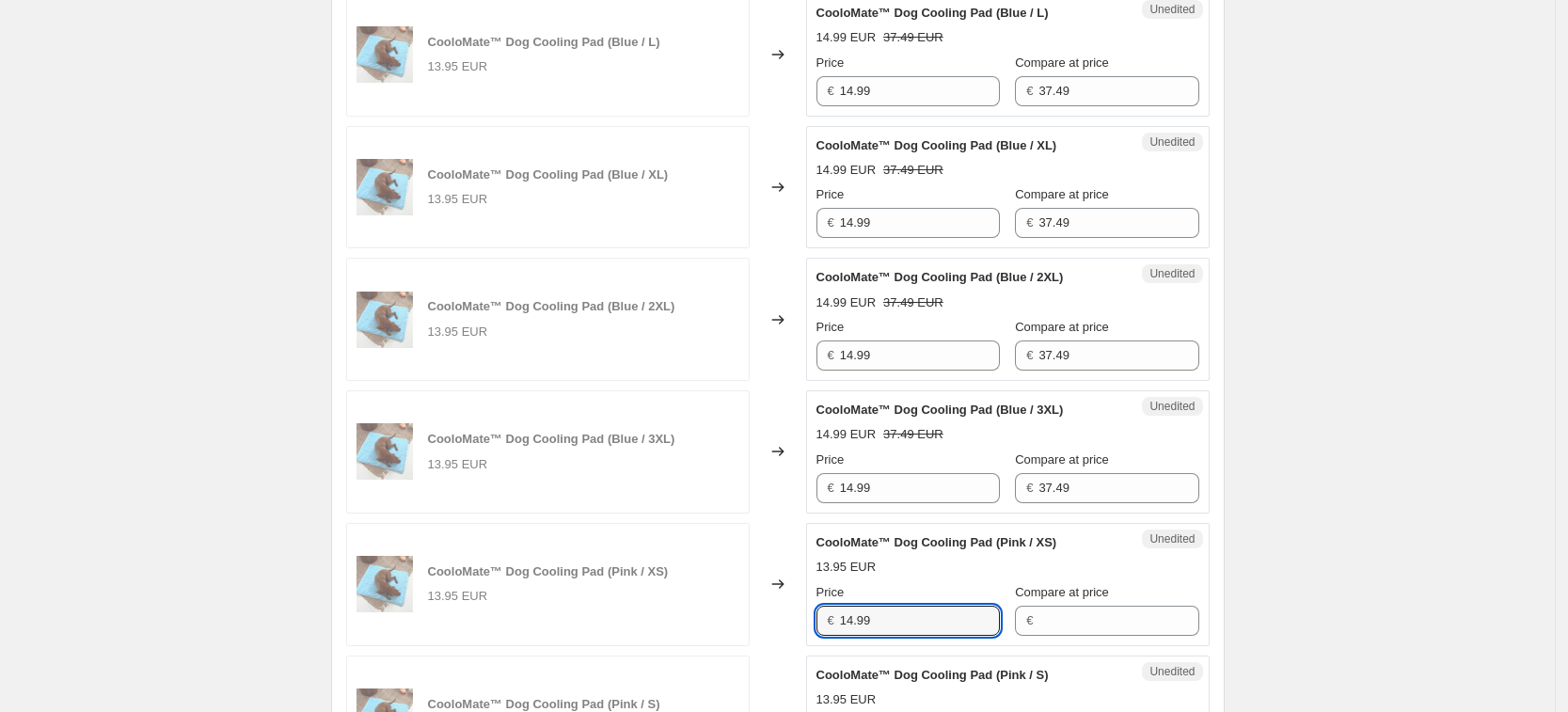 type on "14.99" 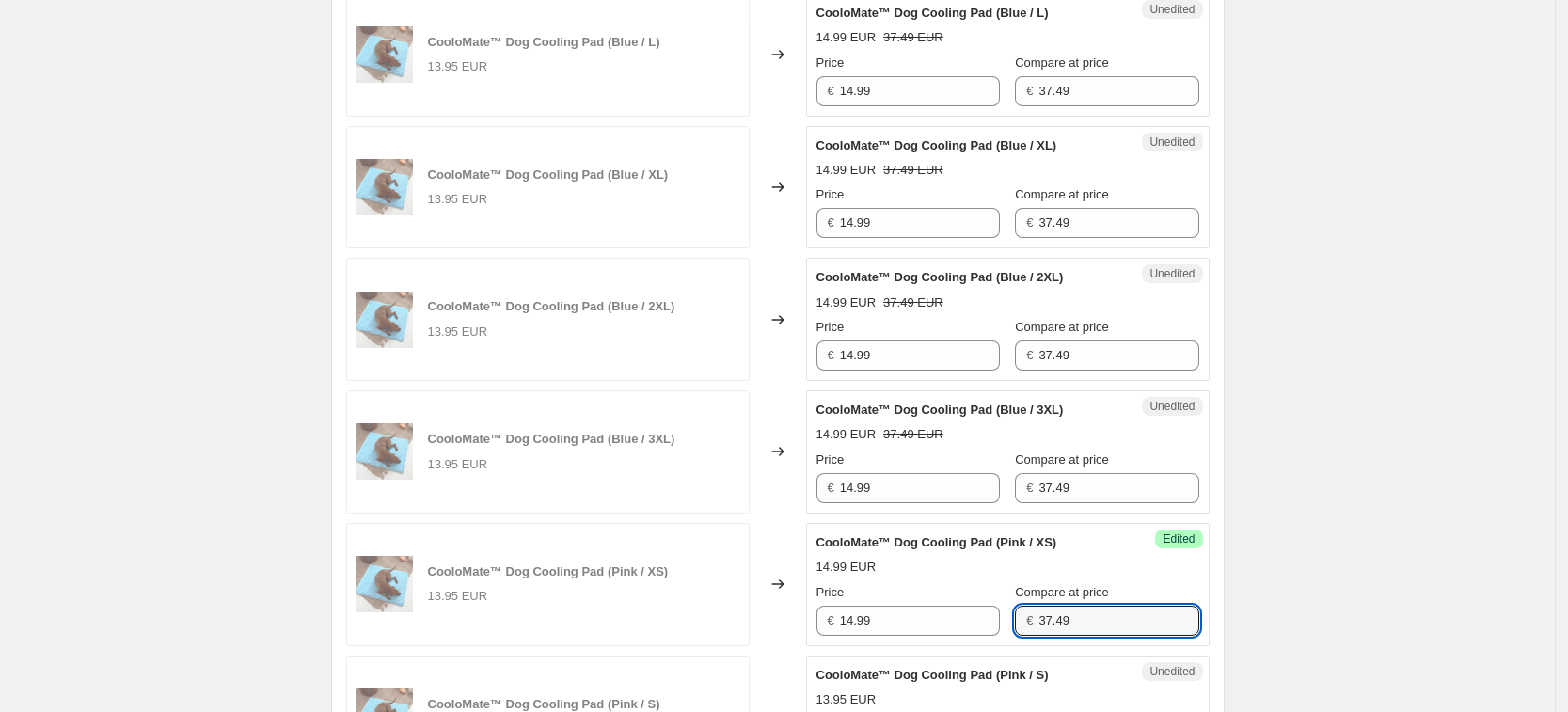 type on "37.49" 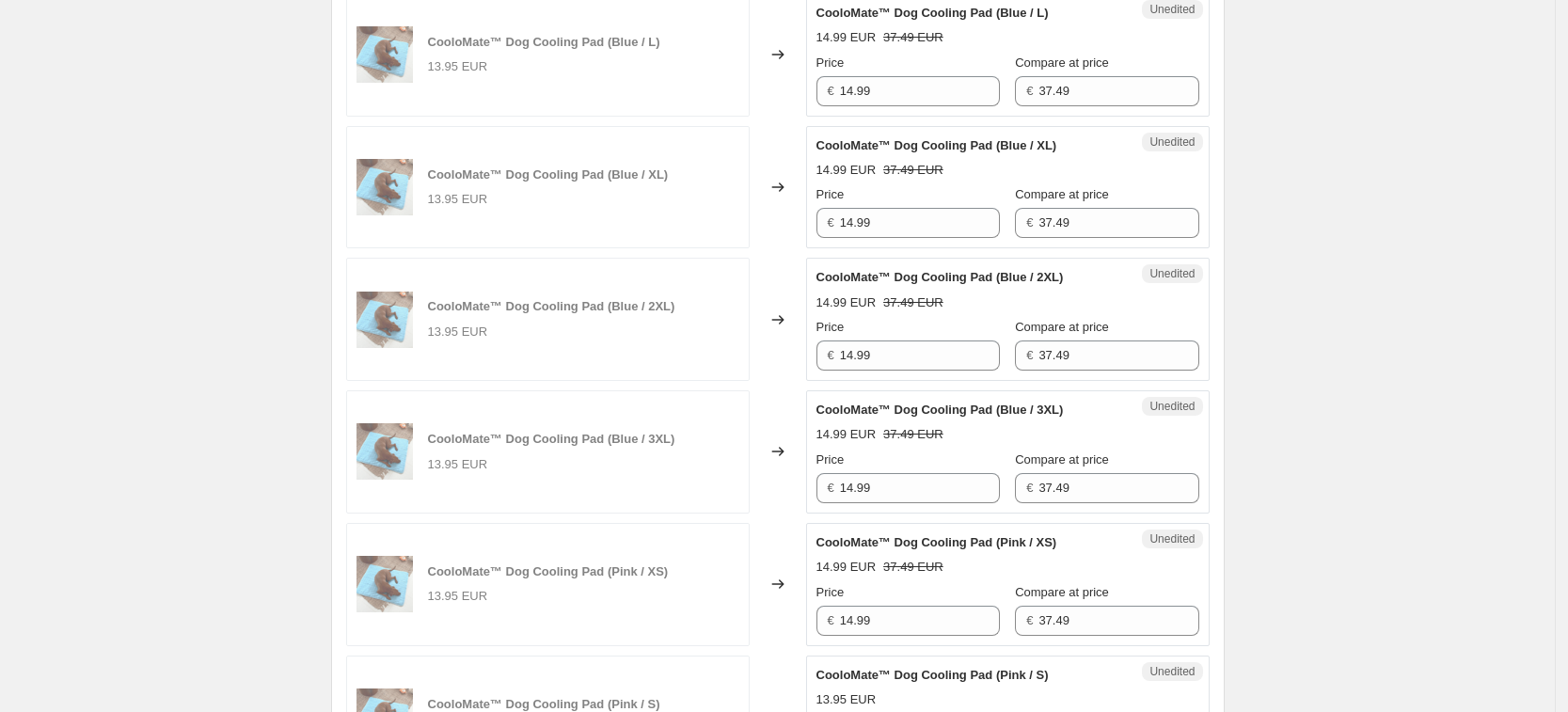 scroll, scrollTop: 1492, scrollLeft: 0, axis: vertical 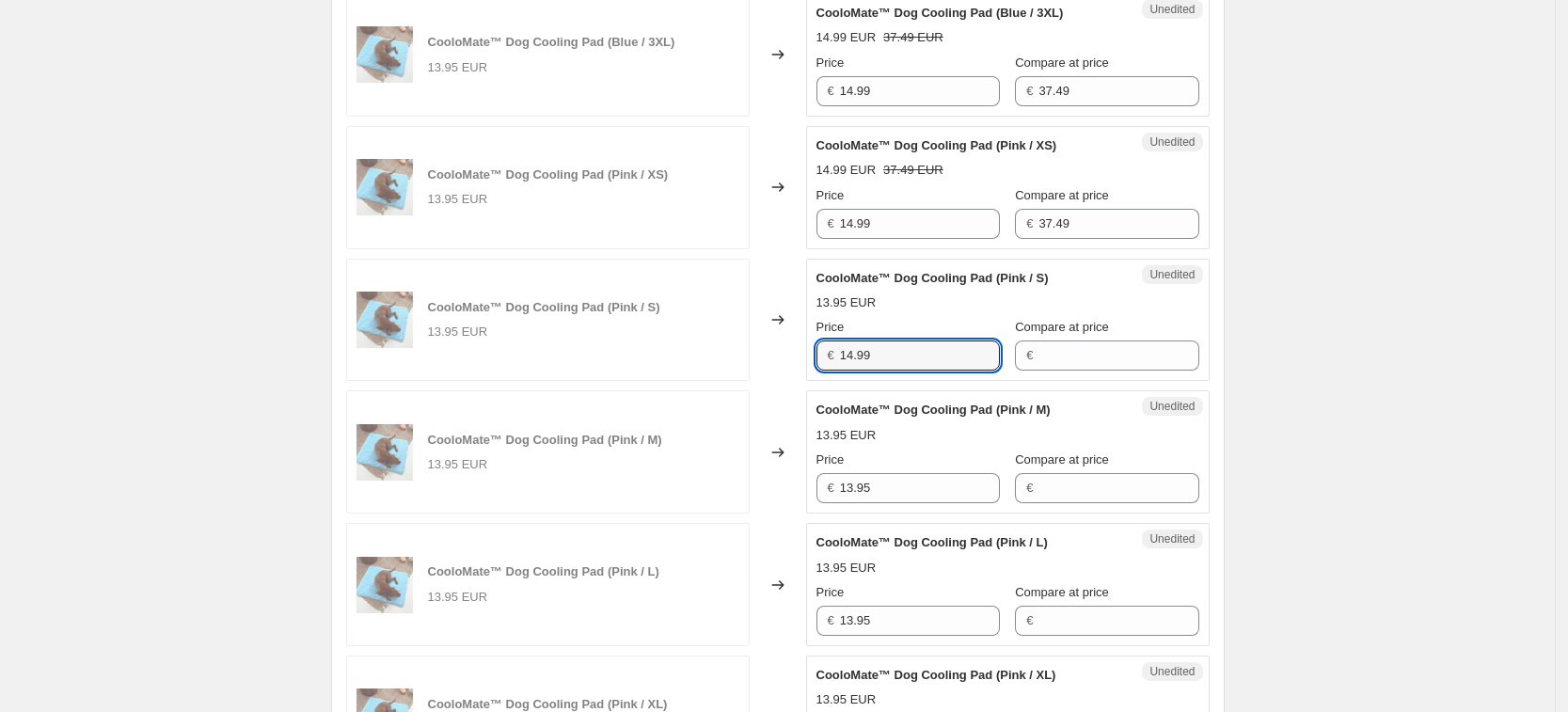 type on "14.99" 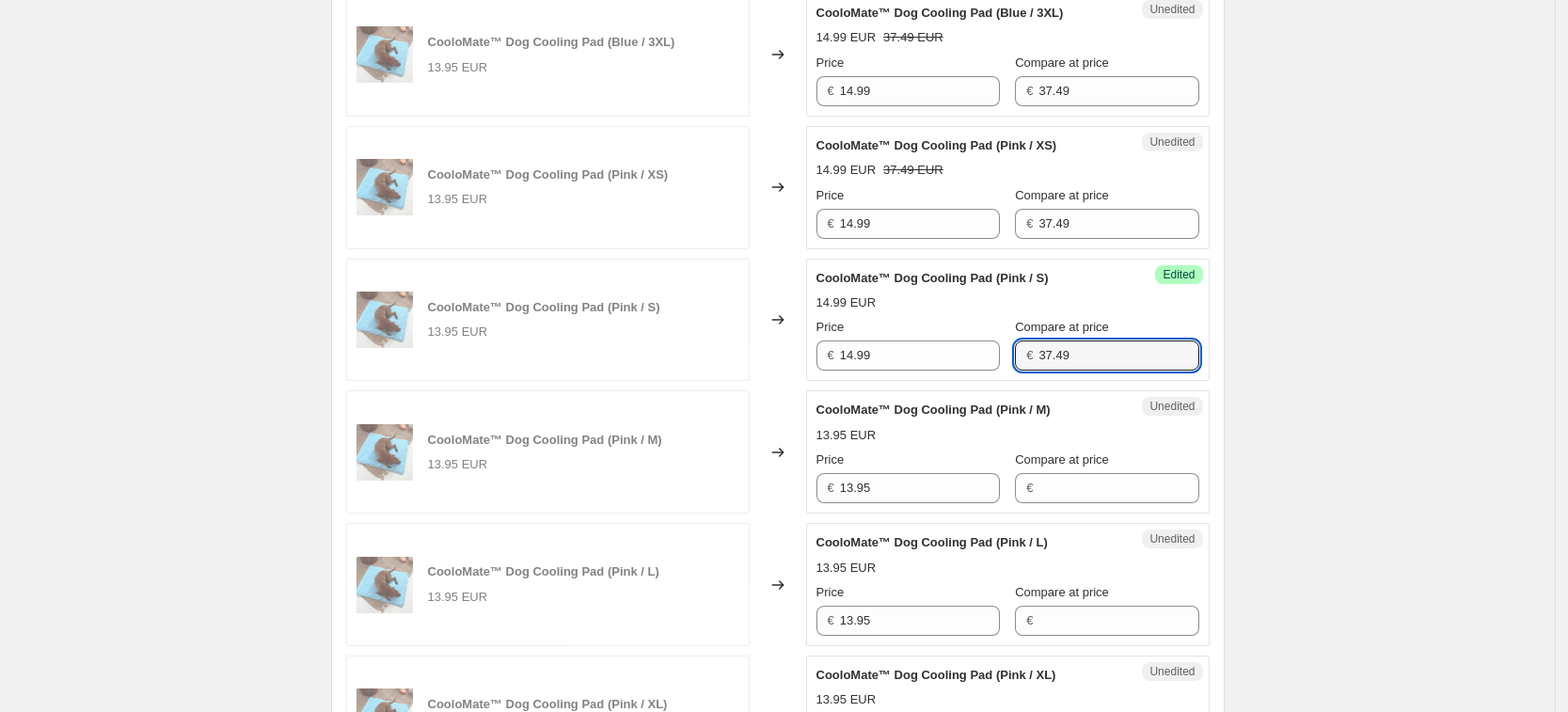 type on "37.49" 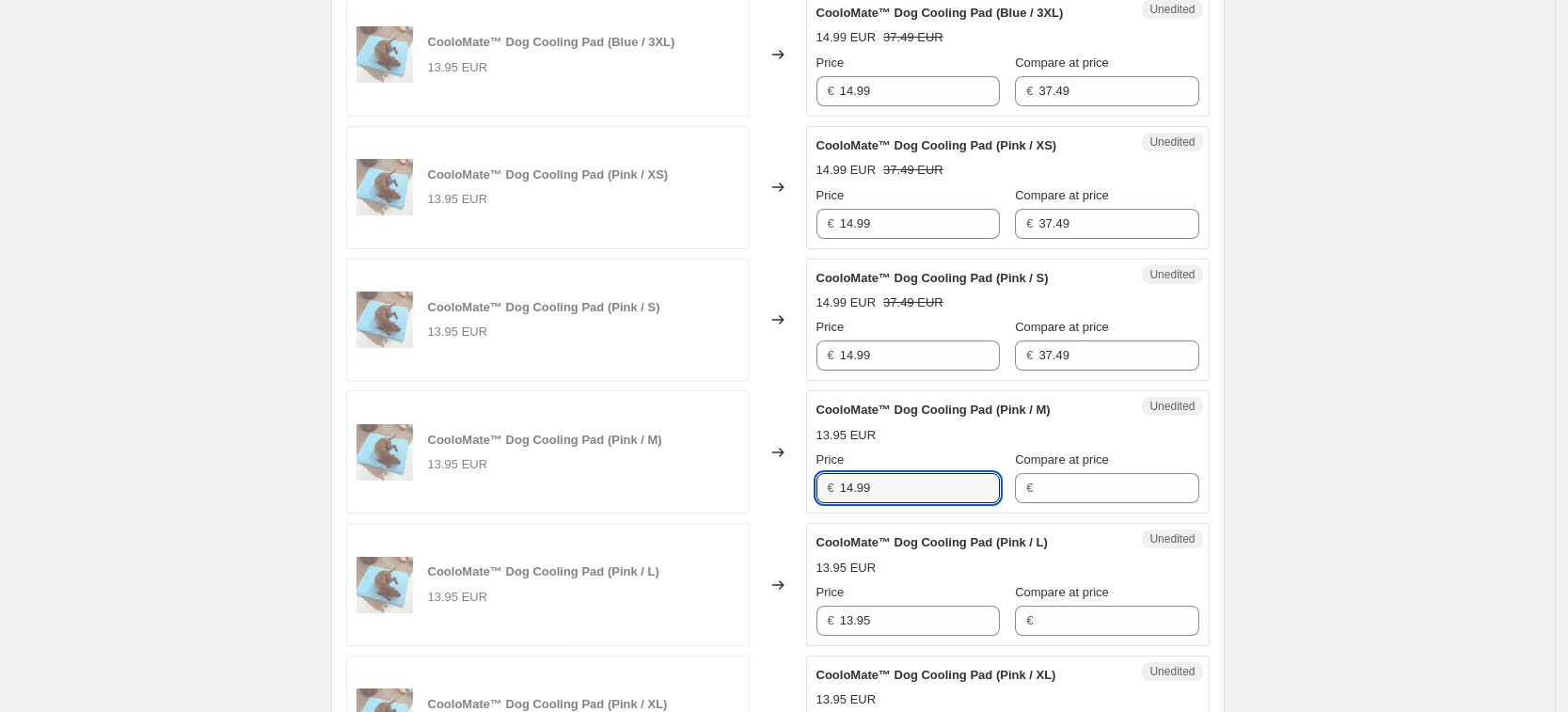 type on "14.99" 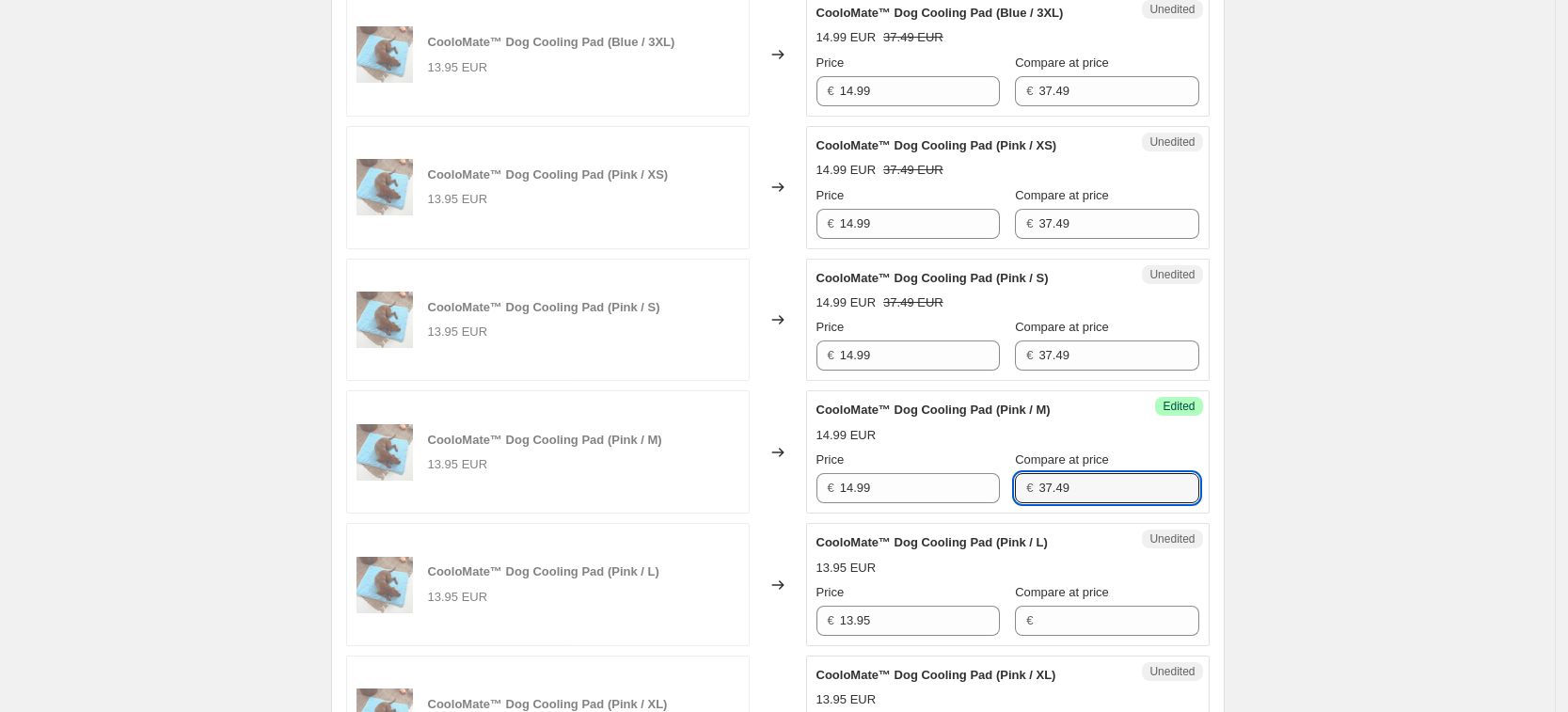 type on "37.49" 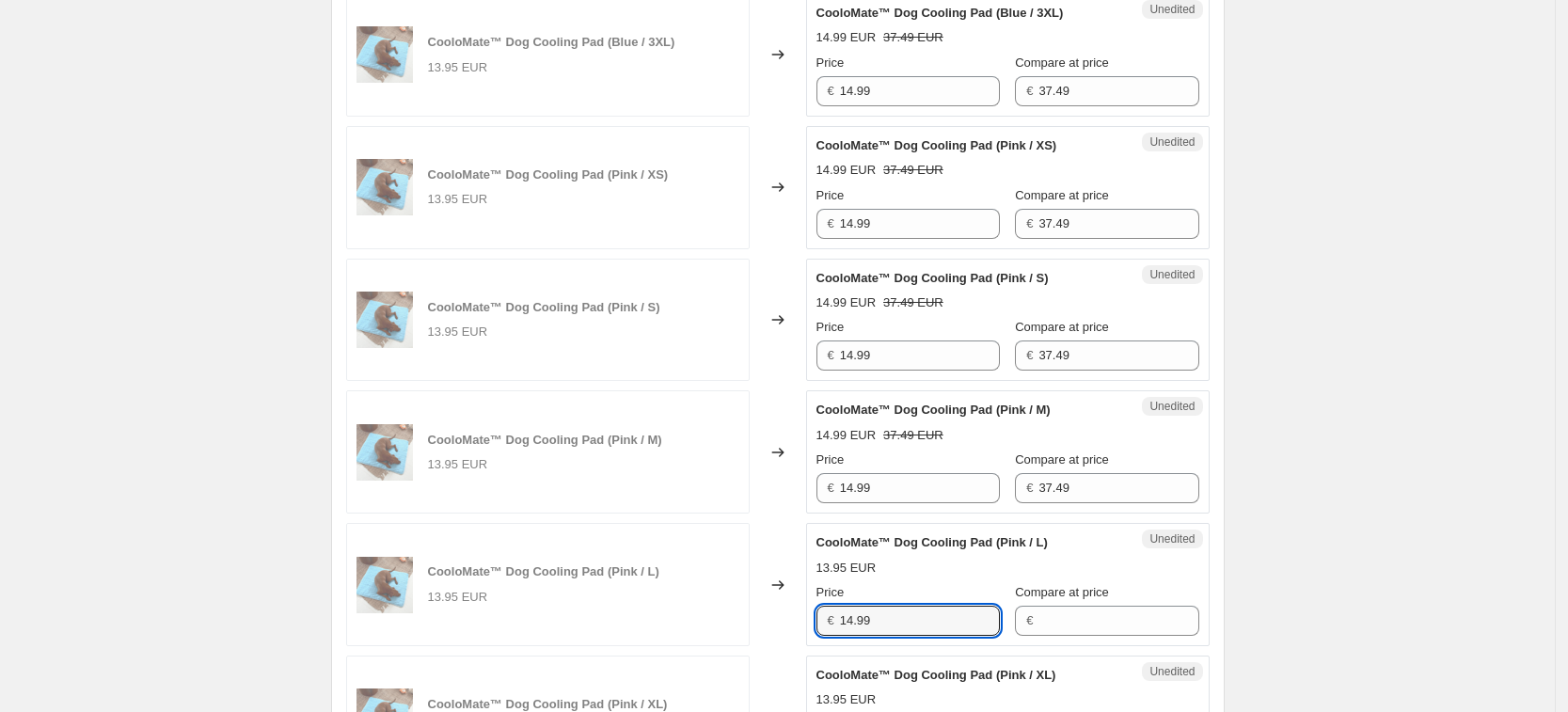 type on "14.99" 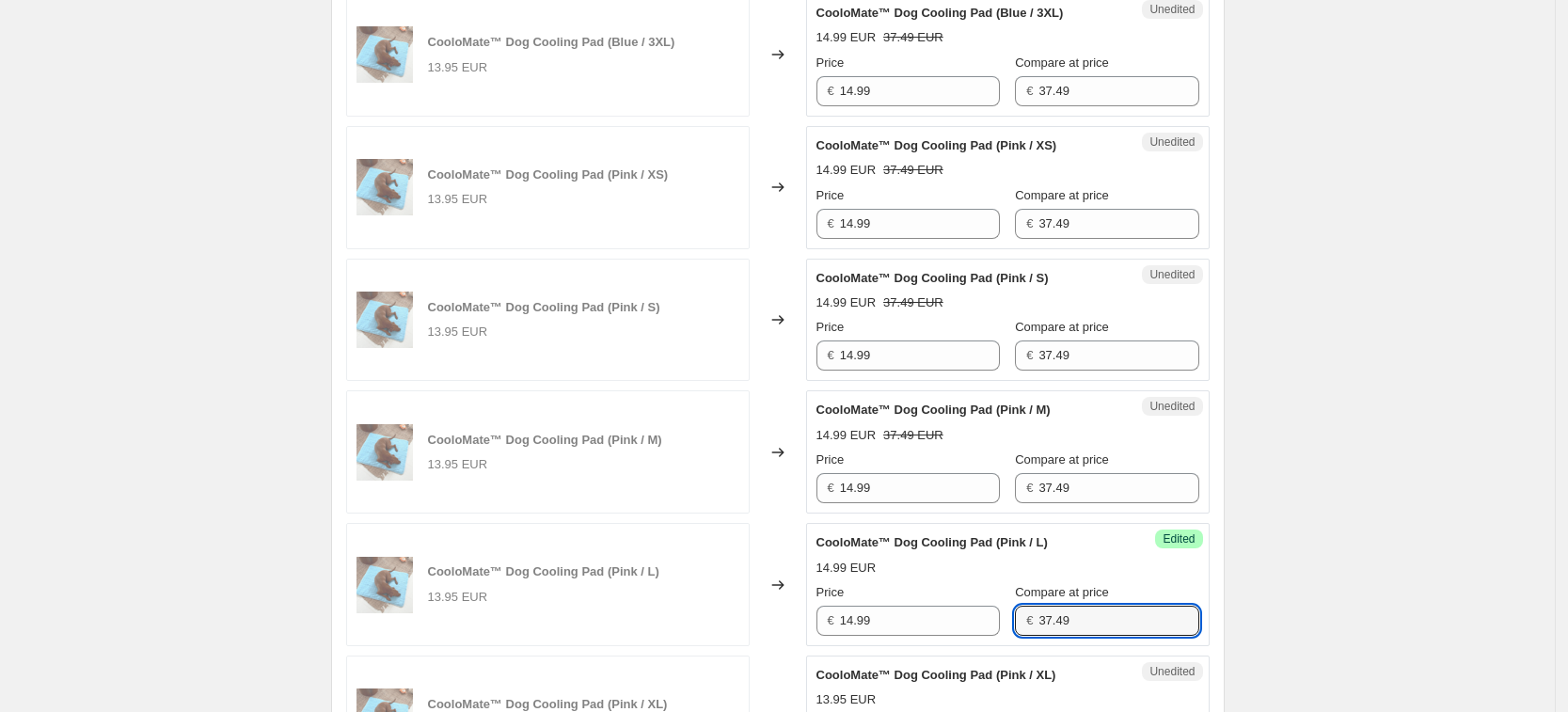 type on "37.49" 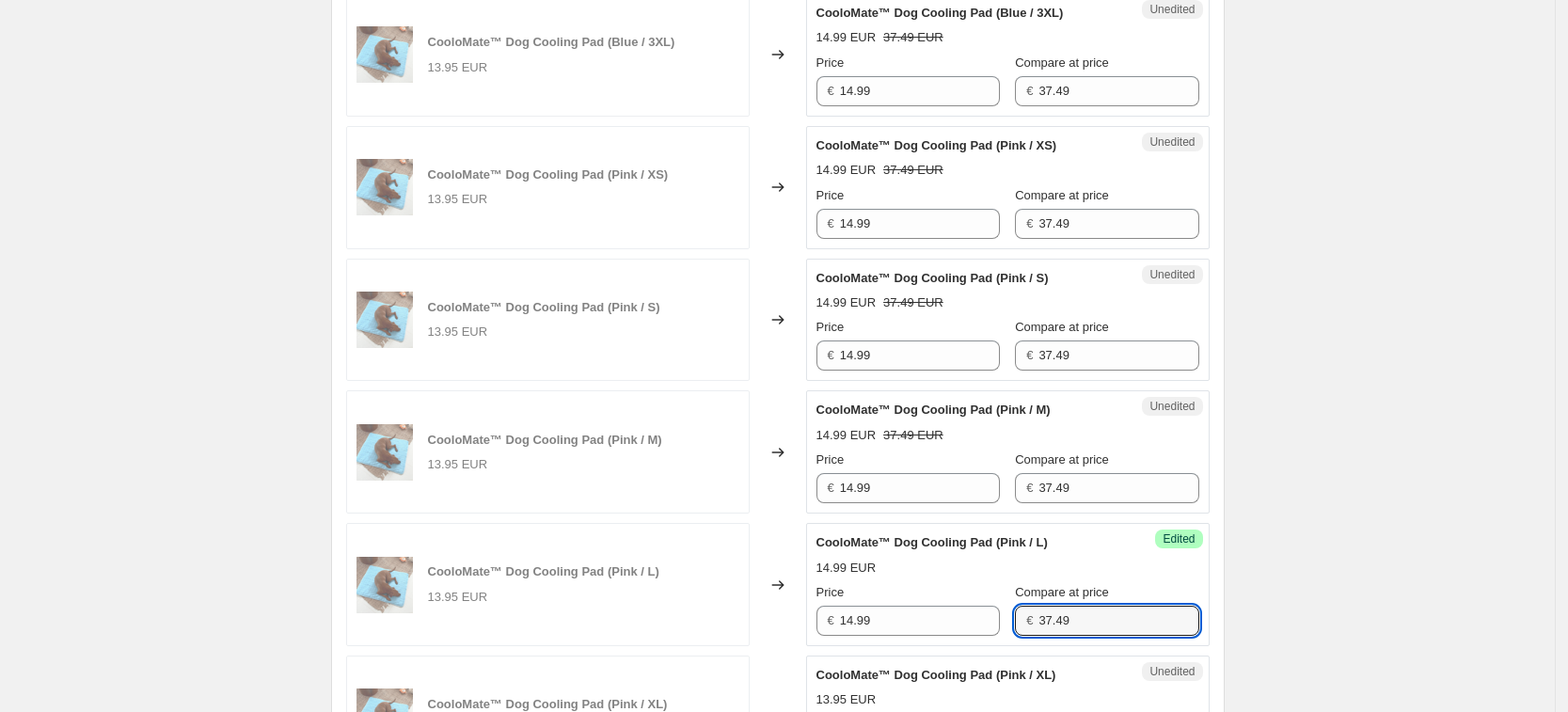 scroll, scrollTop: 1889, scrollLeft: 0, axis: vertical 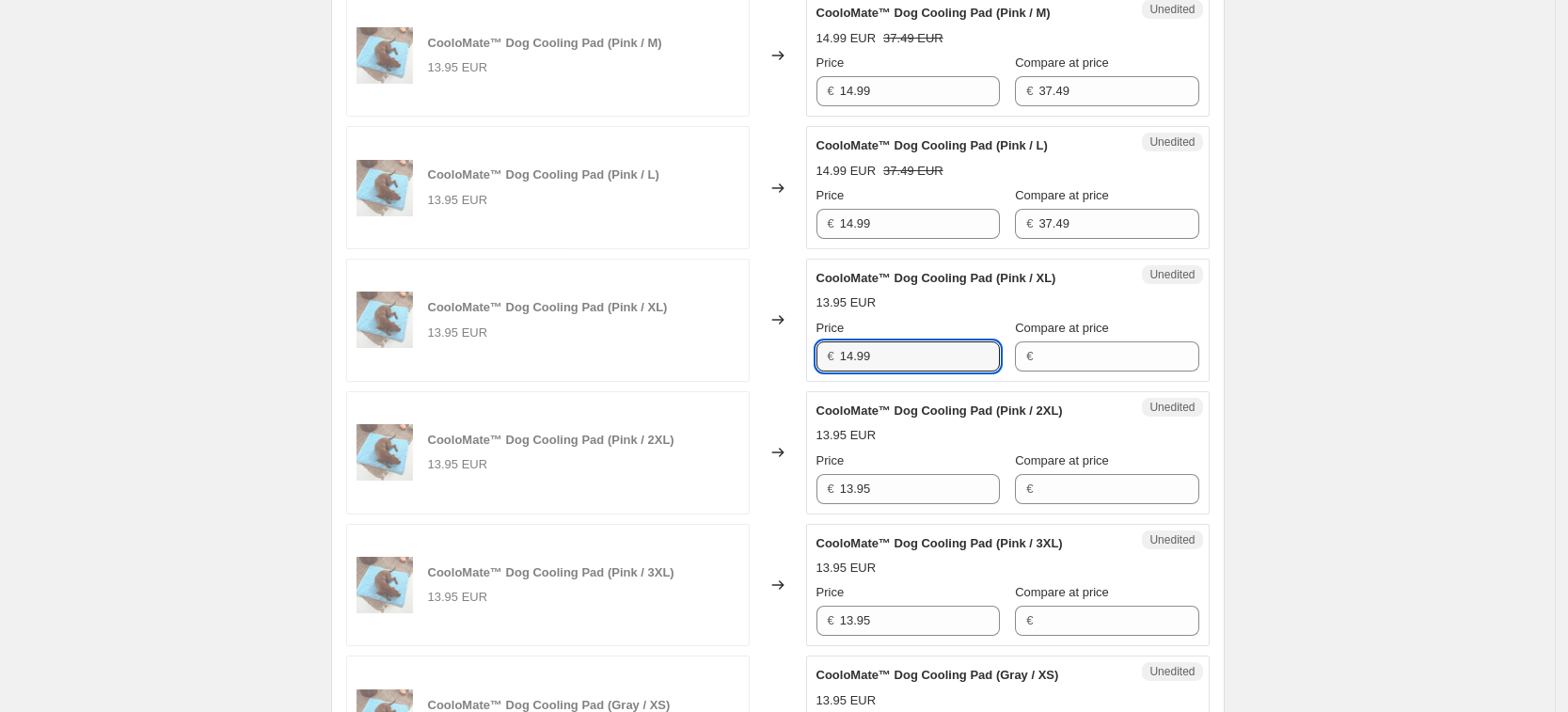 type on "14.99" 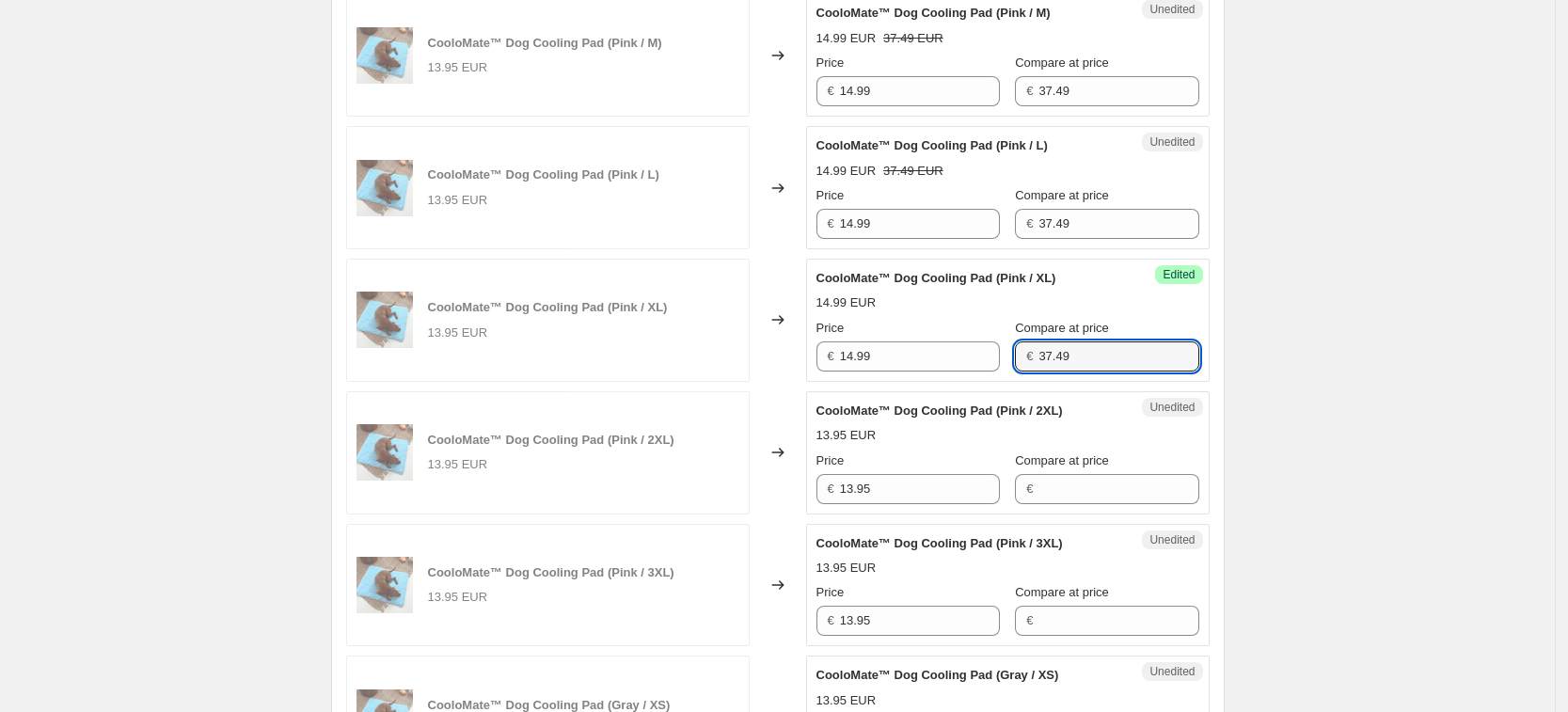 type on "37.49" 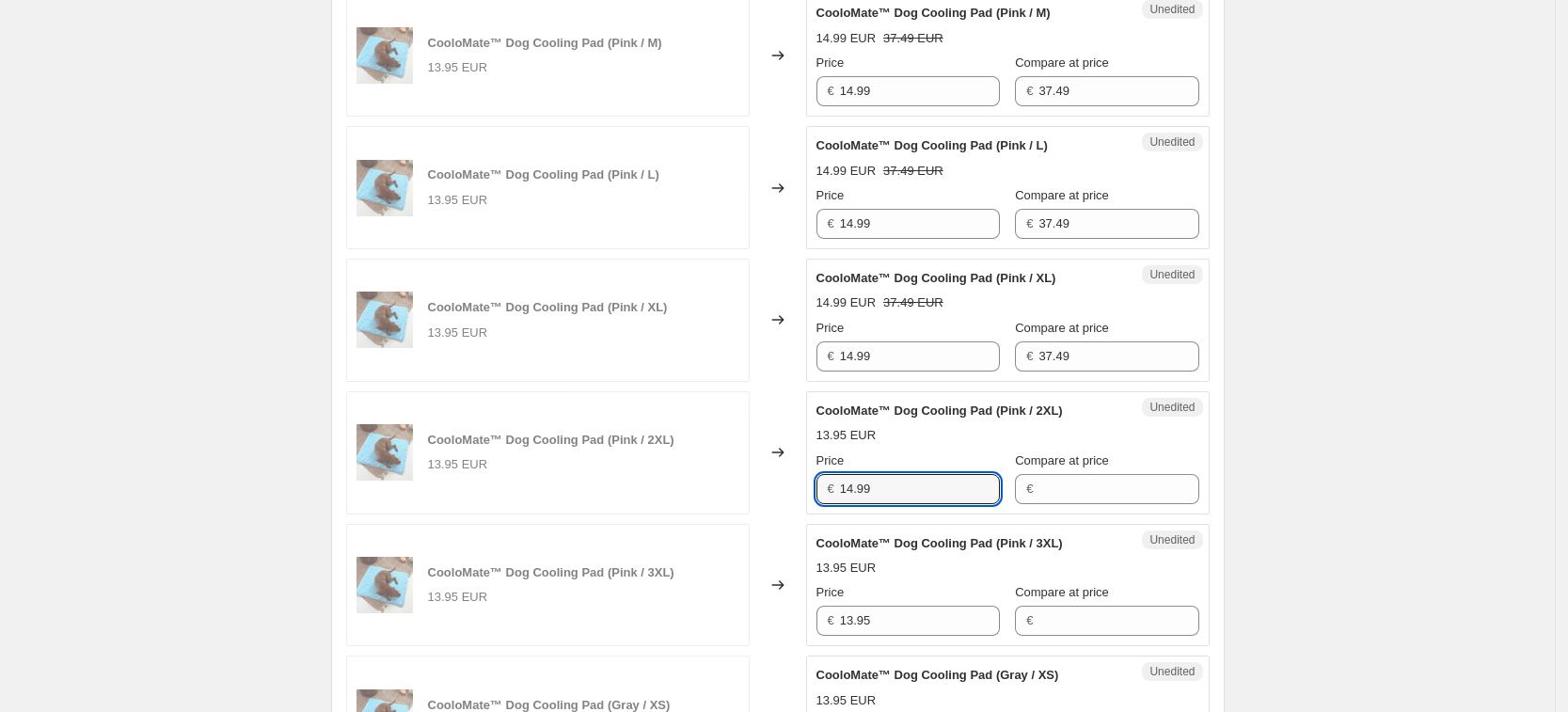 type on "14.99" 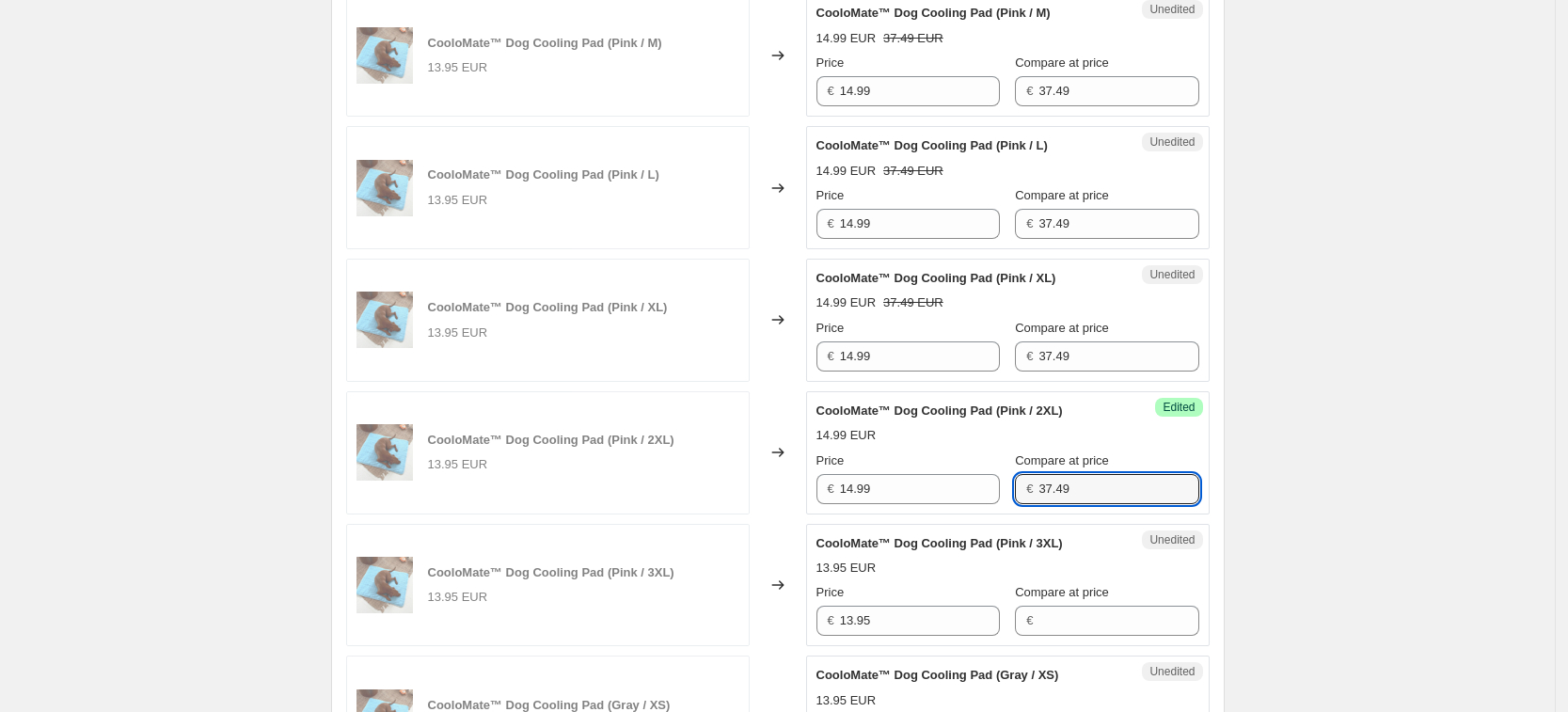 type on "37.49" 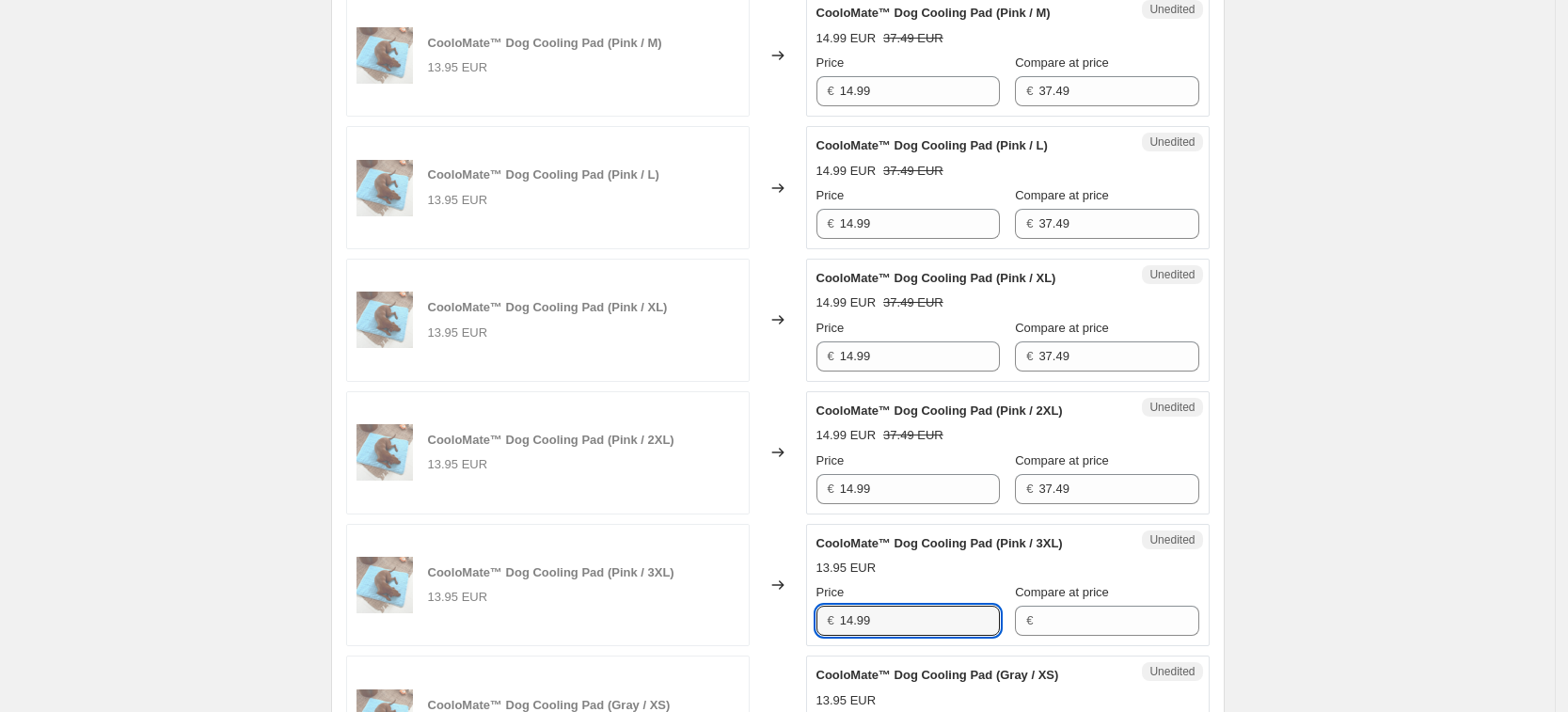 type on "14.99" 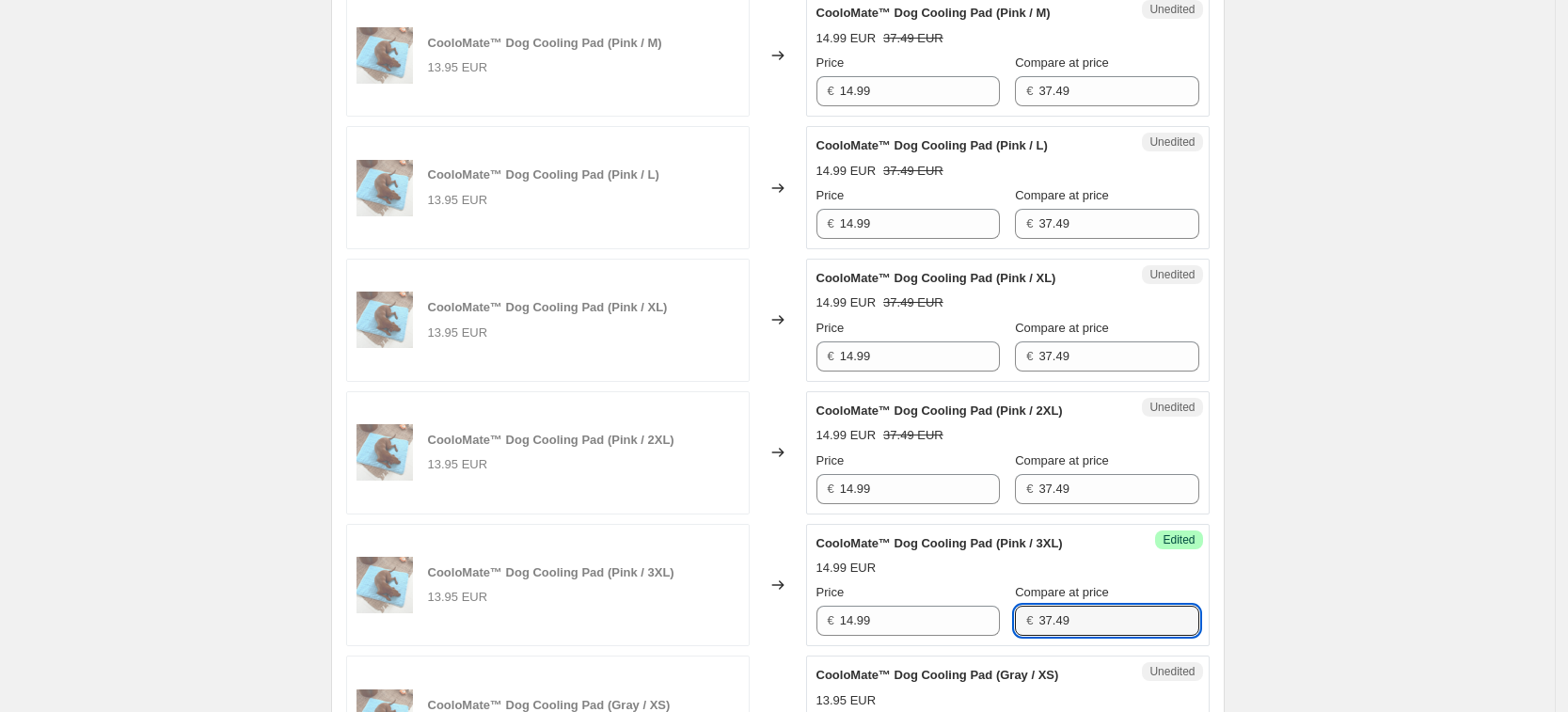 type on "37.49" 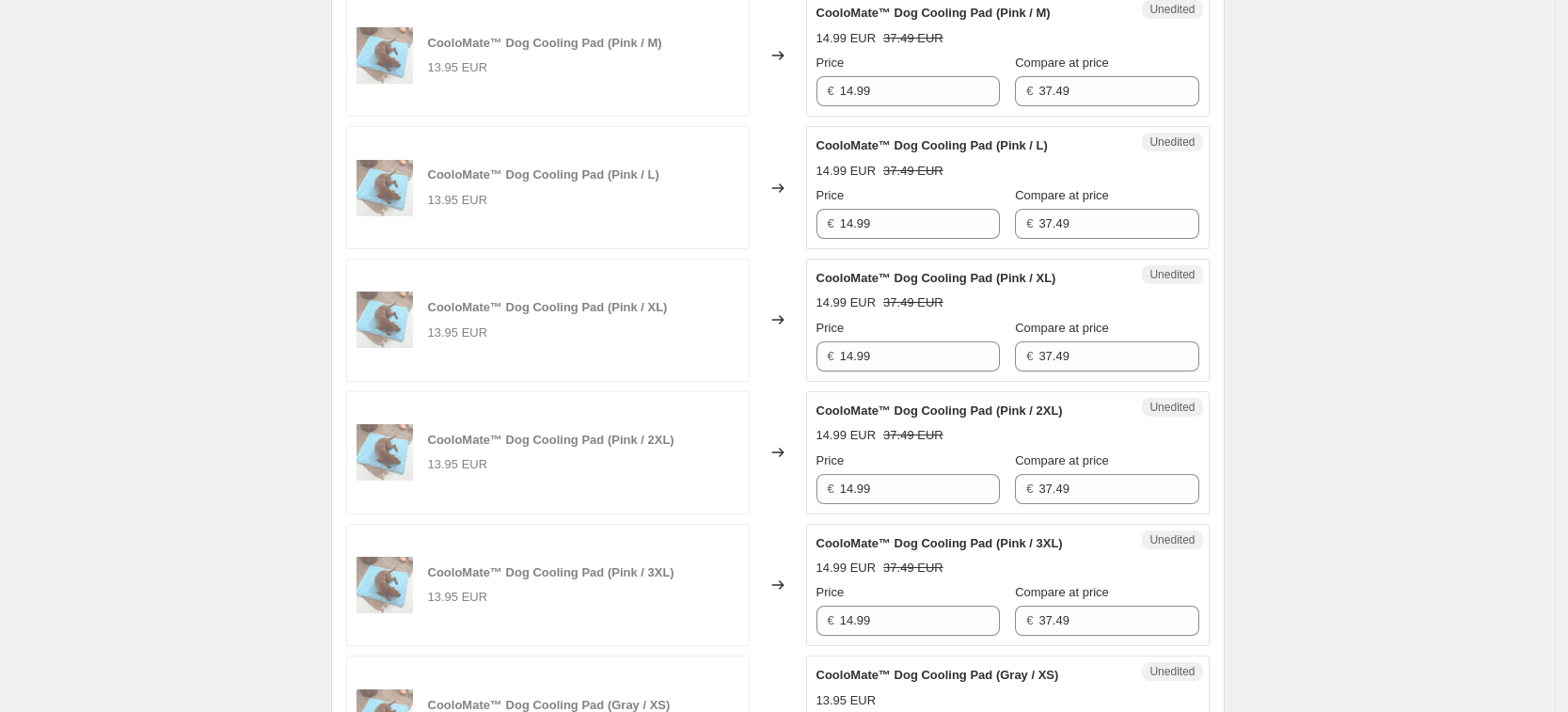 scroll, scrollTop: 2286, scrollLeft: 0, axis: vertical 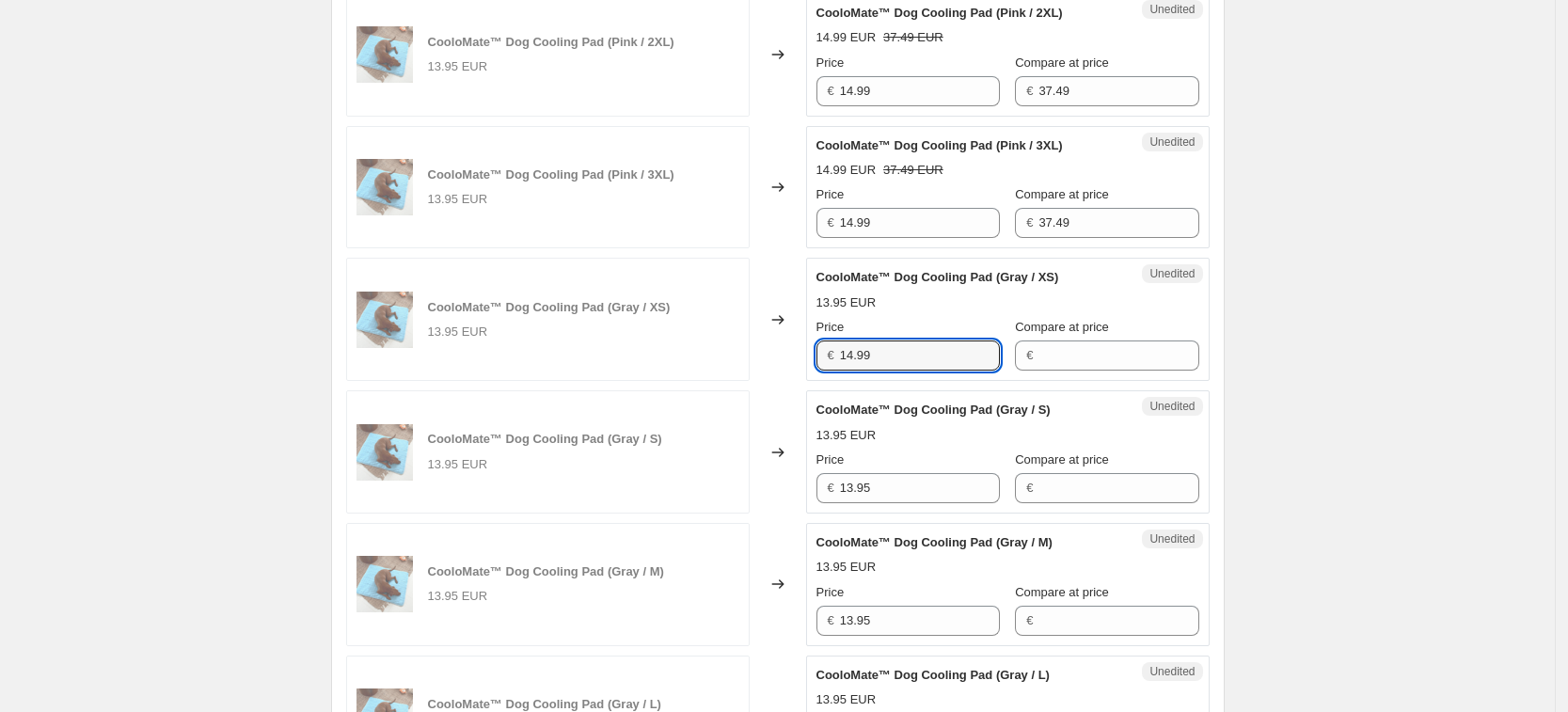 type on "14.99" 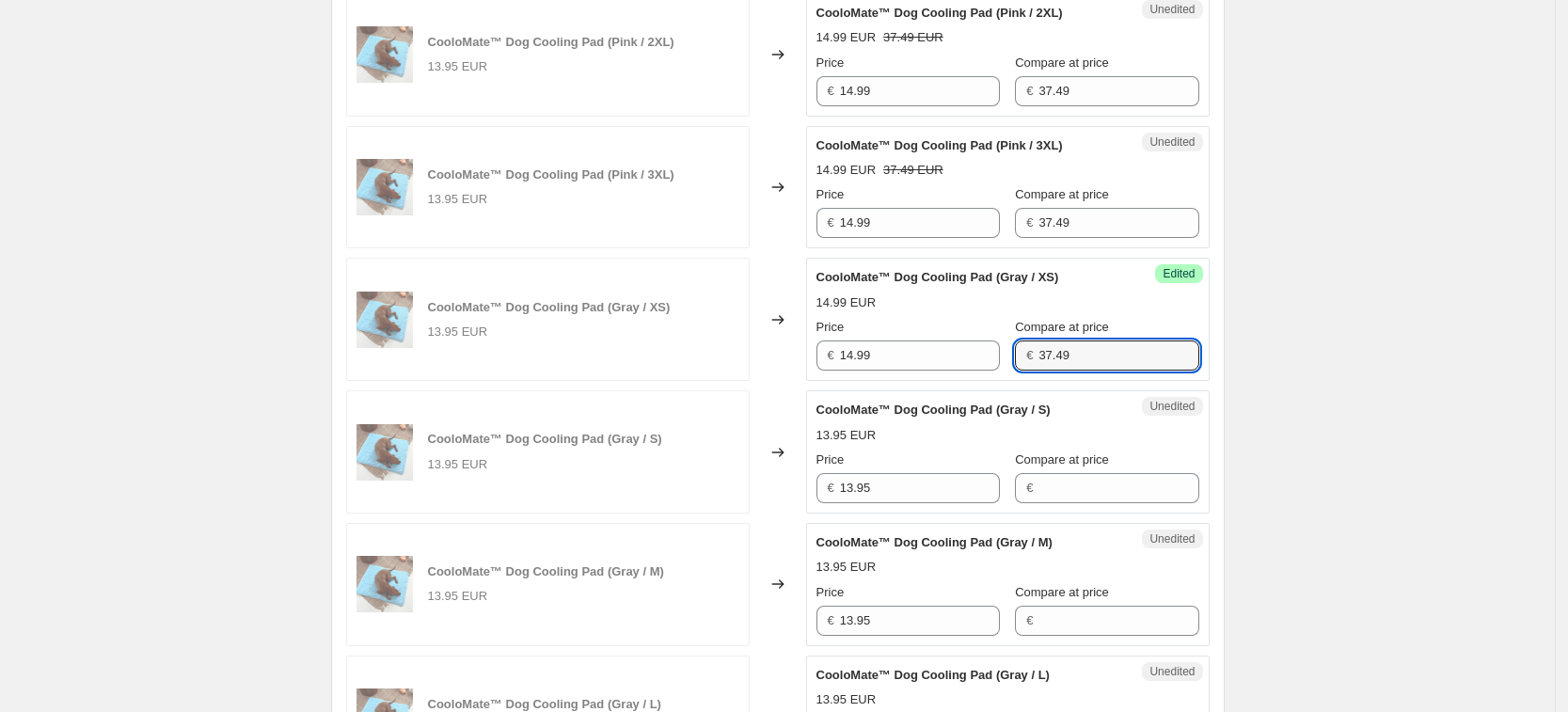 type on "37.49" 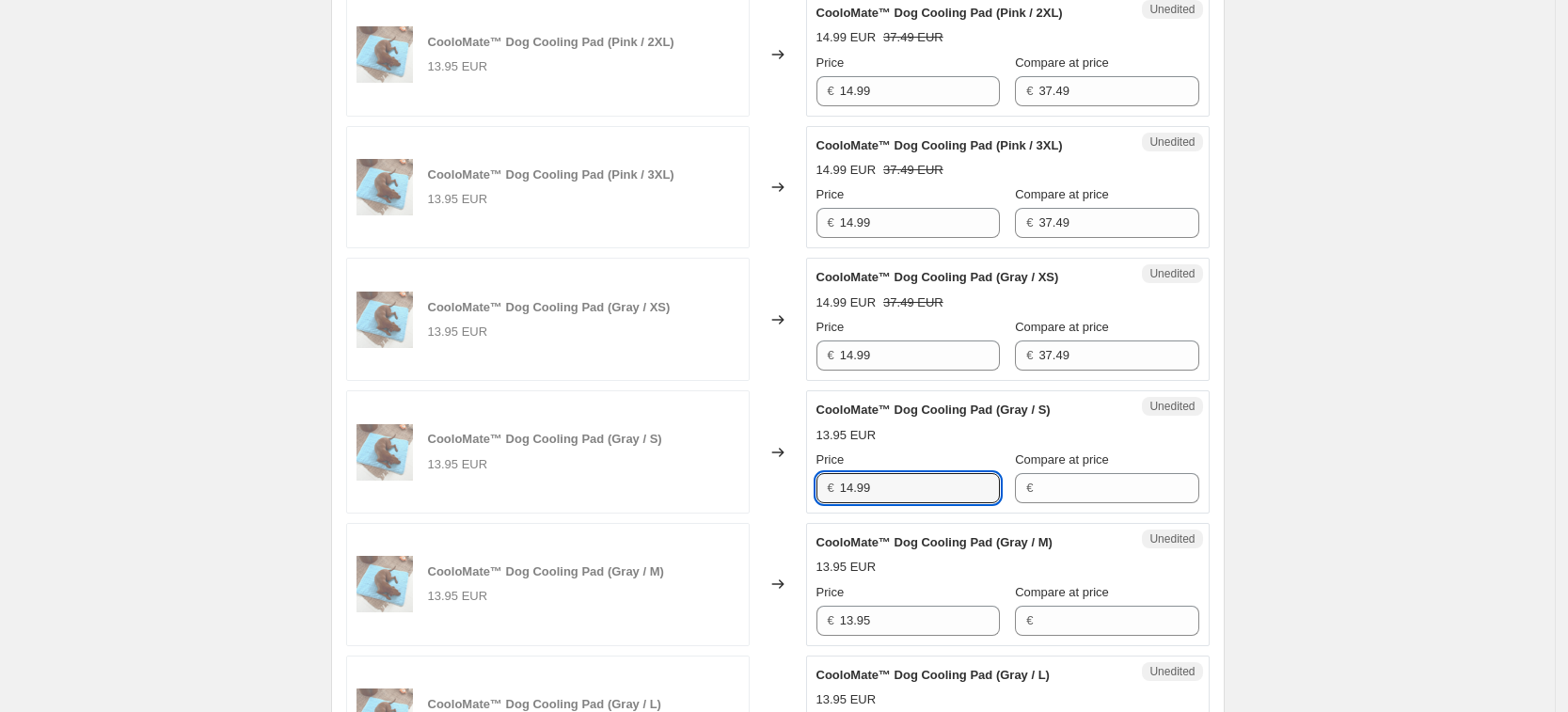 type on "14.99" 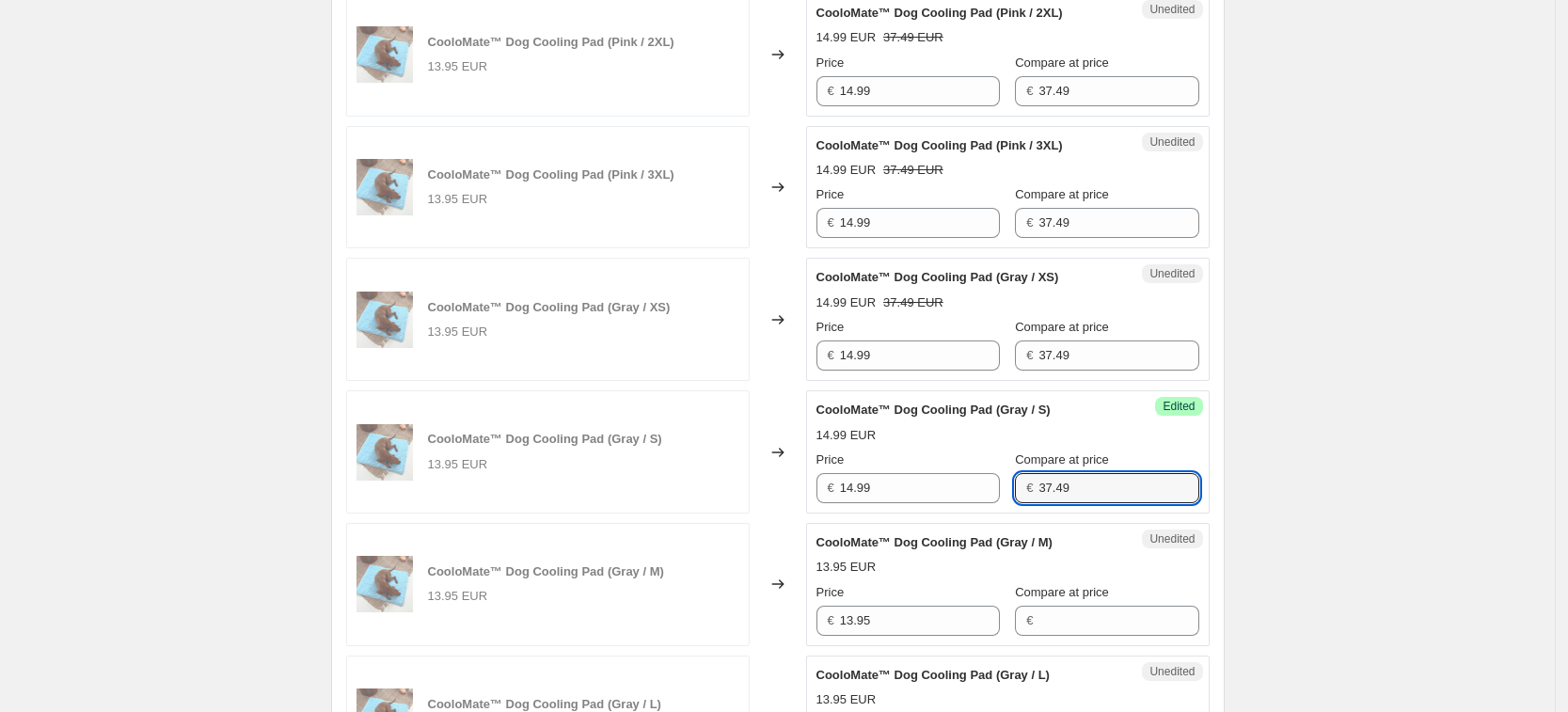 type on "37.49" 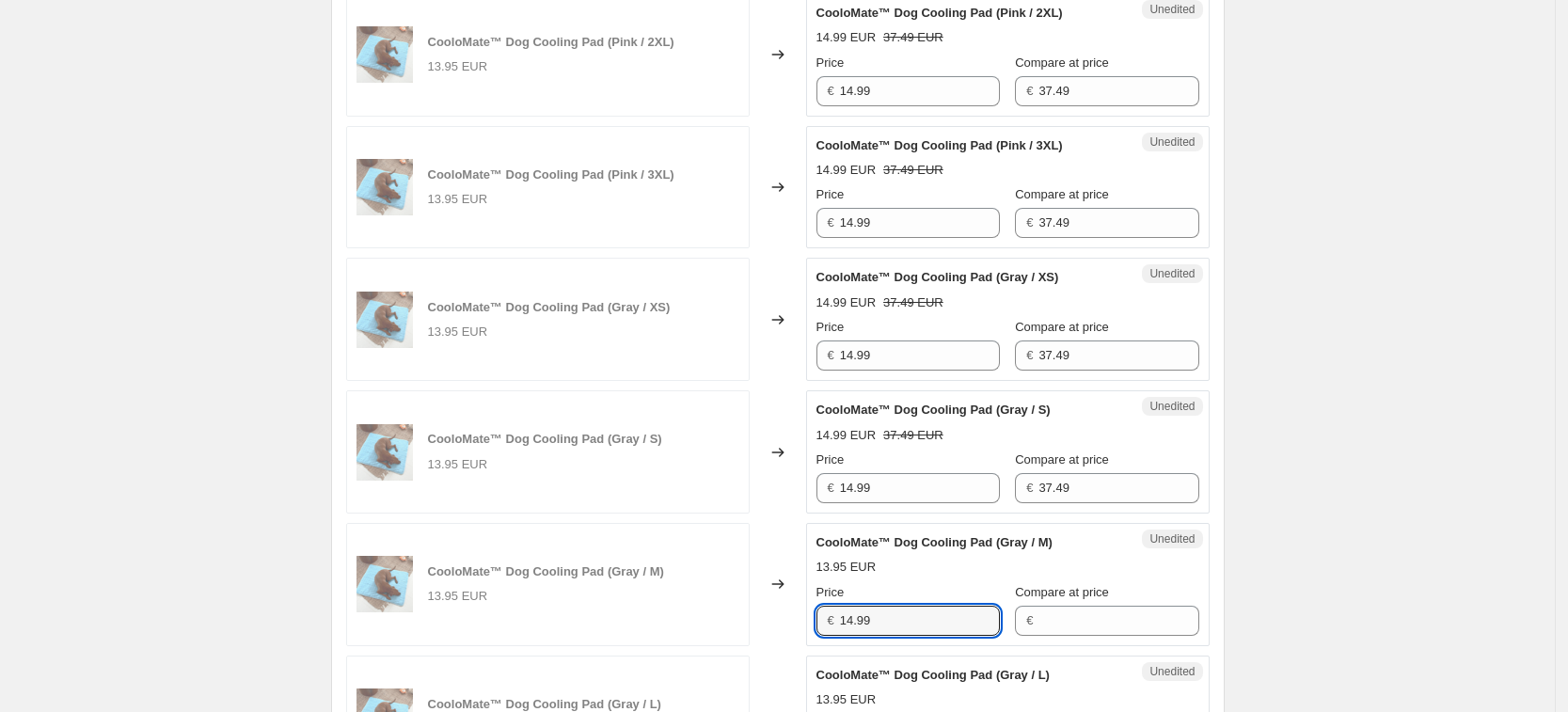 type on "14.99" 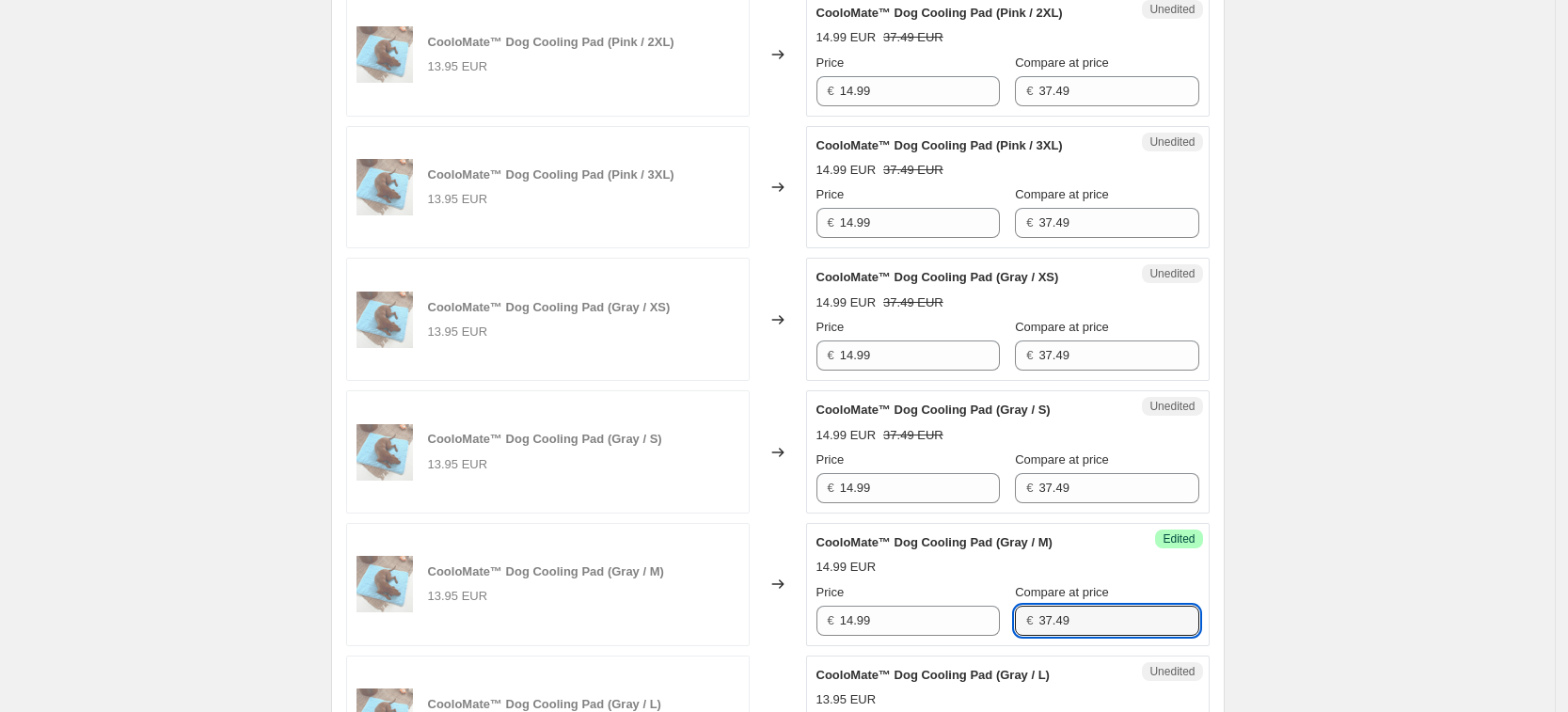type on "37.49" 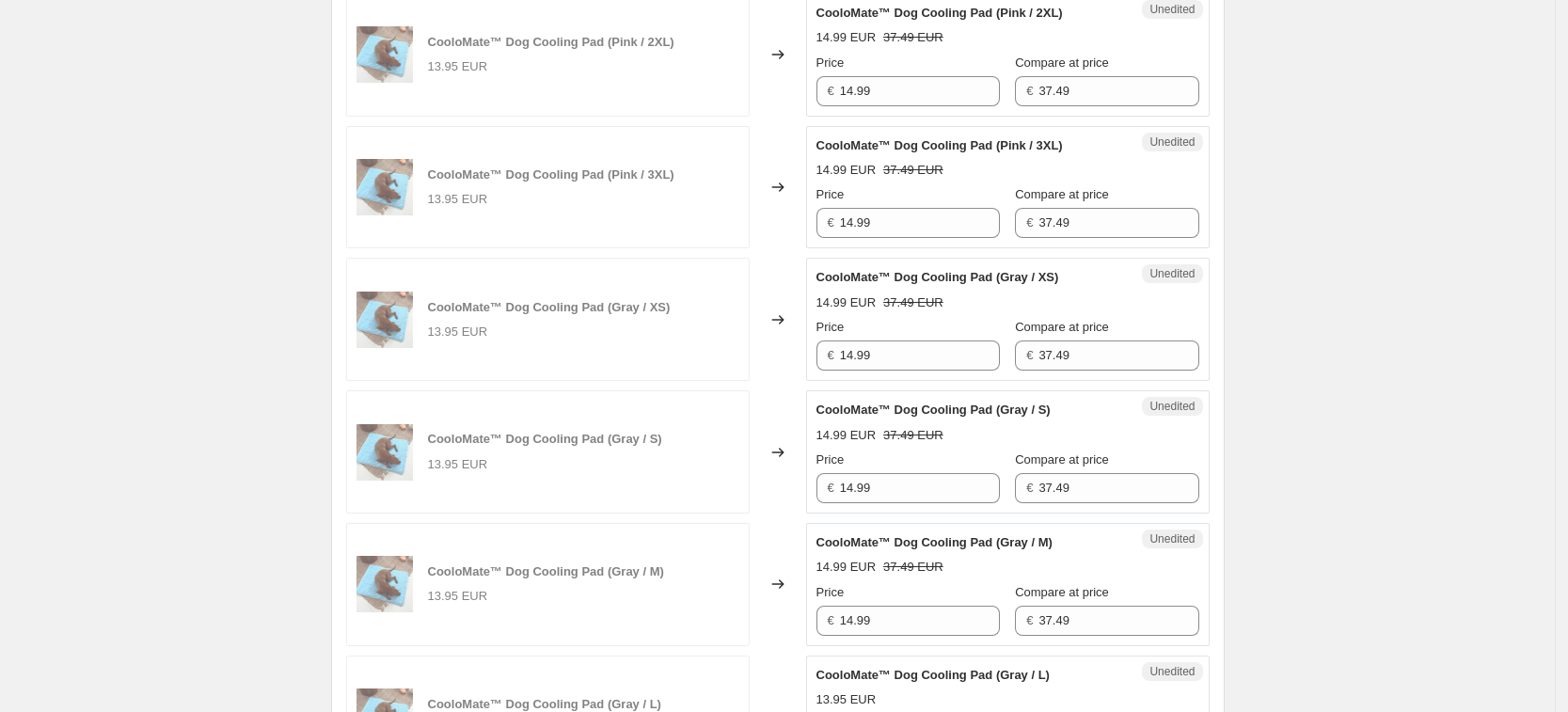 scroll, scrollTop: 2683, scrollLeft: 0, axis: vertical 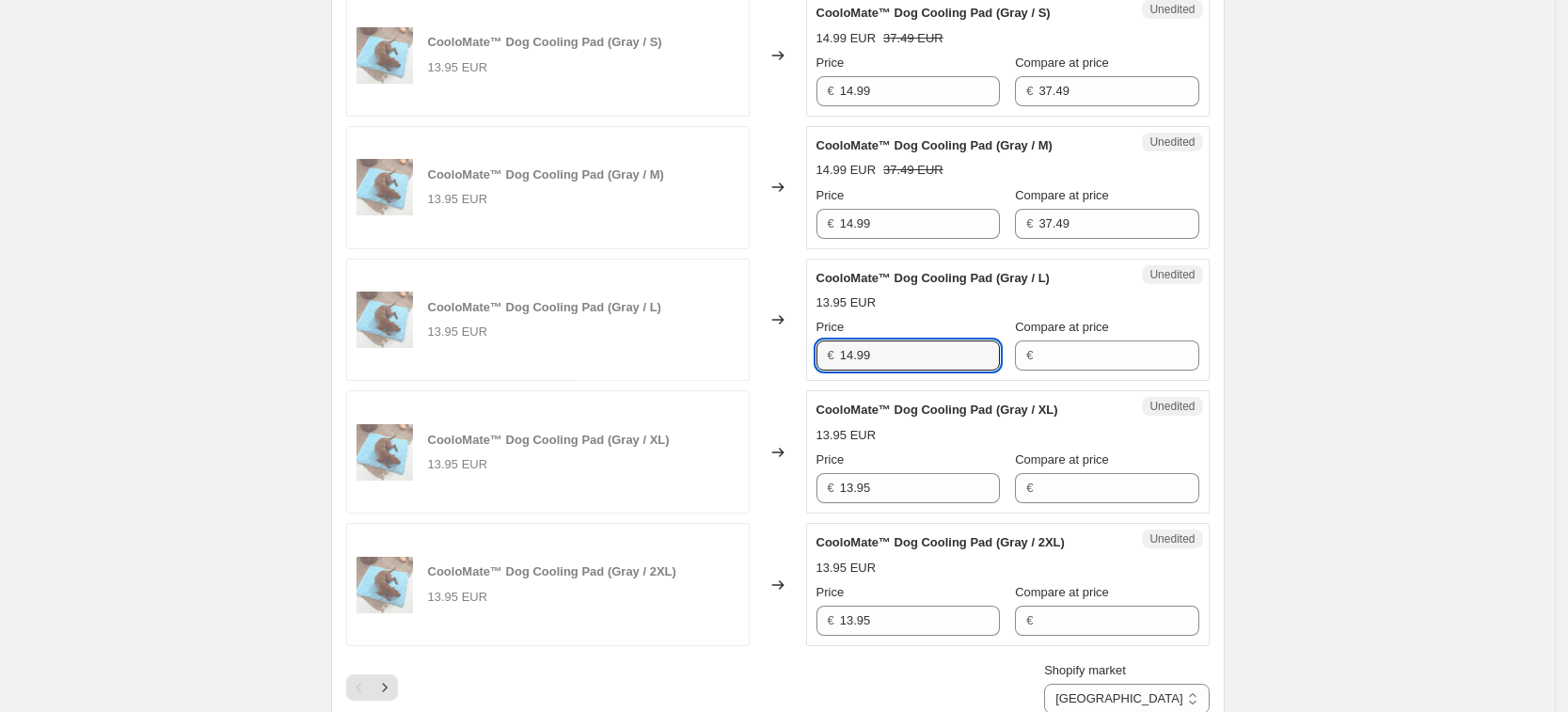 type on "14.99" 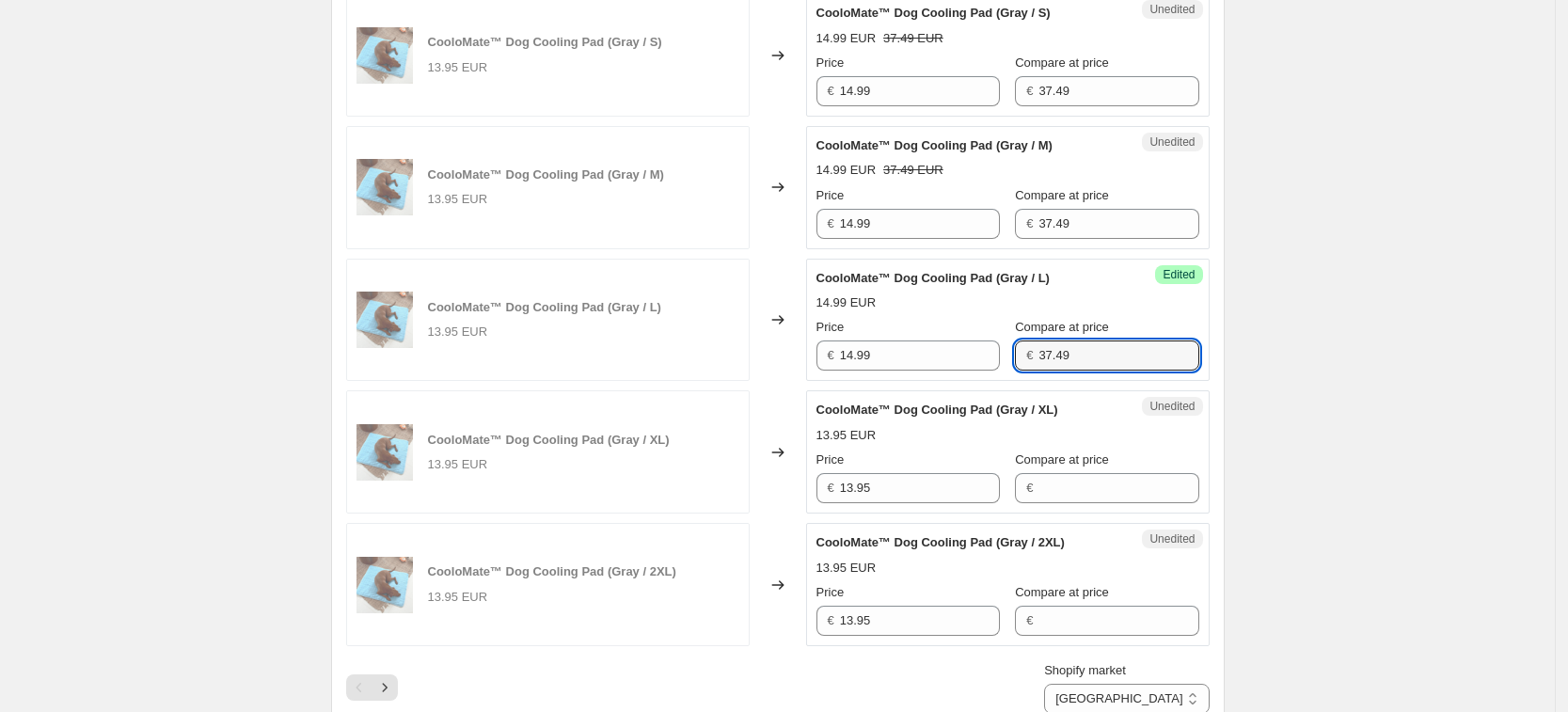 type on "37.49" 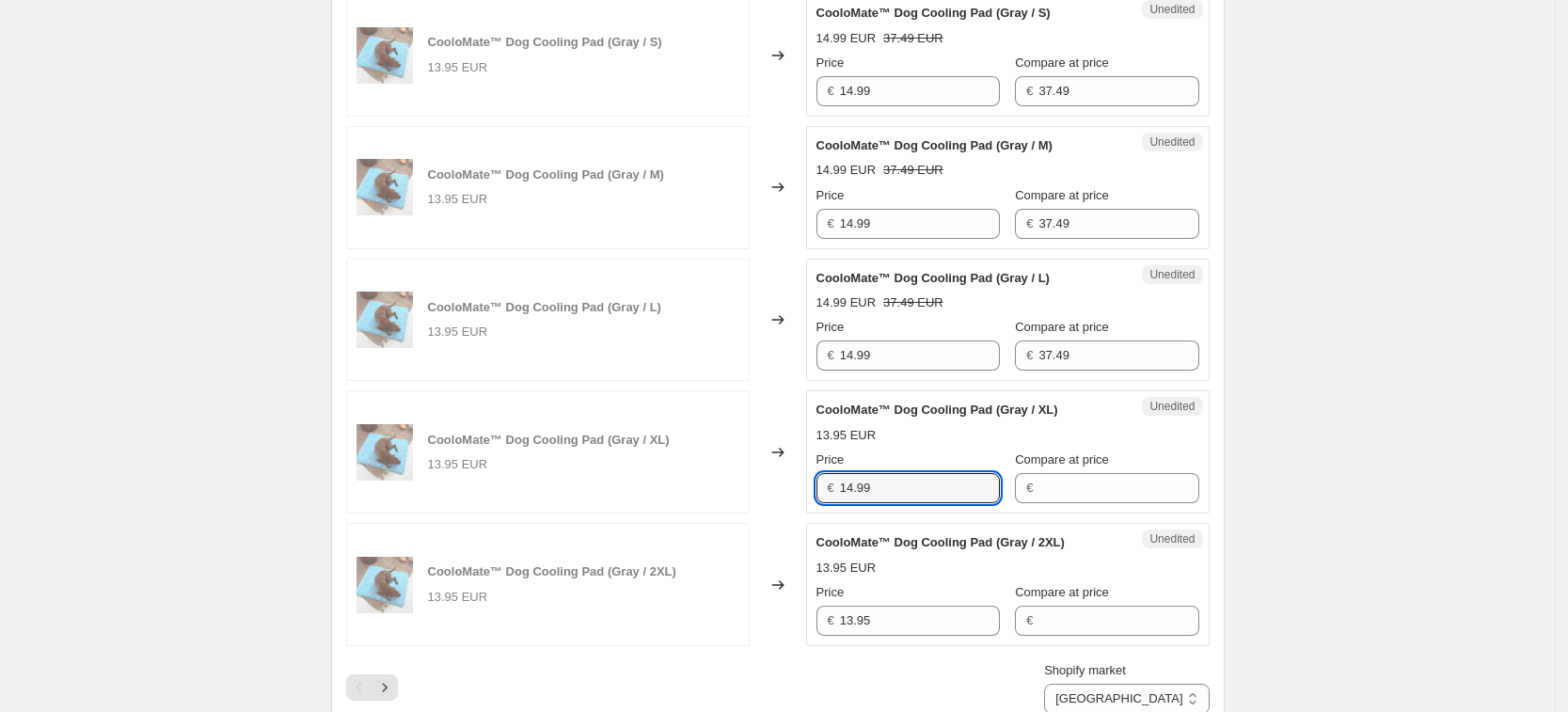 type on "14.99" 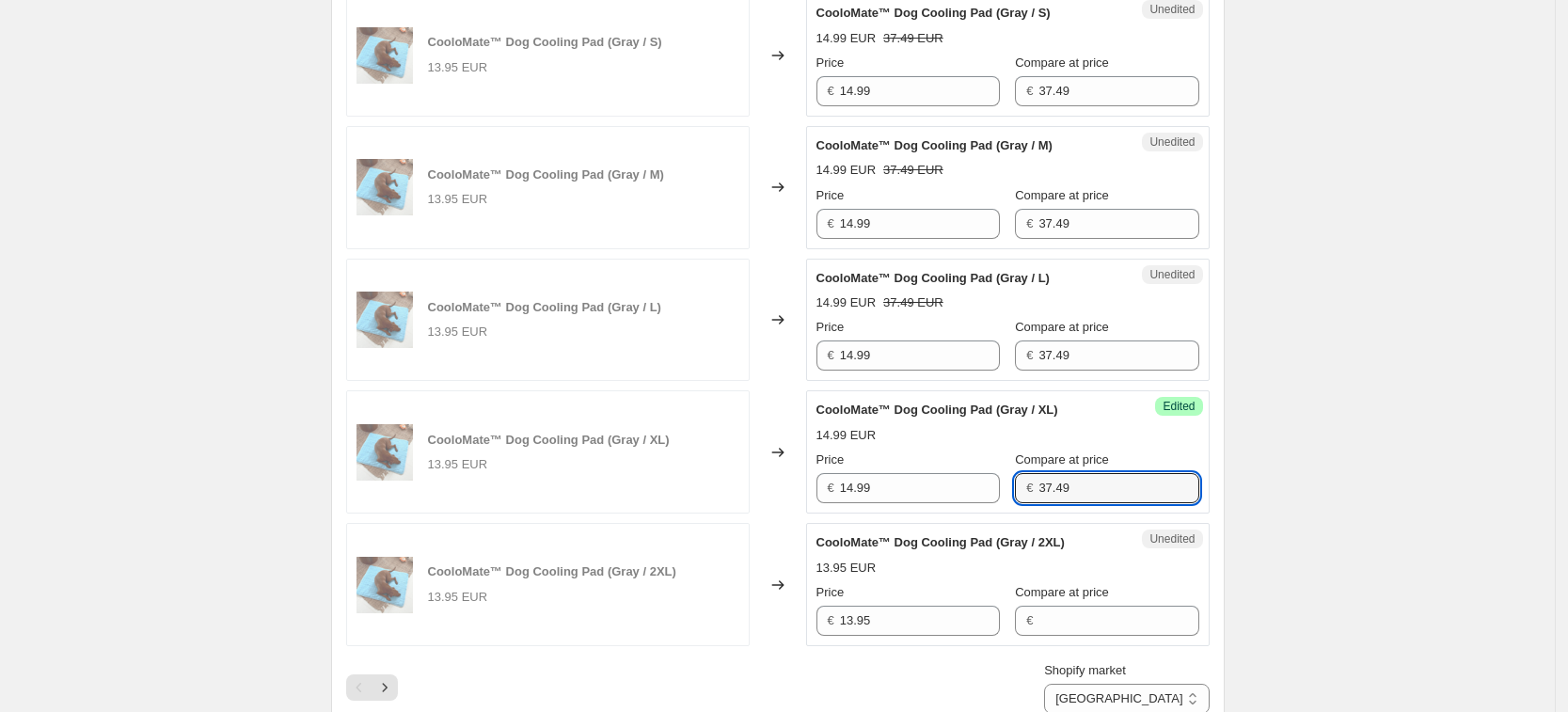 type on "37.49" 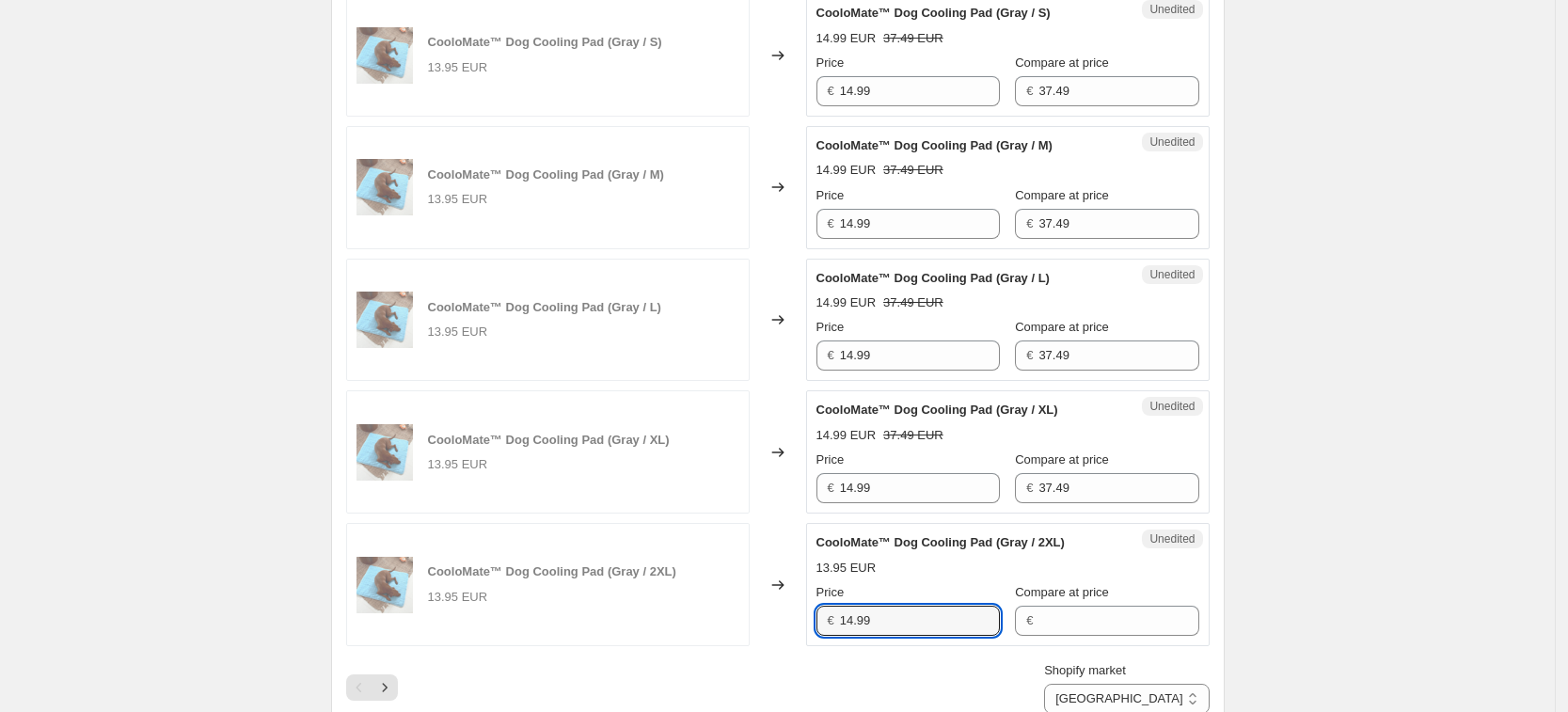 type on "14.99" 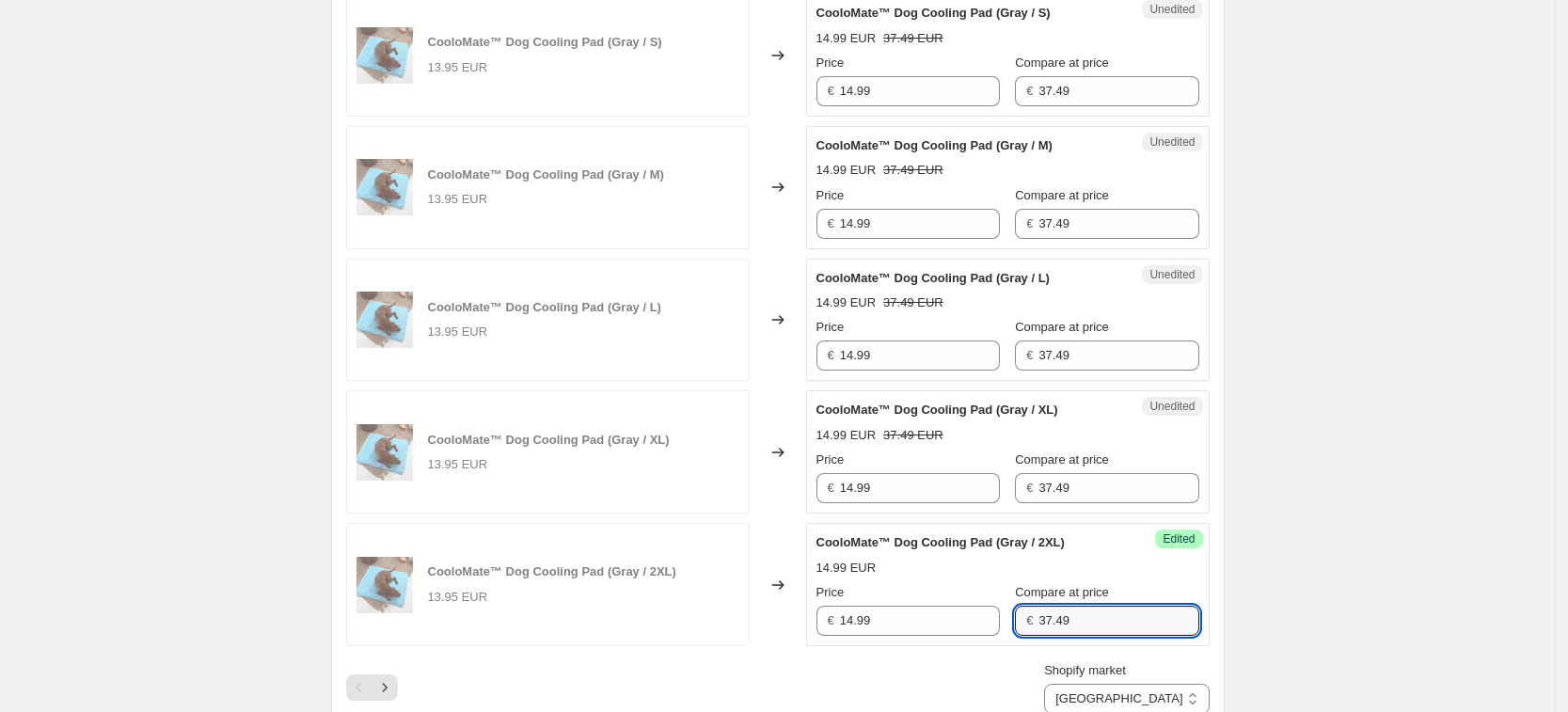type on "37.49" 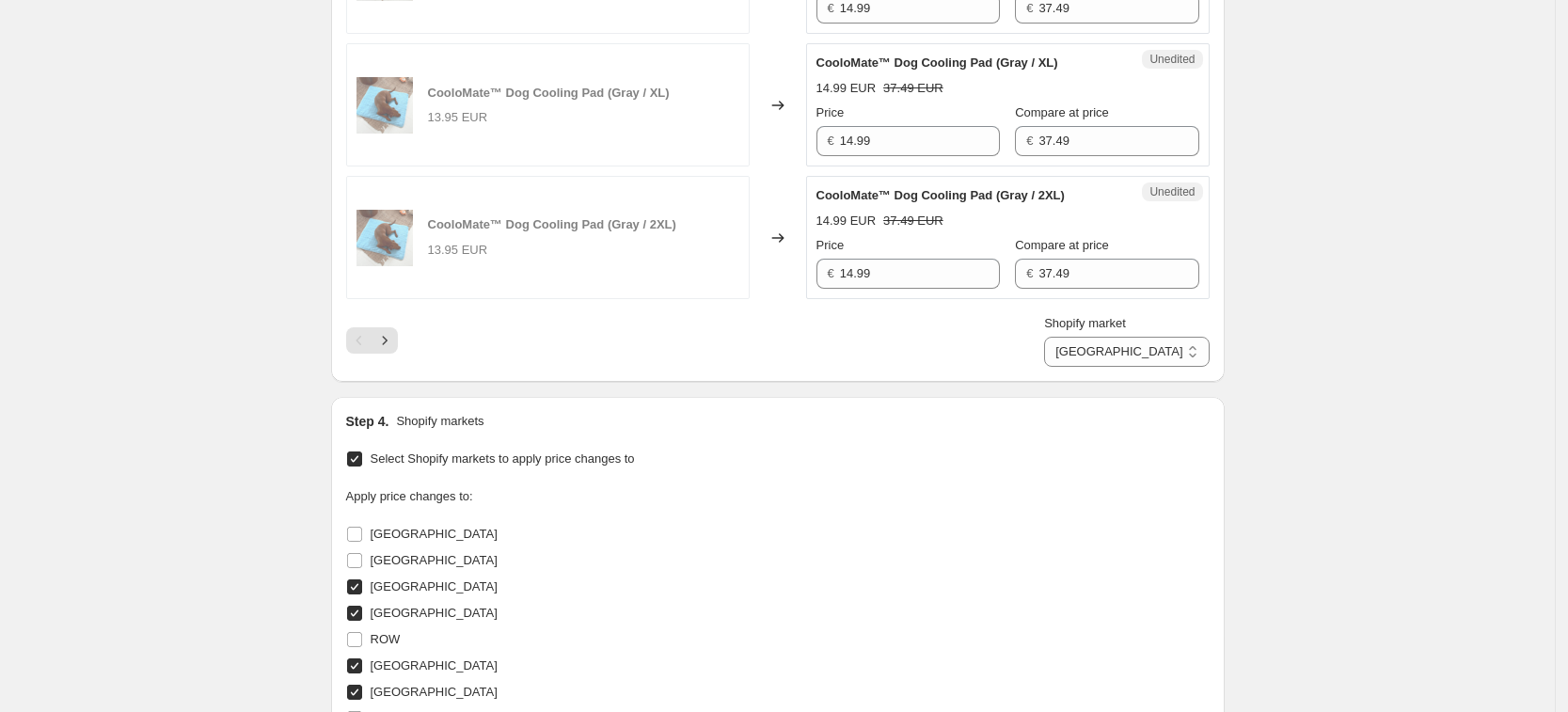 scroll, scrollTop: 3036, scrollLeft: 0, axis: vertical 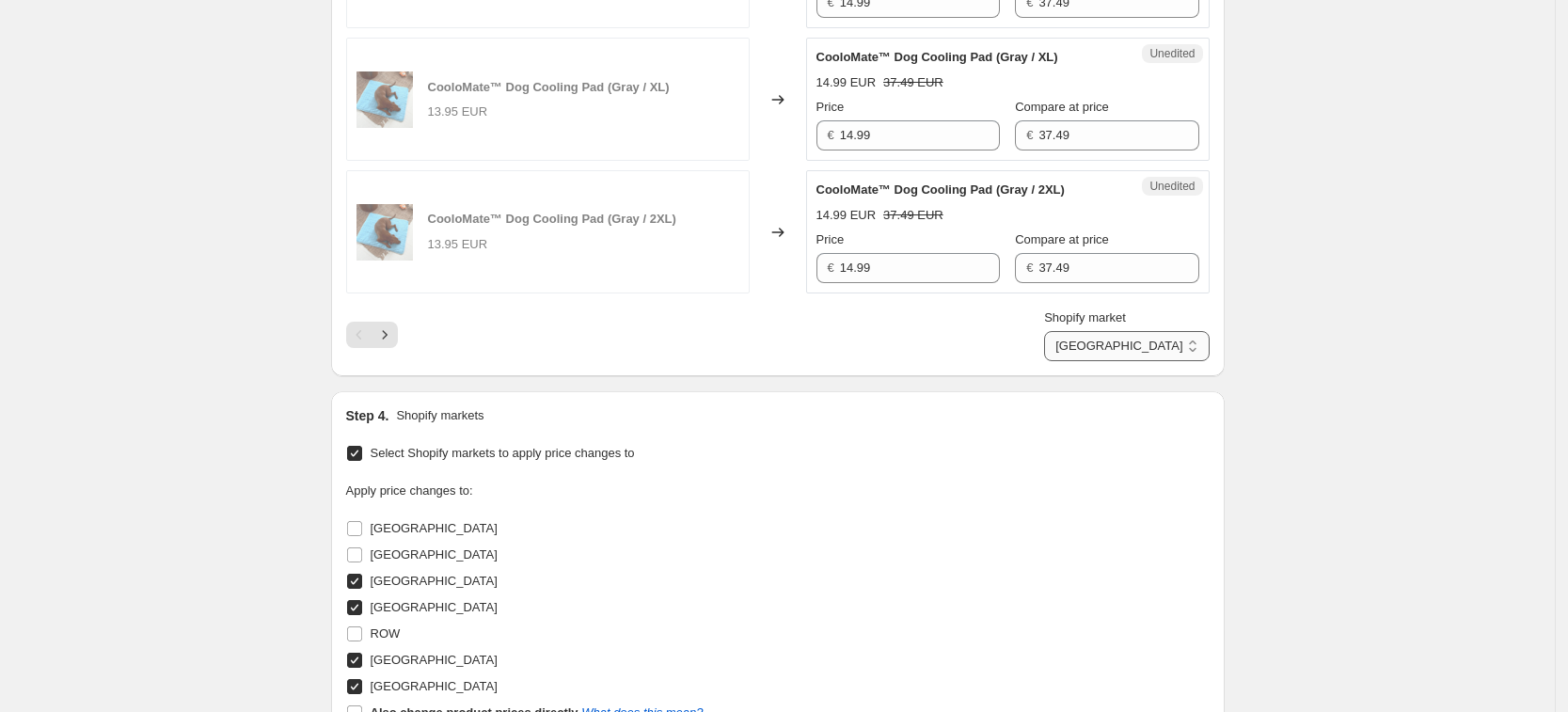 click on "[GEOGRAPHIC_DATA] [GEOGRAPHIC_DATA] [GEOGRAPHIC_DATA] [GEOGRAPHIC_DATA]" at bounding box center (1126, 346) 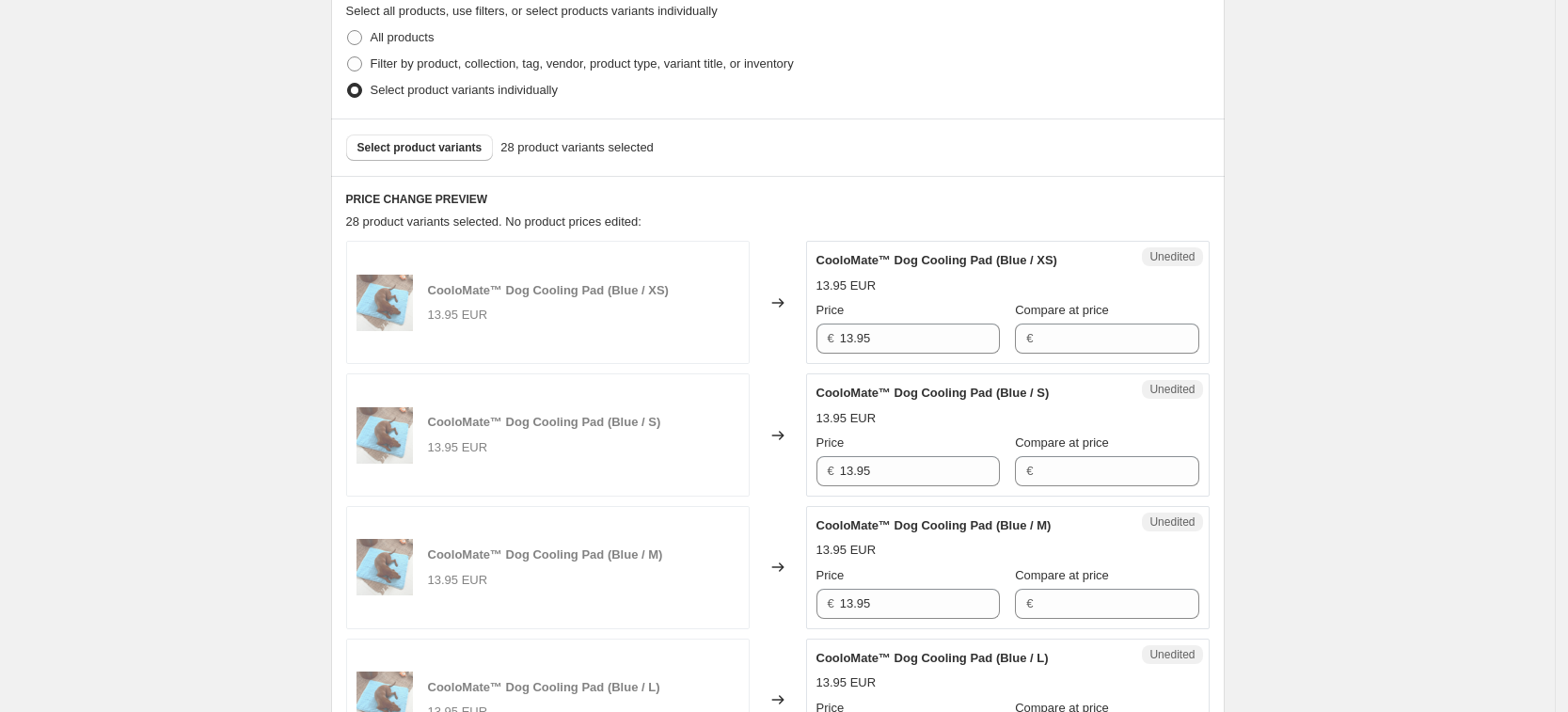 scroll, scrollTop: 332, scrollLeft: 0, axis: vertical 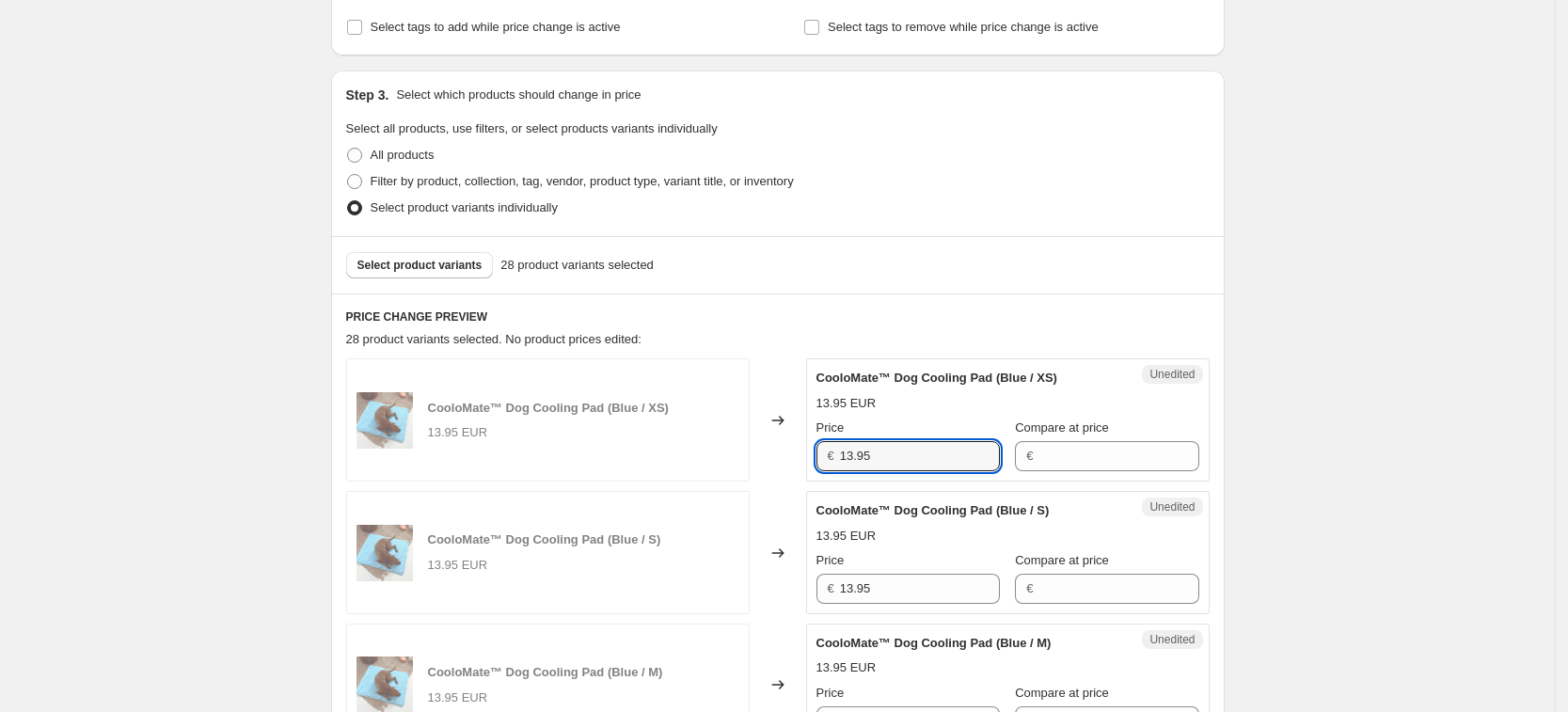 drag, startPoint x: 882, startPoint y: 462, endPoint x: 754, endPoint y: 418, distance: 135.35139 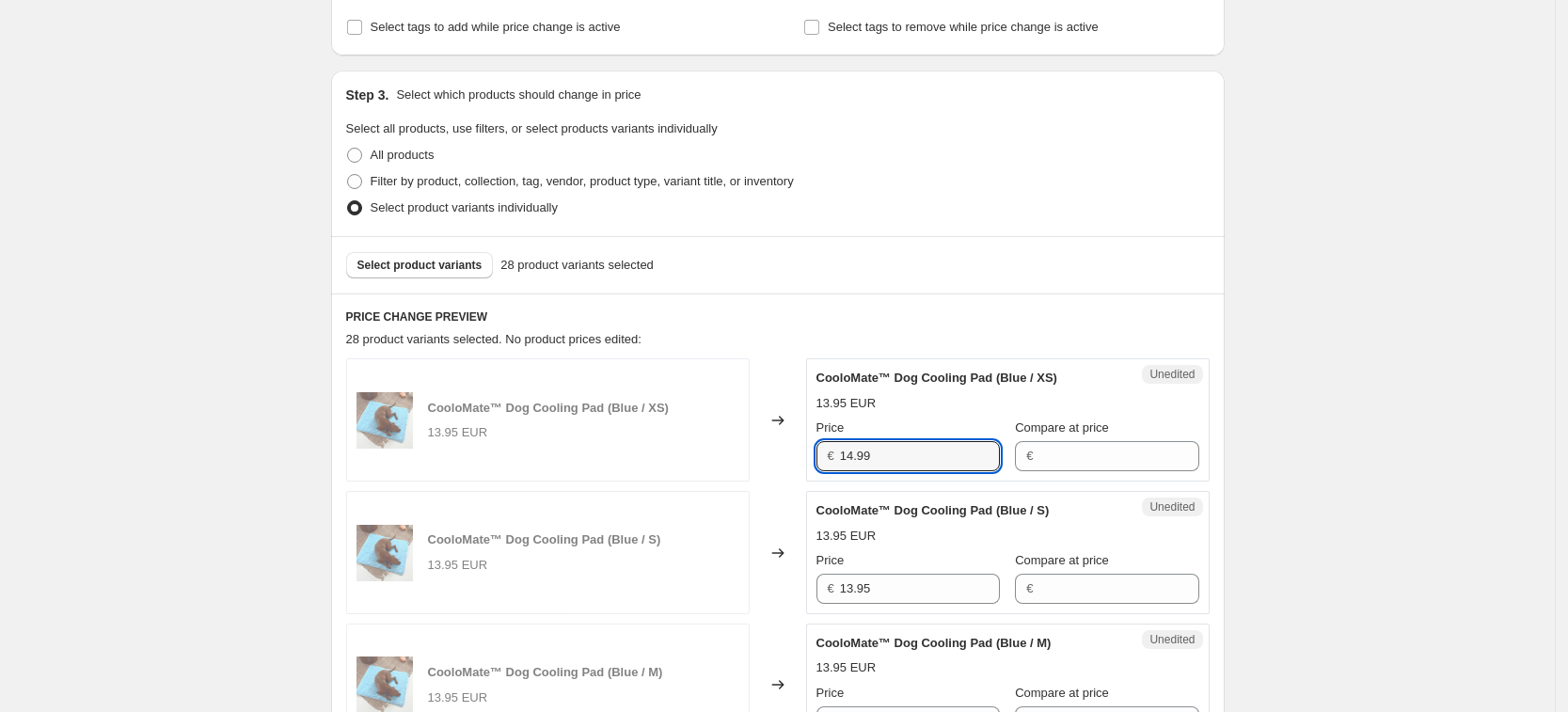 type on "14.99" 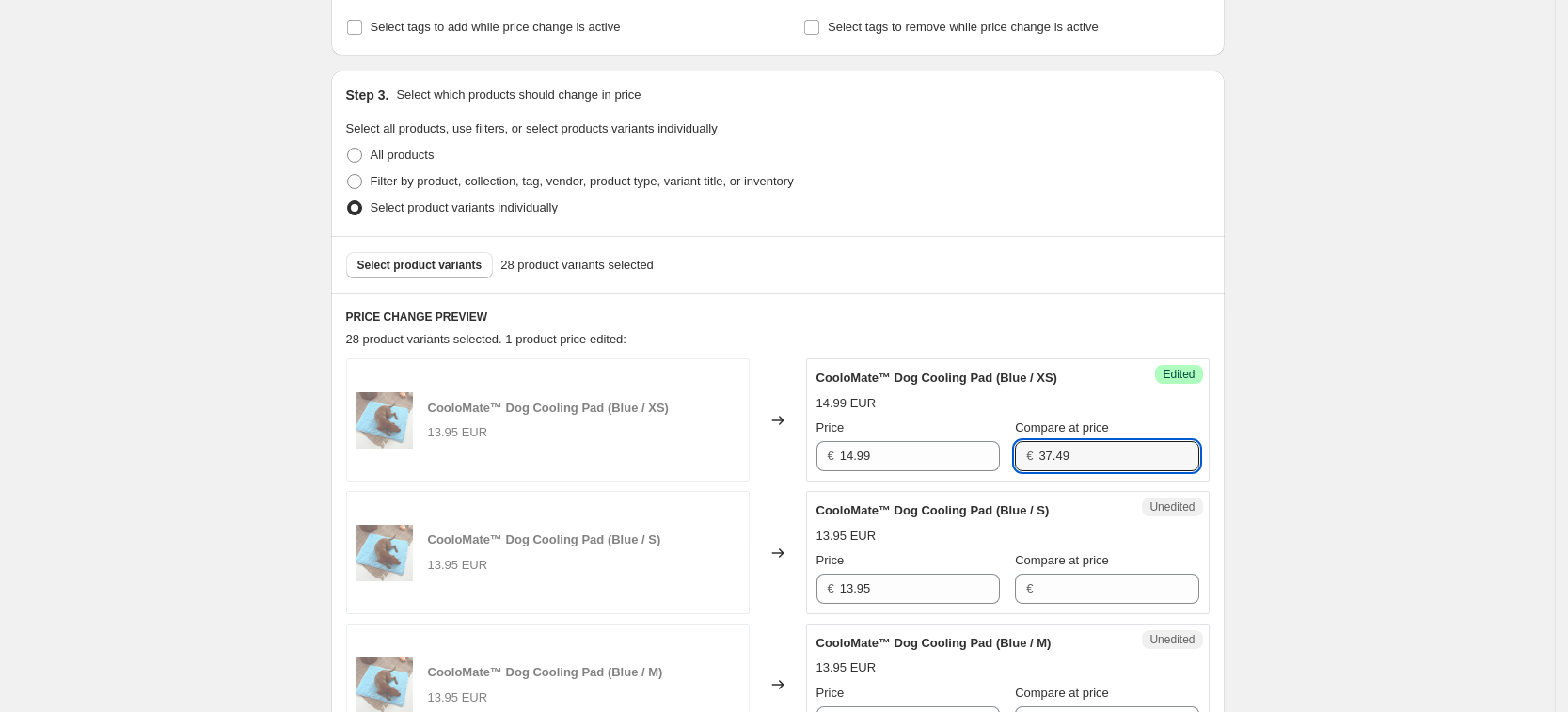 type on "37.49" 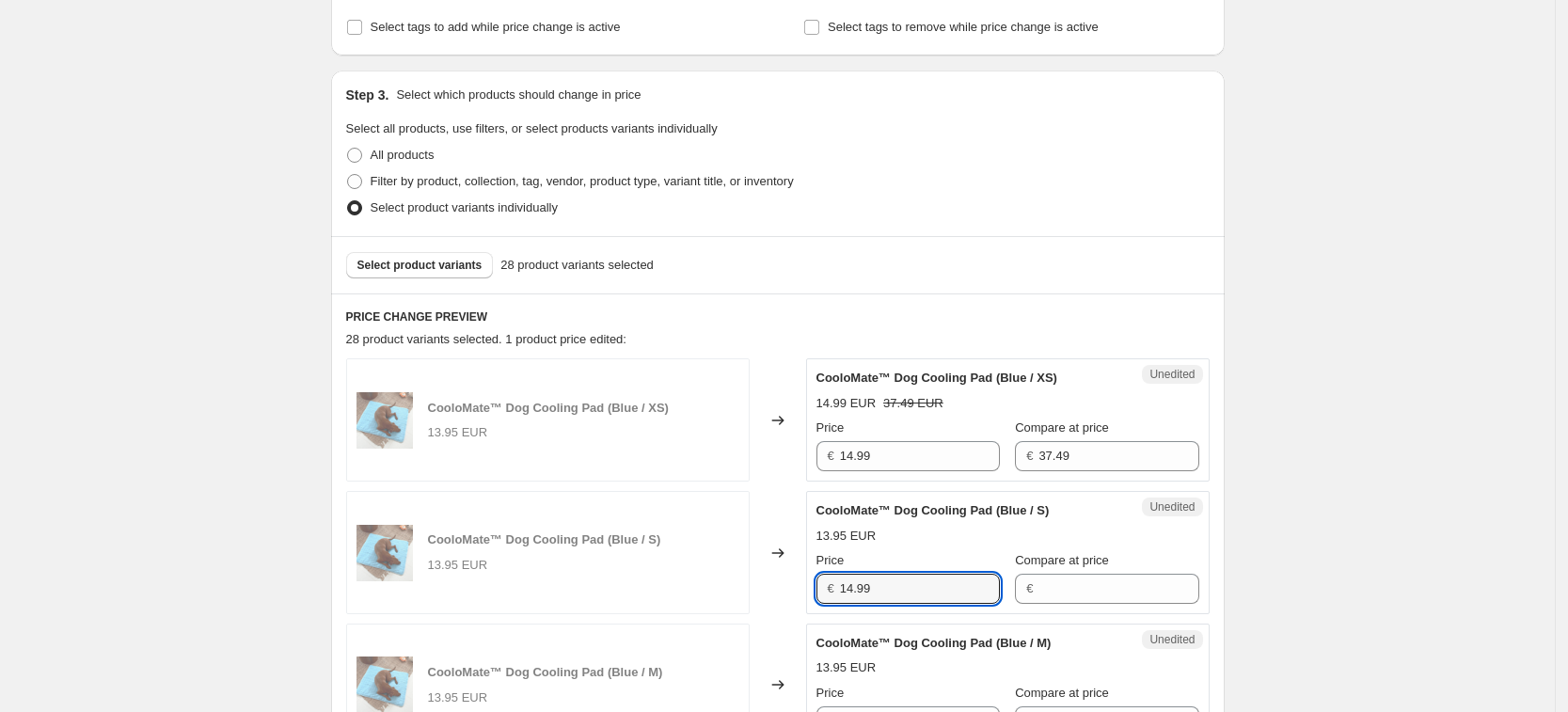 type on "14.99" 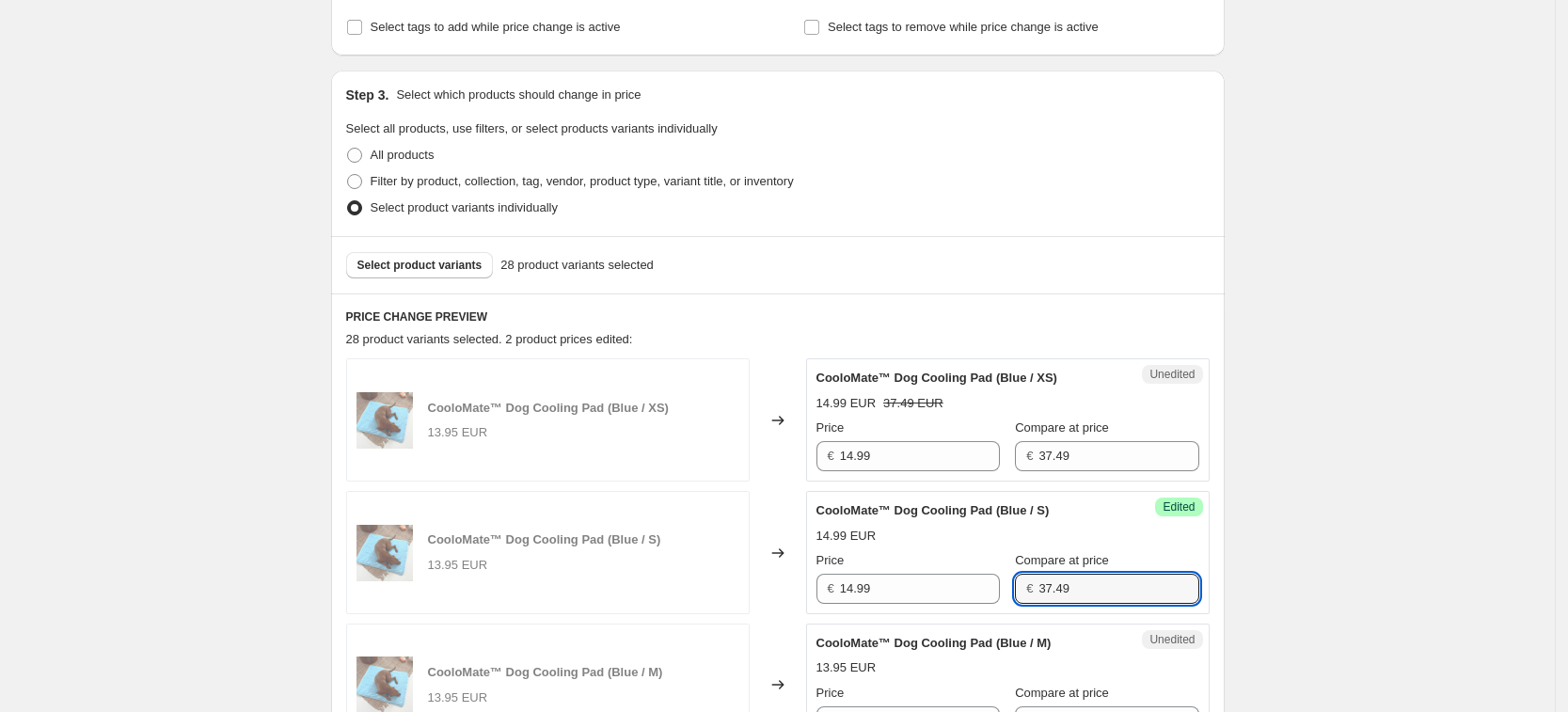 type on "37.49" 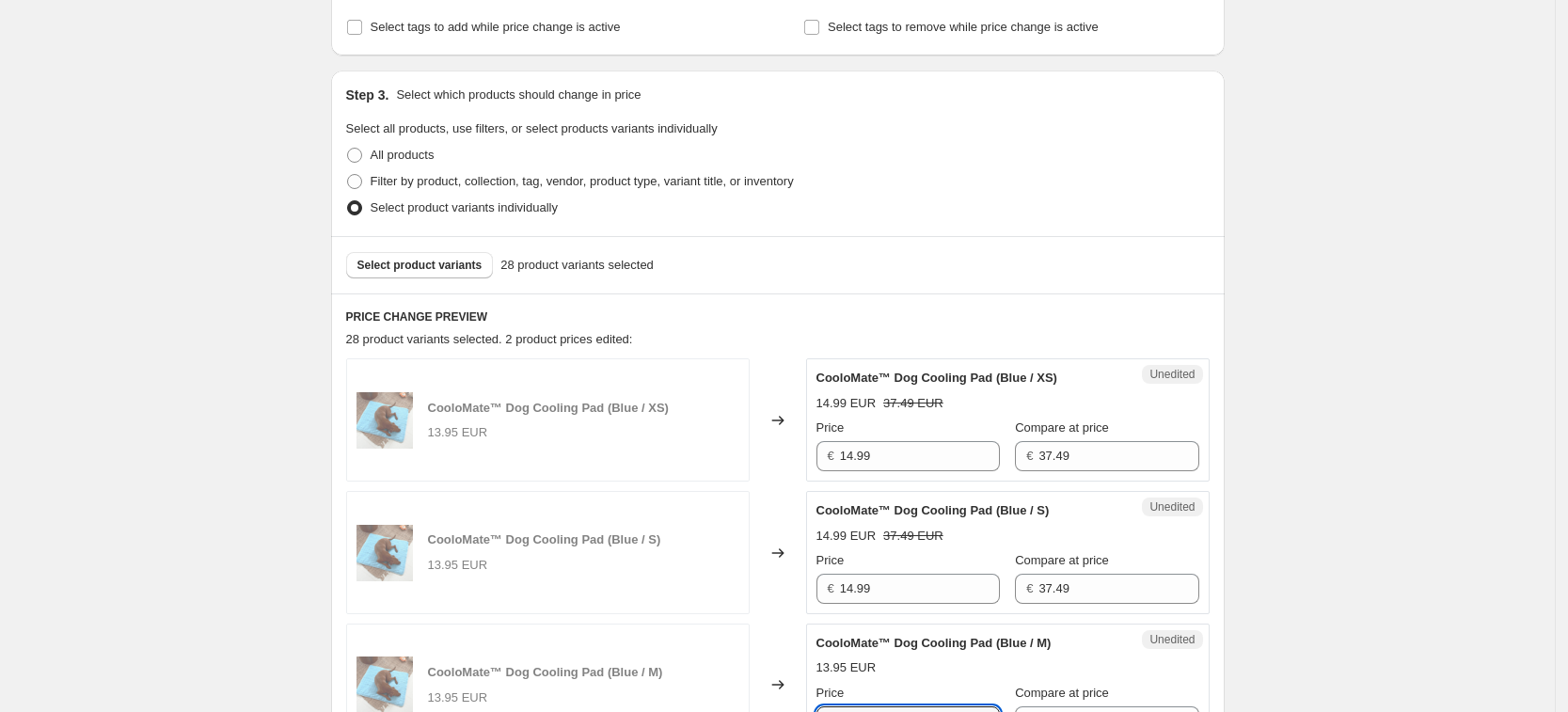 scroll, scrollTop: 356, scrollLeft: 0, axis: vertical 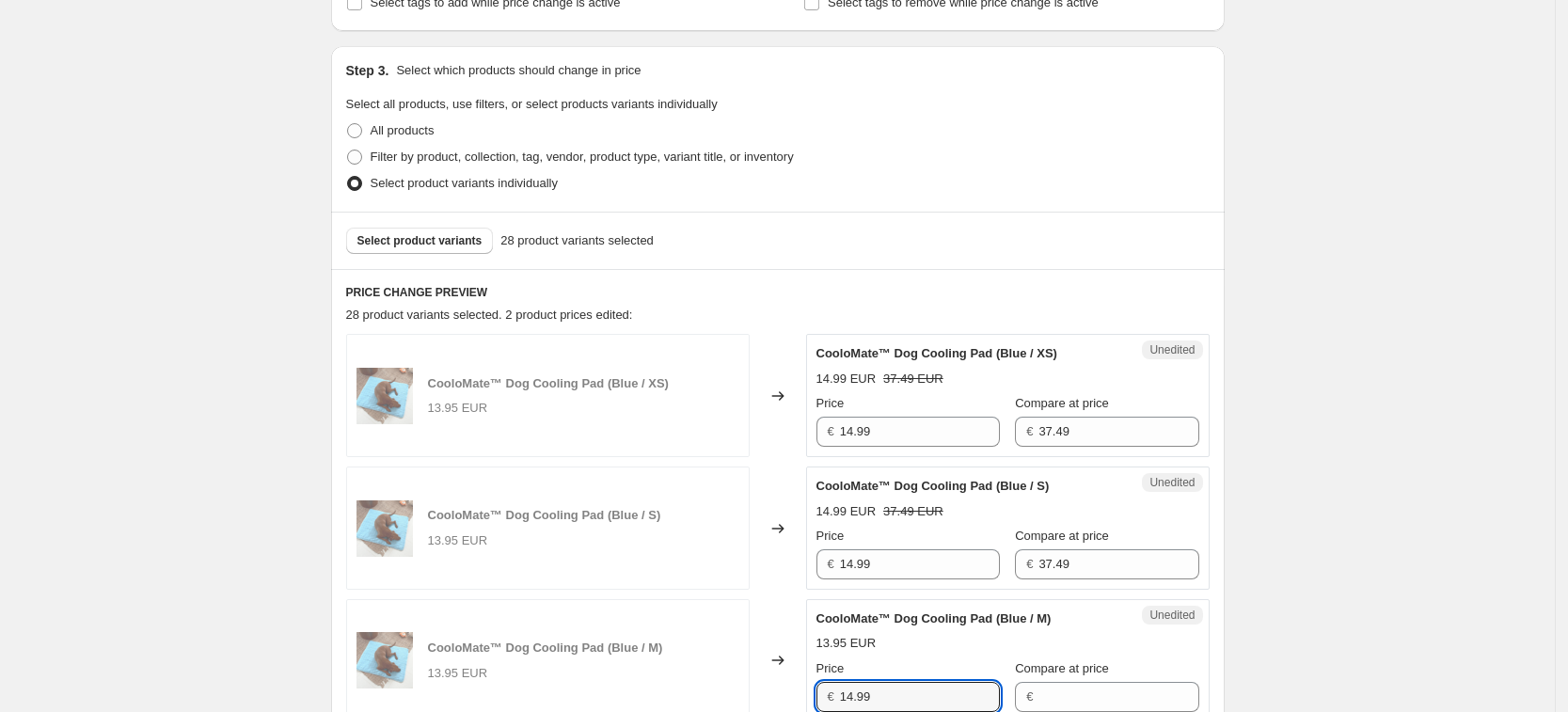 type on "14.99" 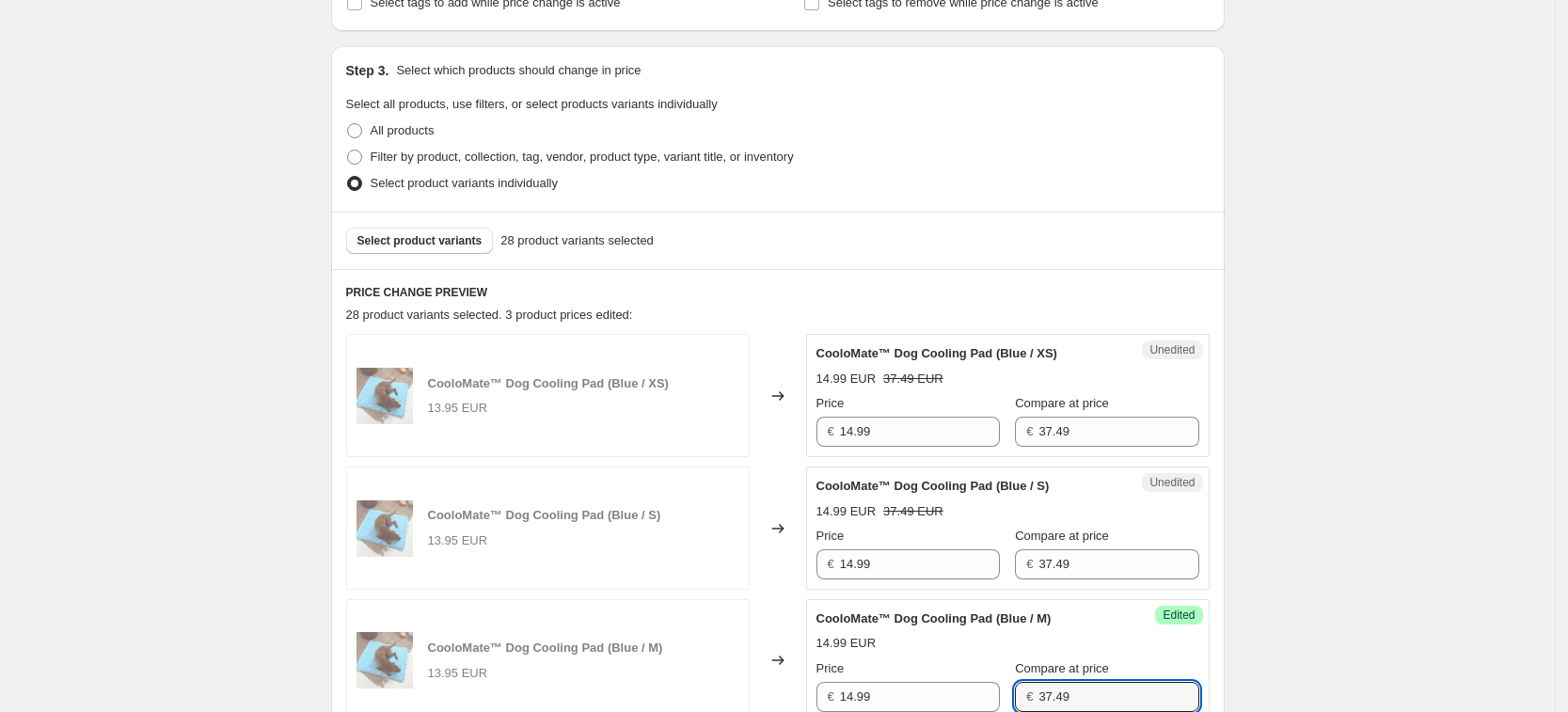 type on "37.49" 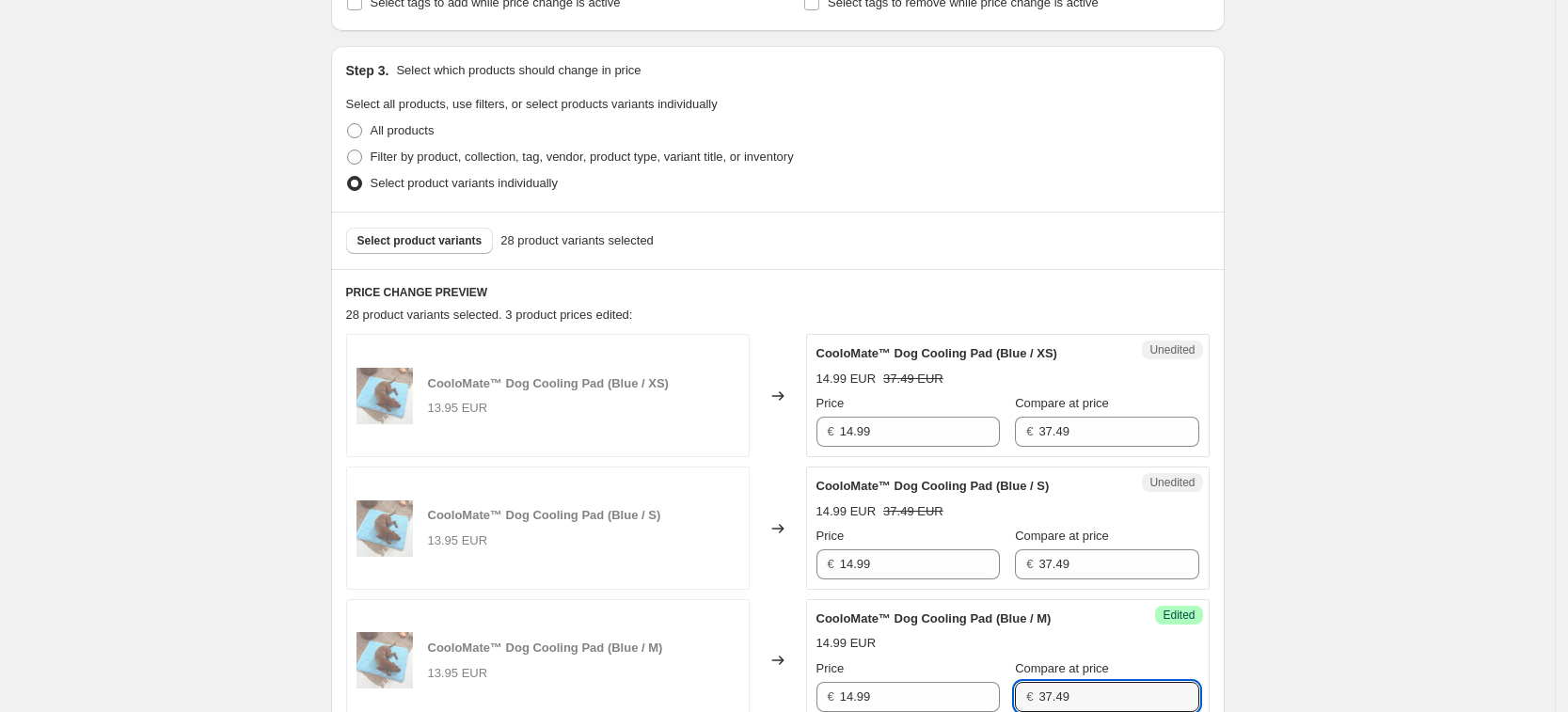 scroll, scrollTop: 830, scrollLeft: 0, axis: vertical 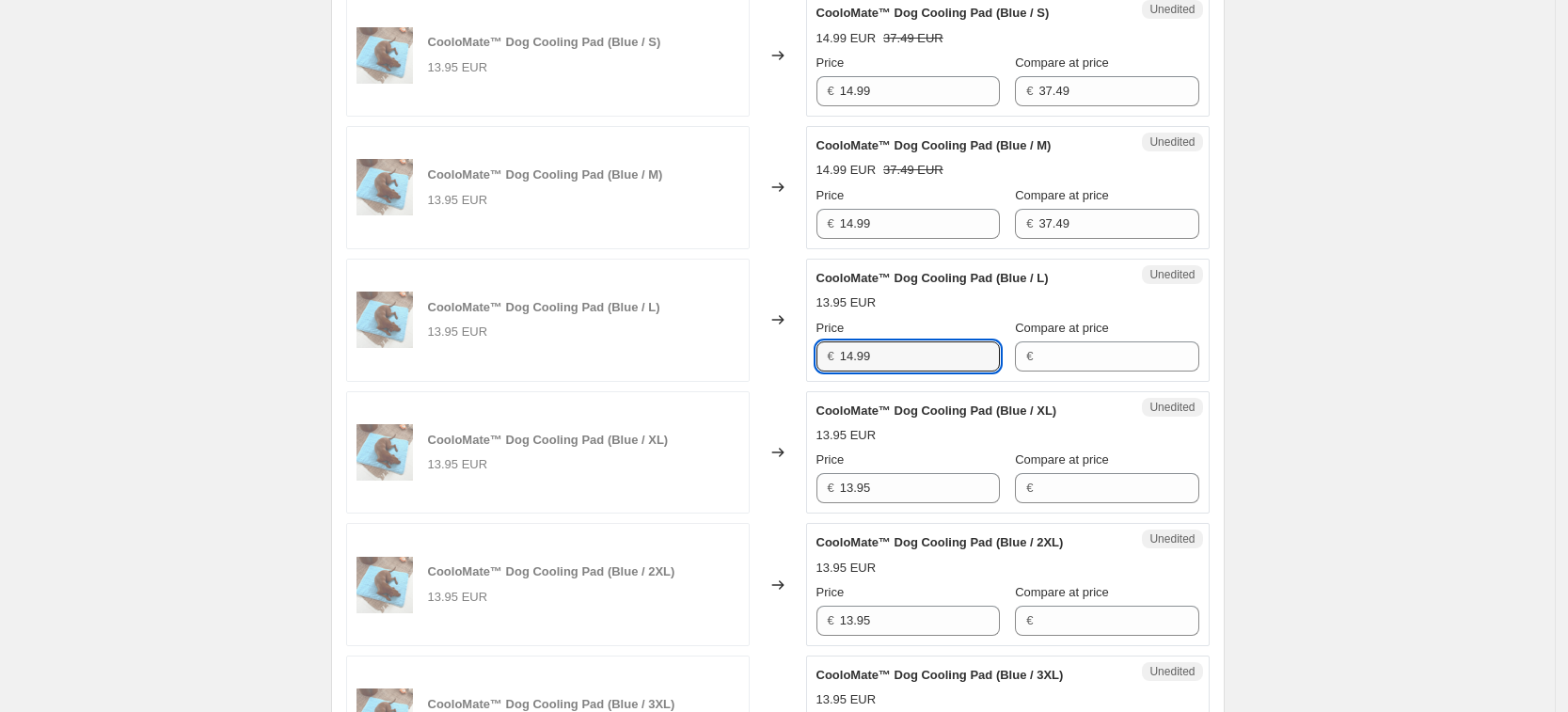 type on "14.99" 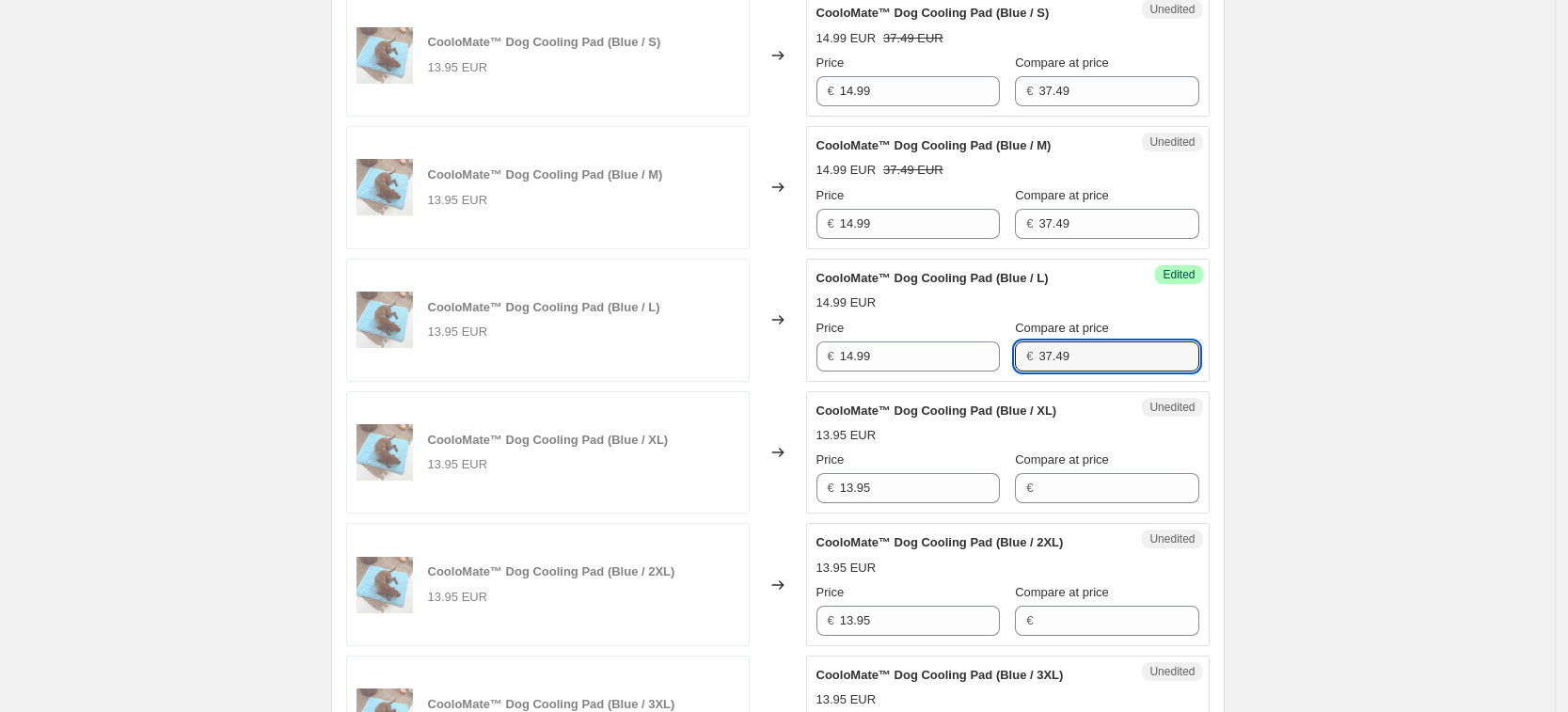type on "37.49" 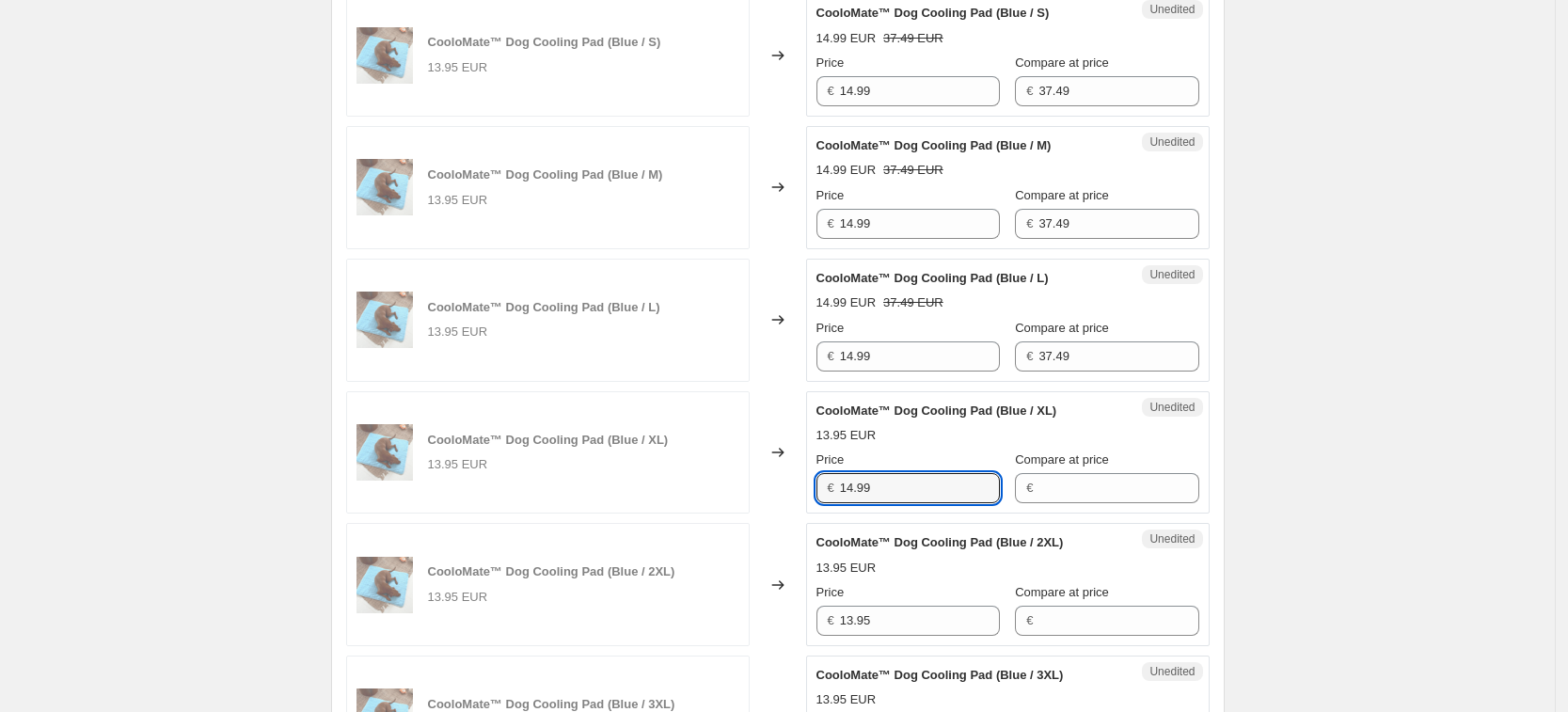 type on "14.99" 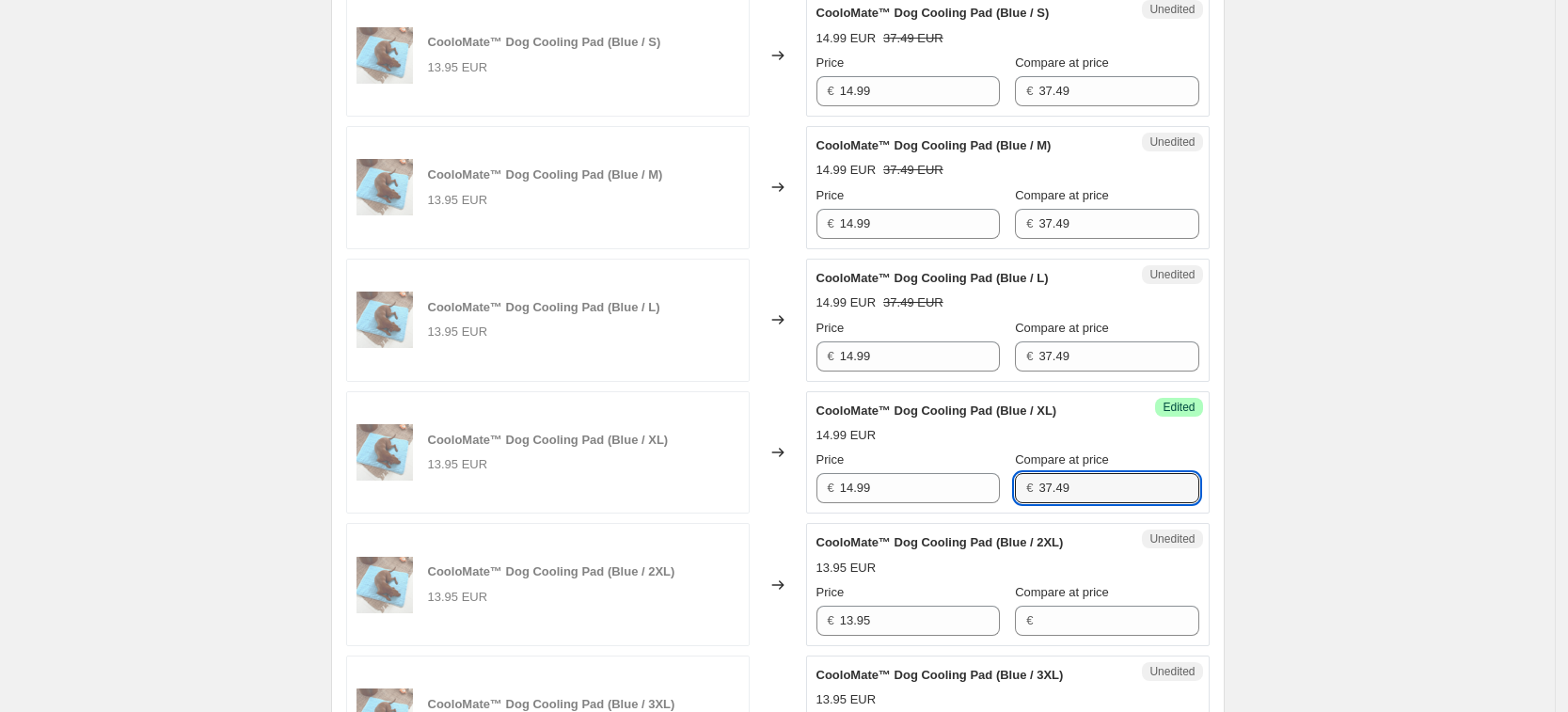 type on "37.49" 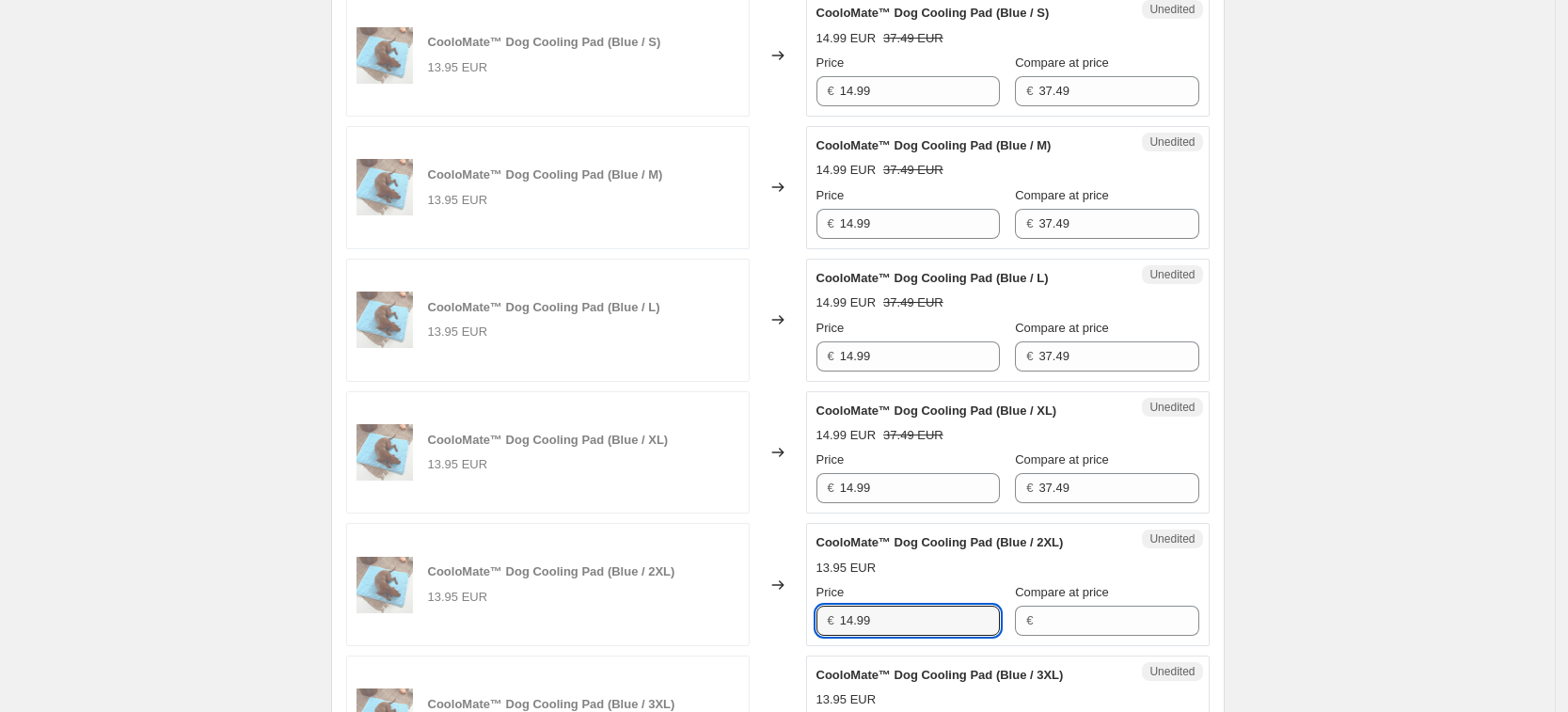 type on "14.99" 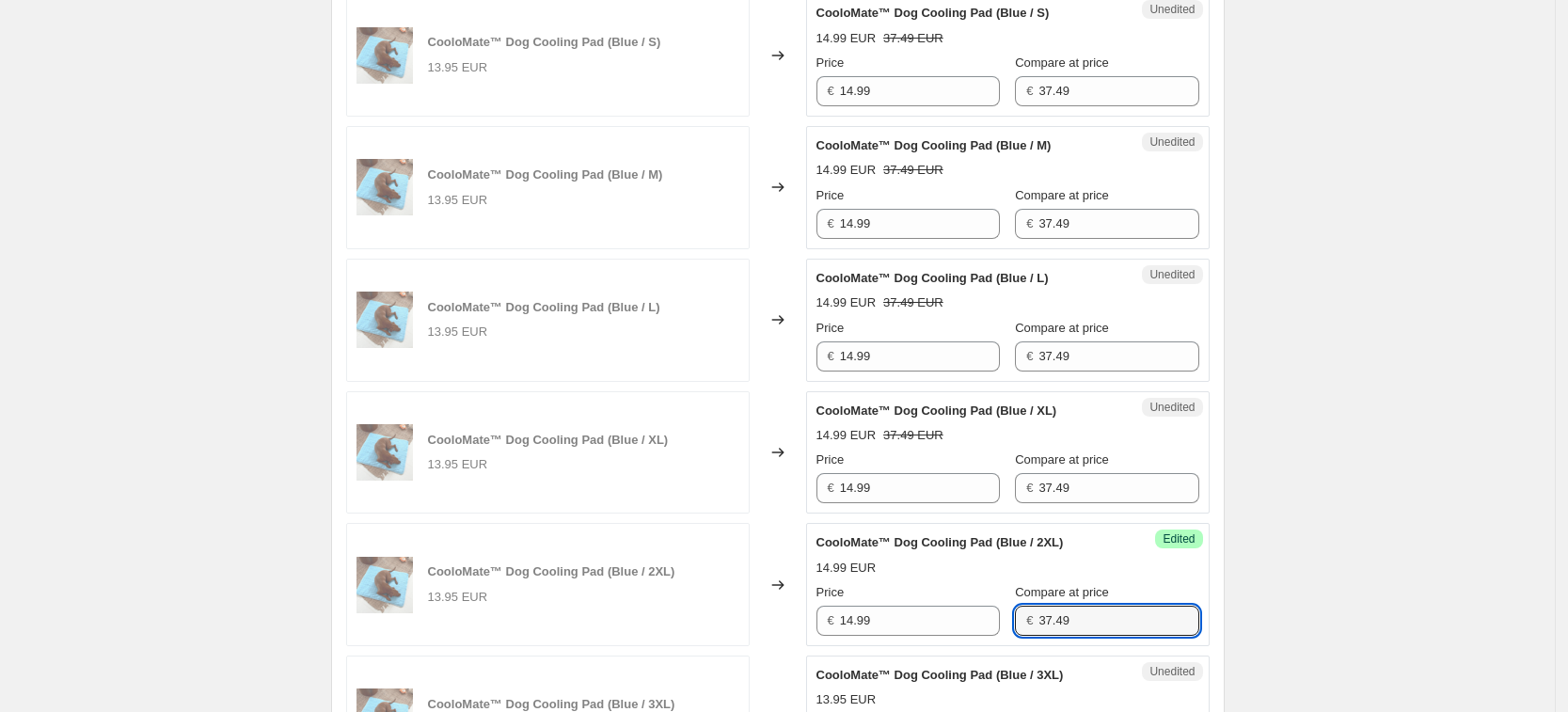 type on "37.49" 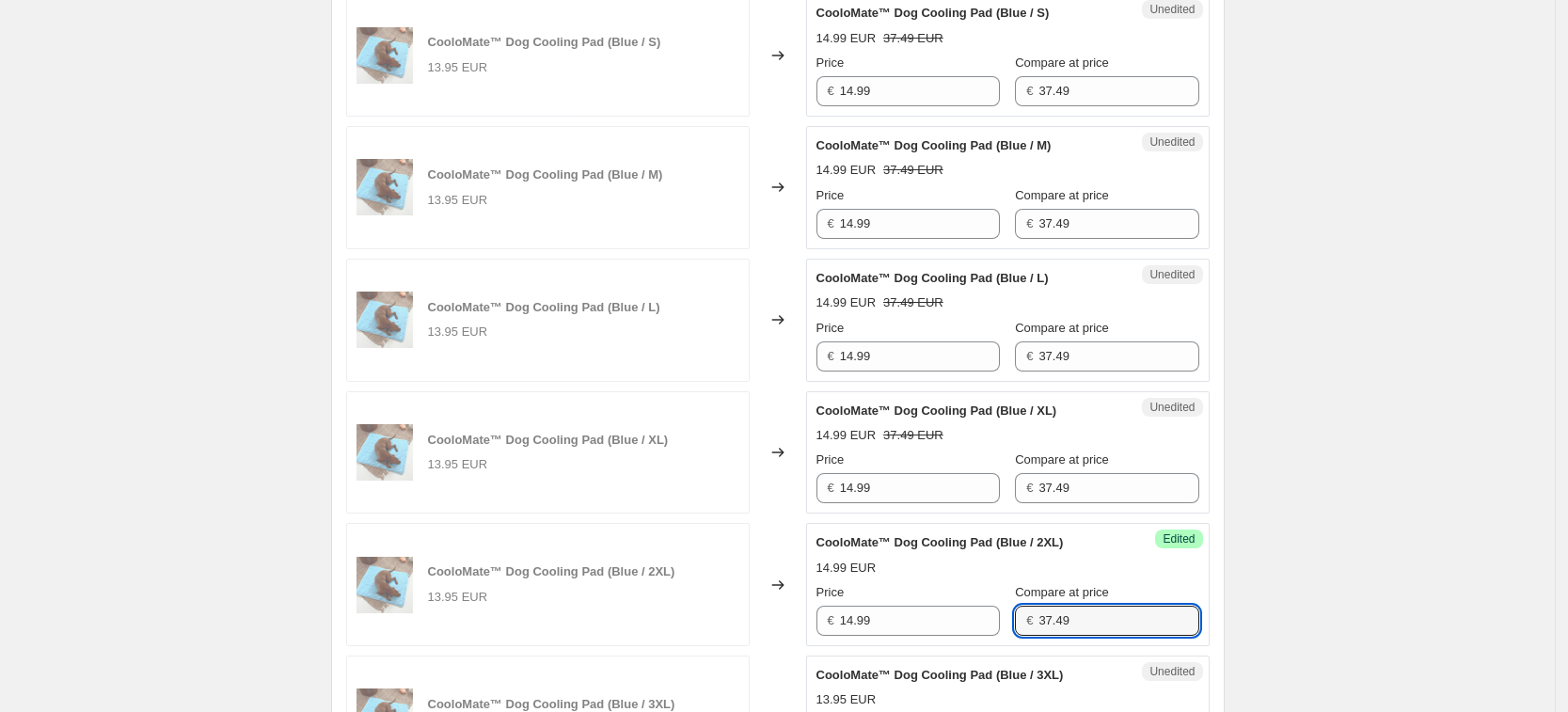 scroll, scrollTop: 1226, scrollLeft: 0, axis: vertical 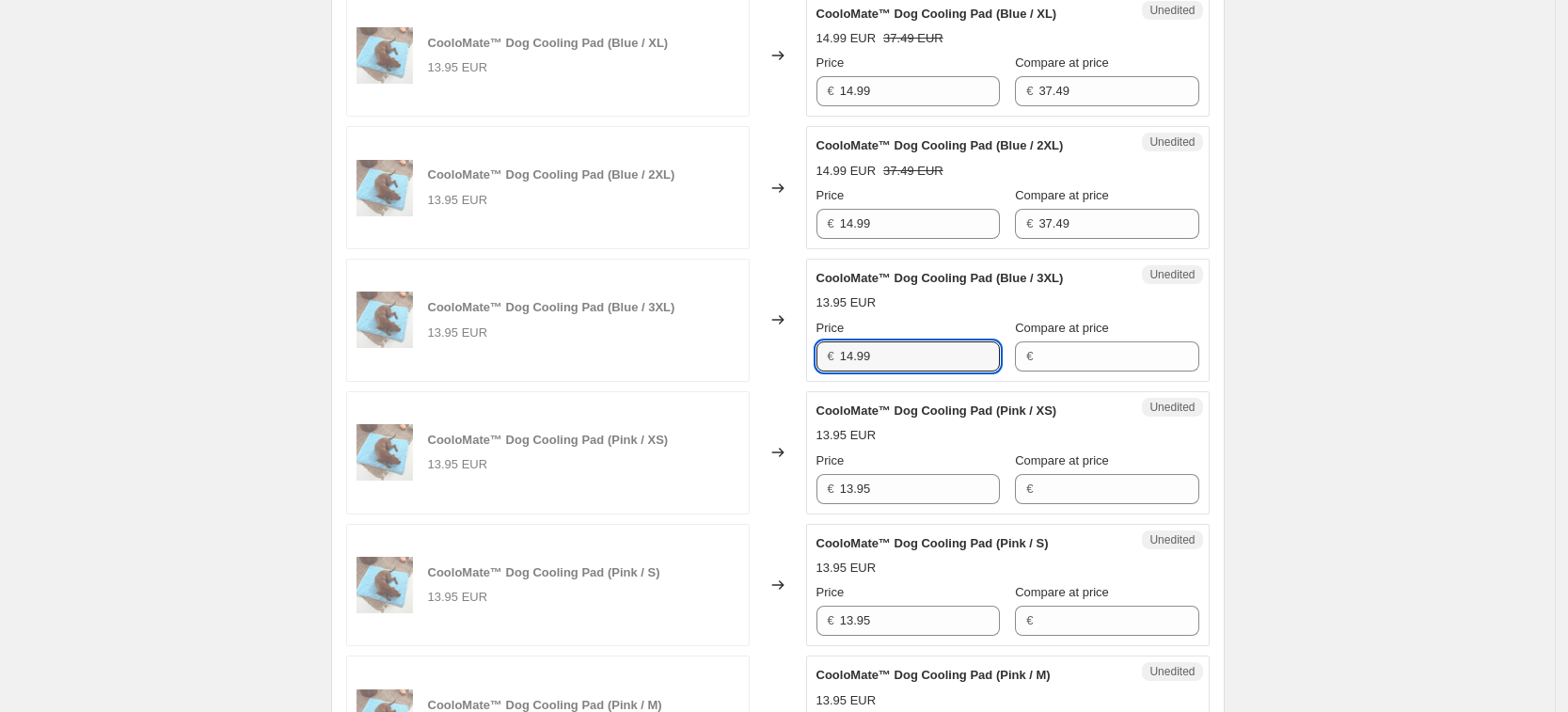 type on "14.99" 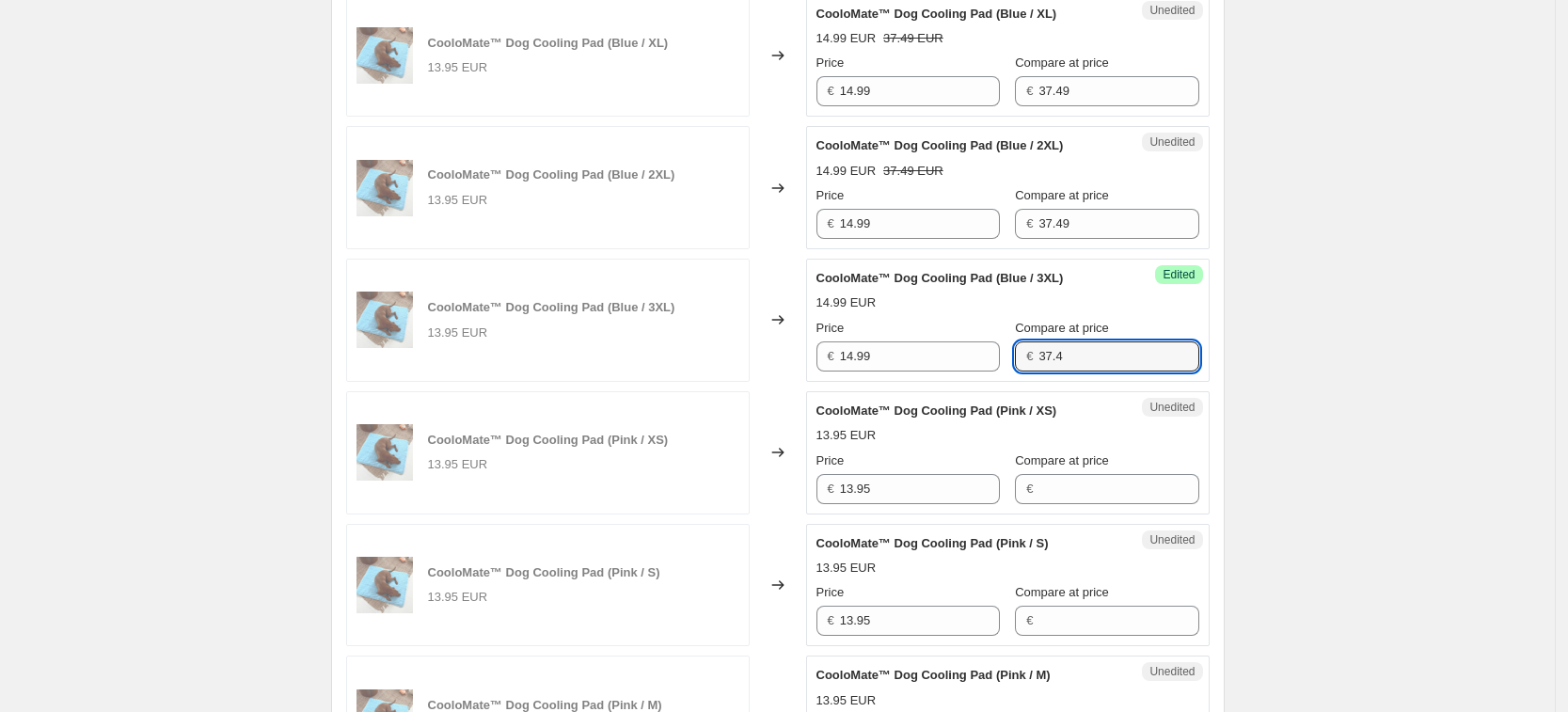 type on "37.4" 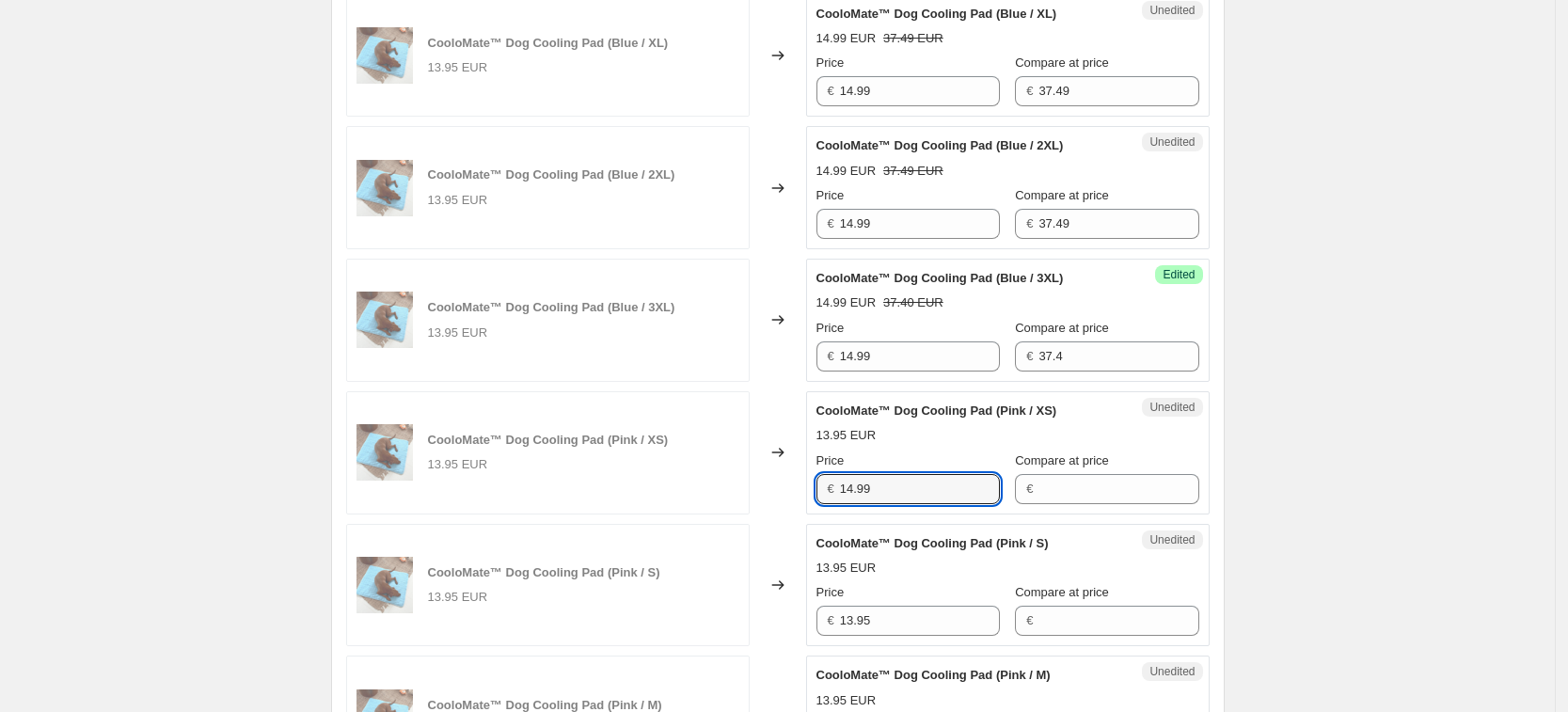 type on "14.99" 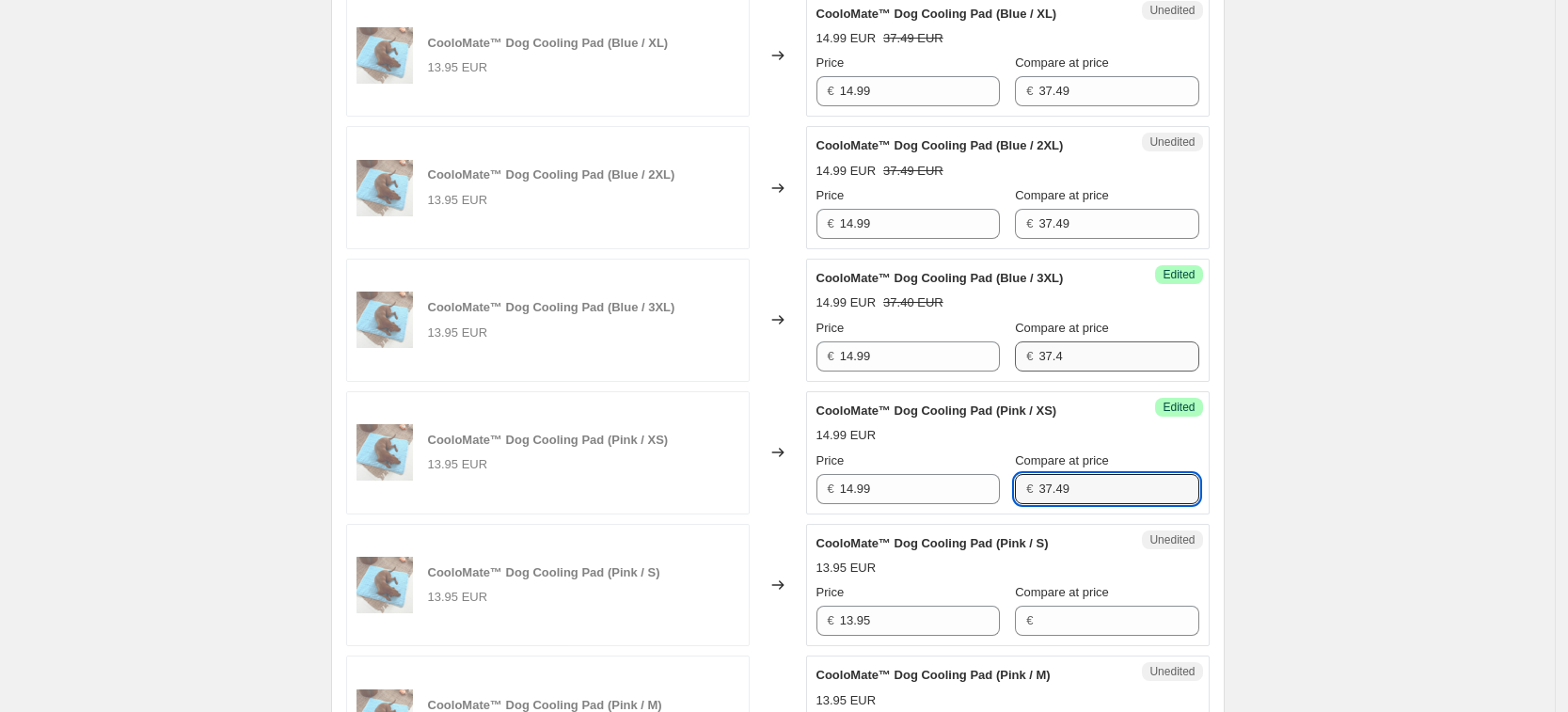 type on "37.49" 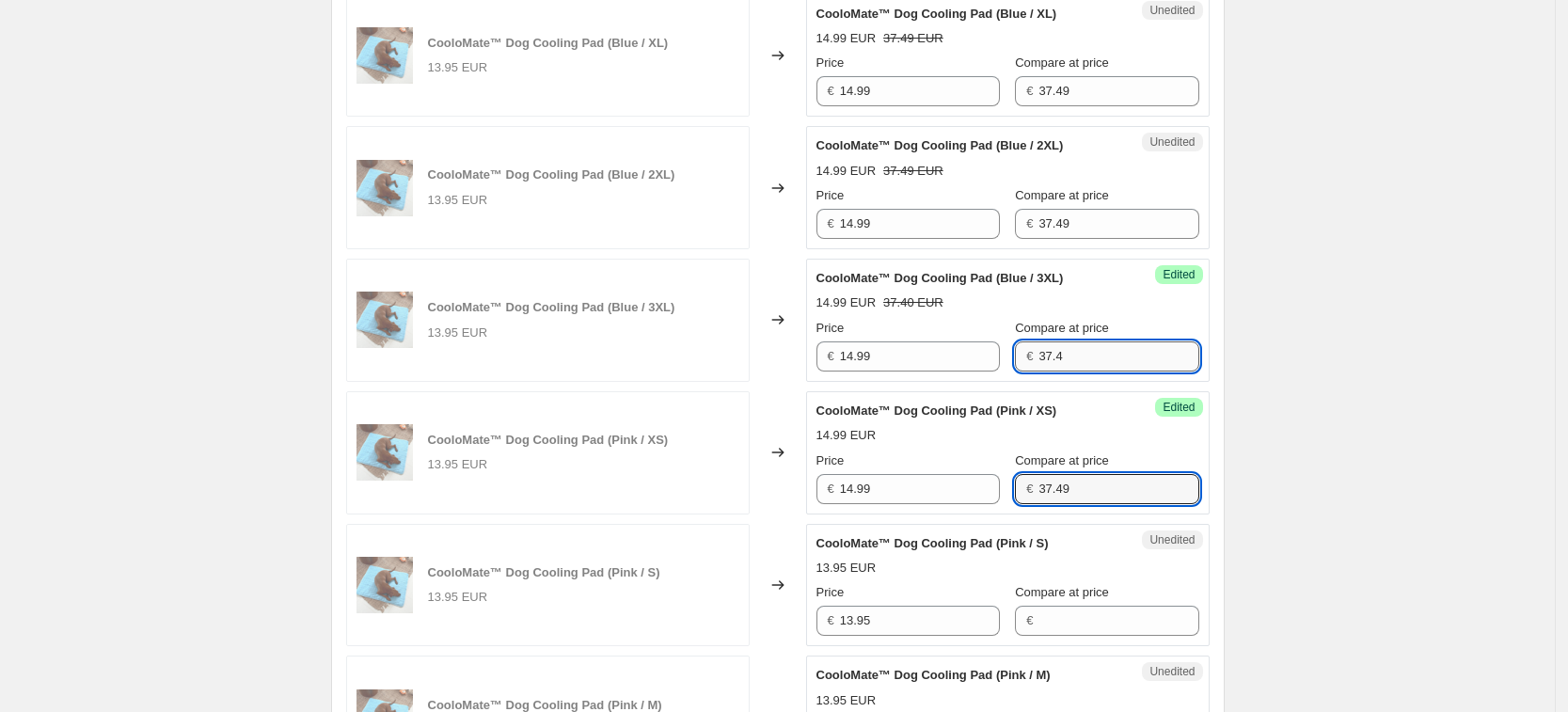 click on "37.4" at bounding box center [1118, 356] 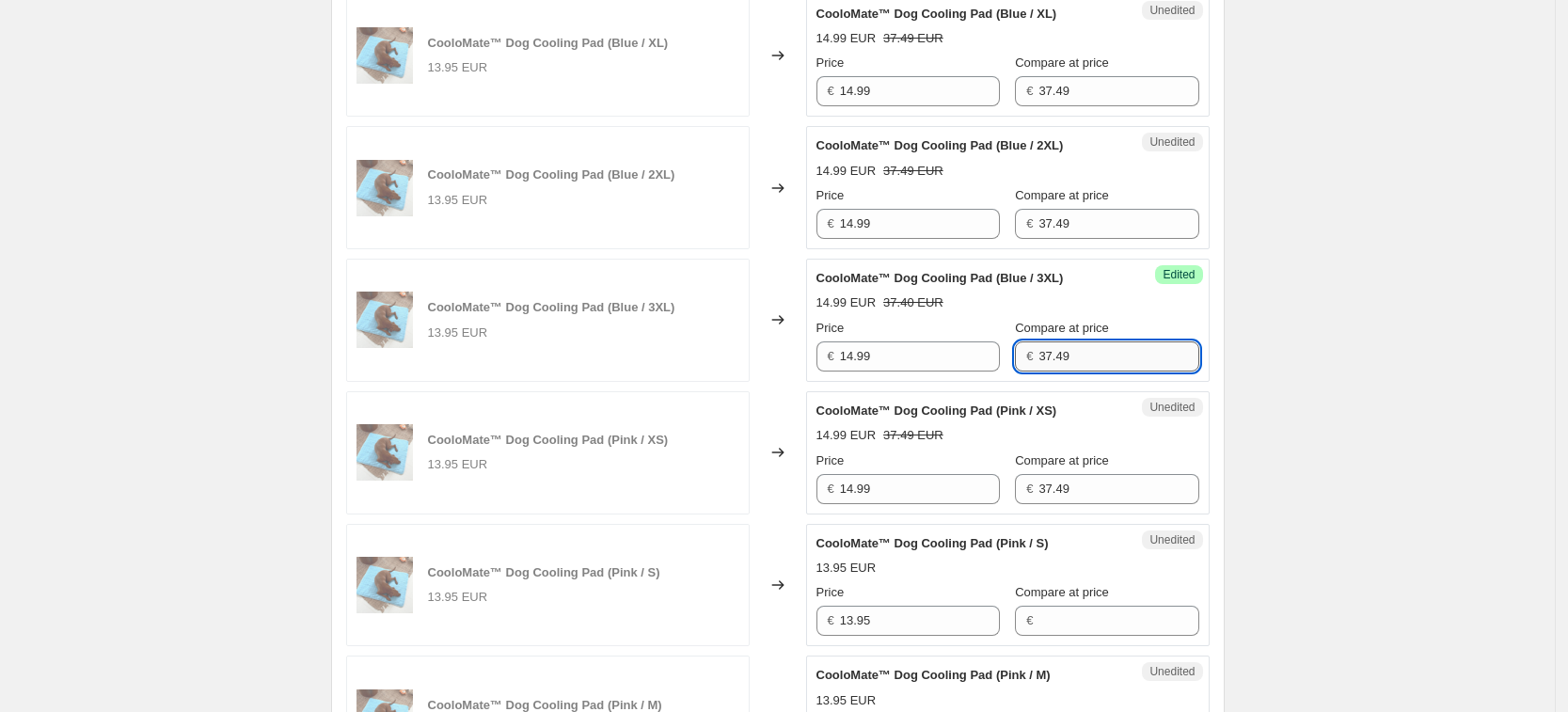 type on "37.49" 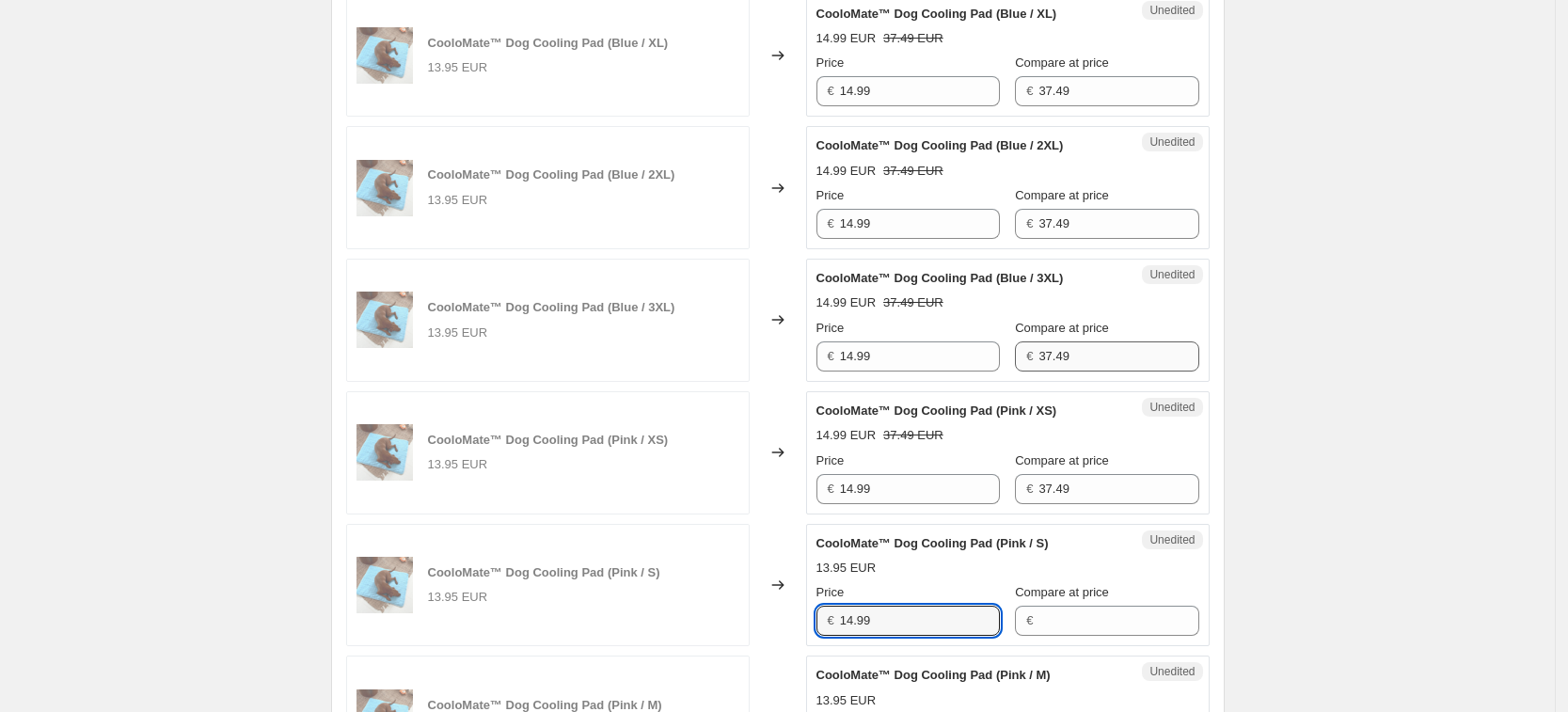 type on "14.99" 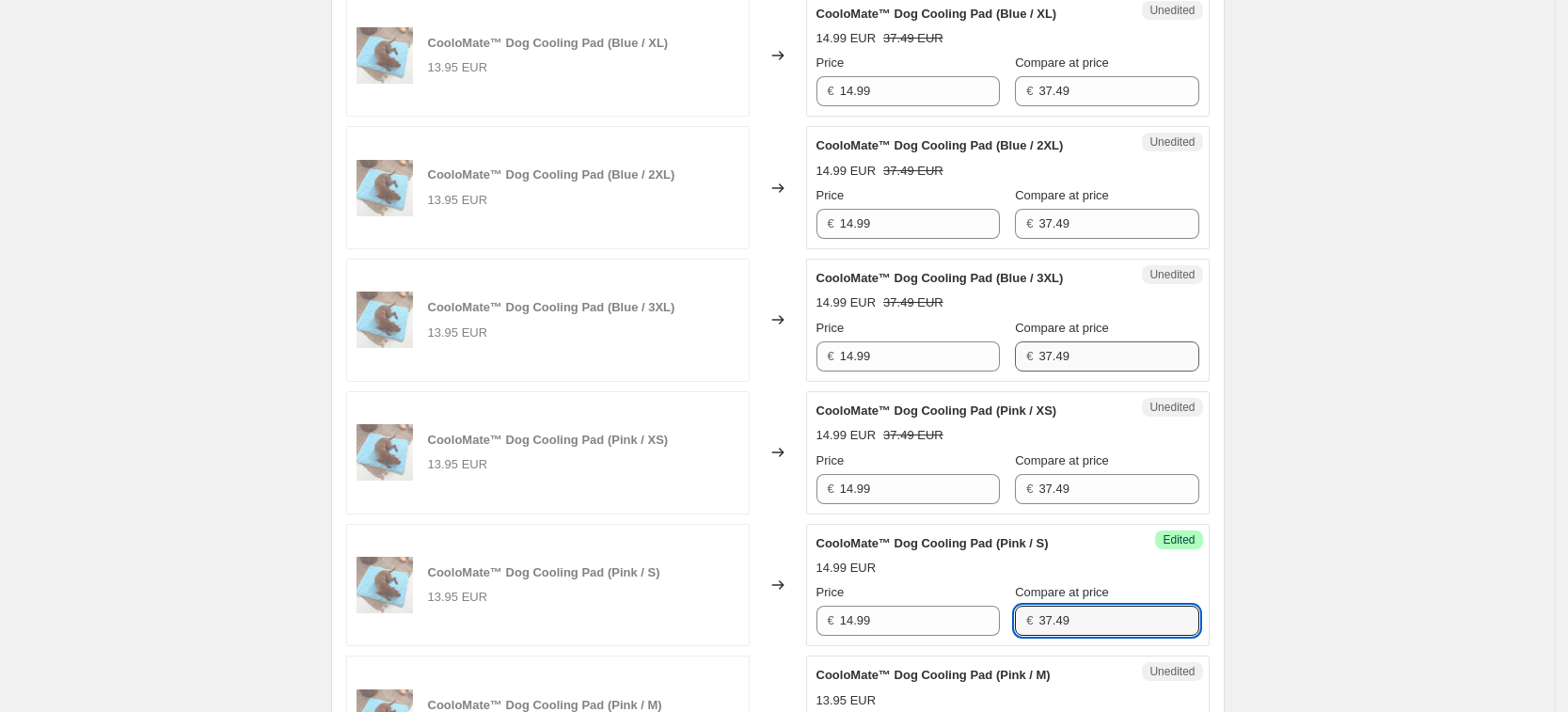type on "37.49" 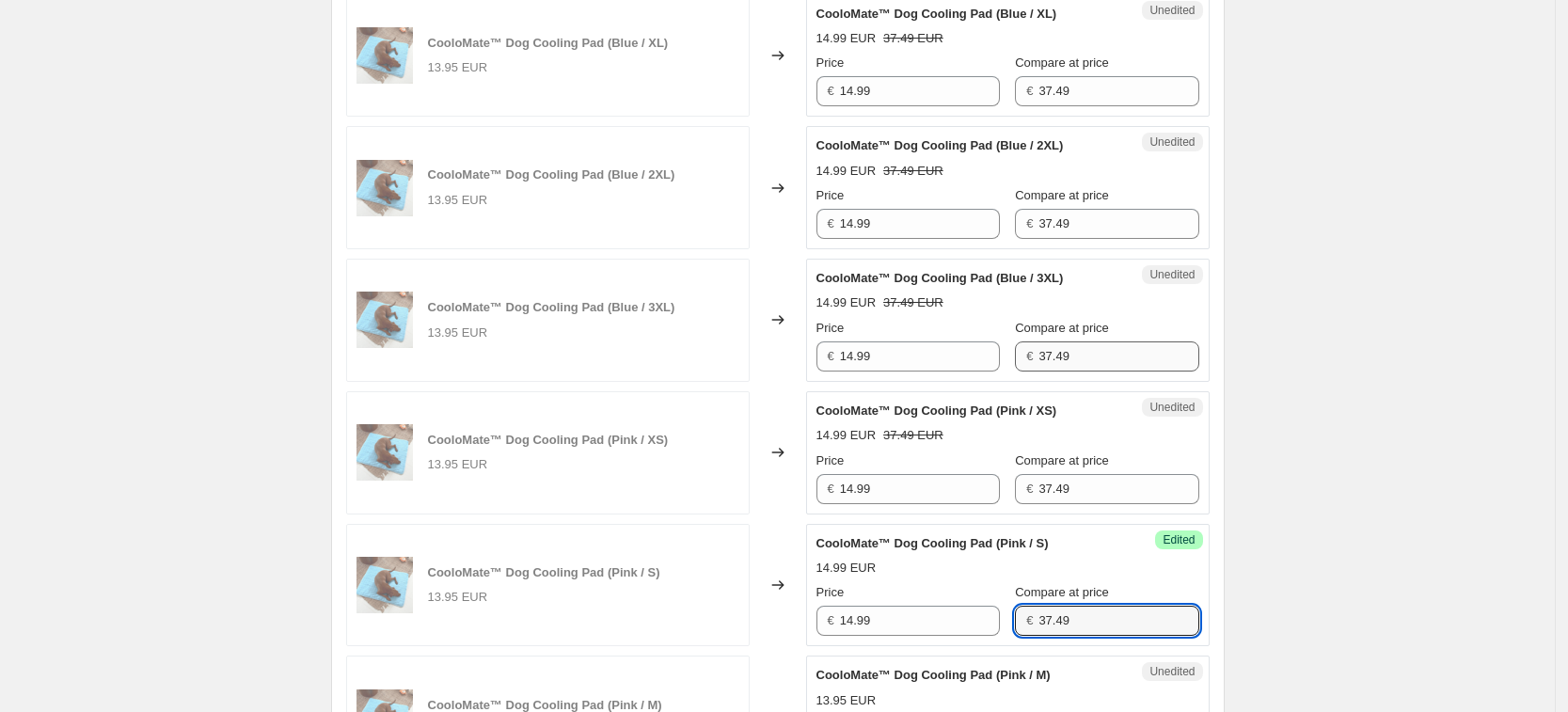 scroll, scrollTop: 1624, scrollLeft: 0, axis: vertical 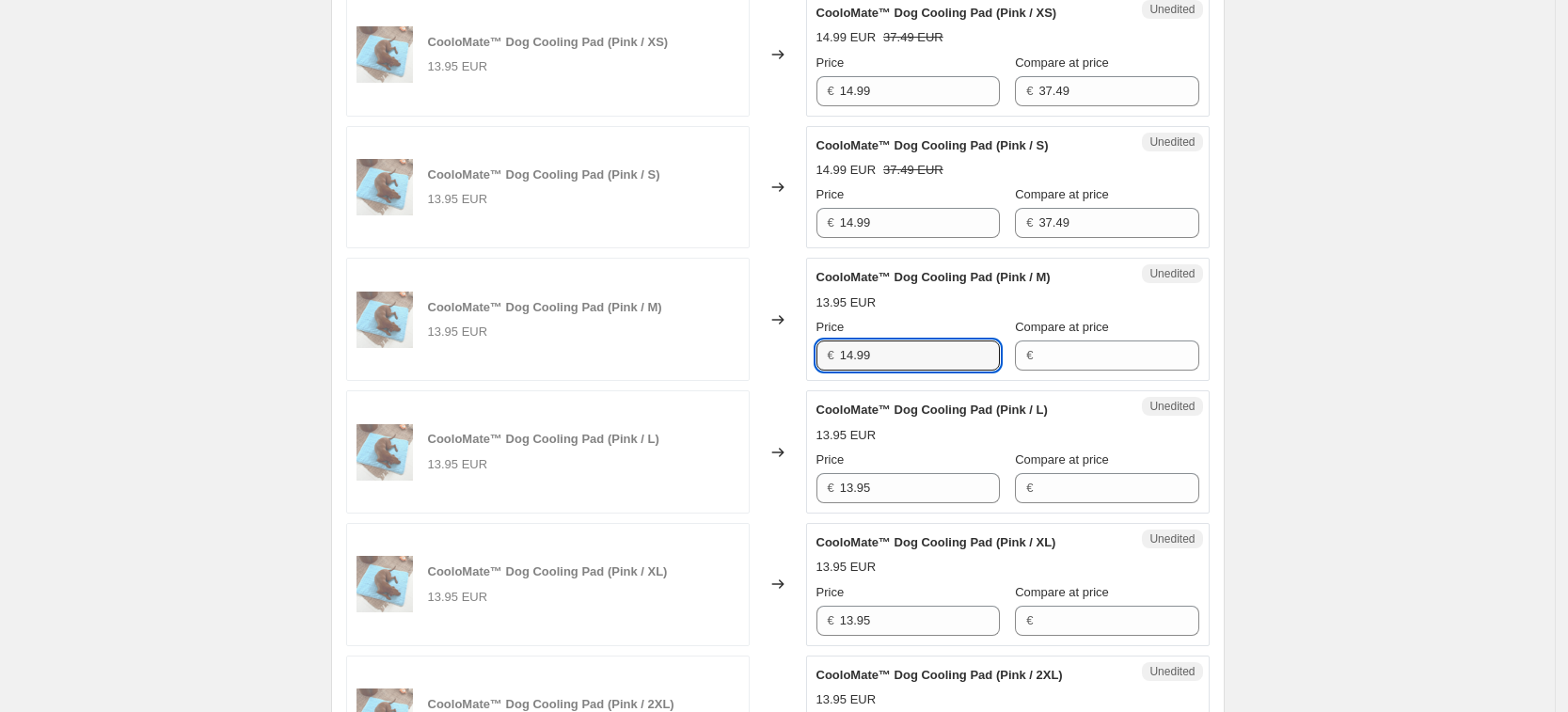 type on "14.99" 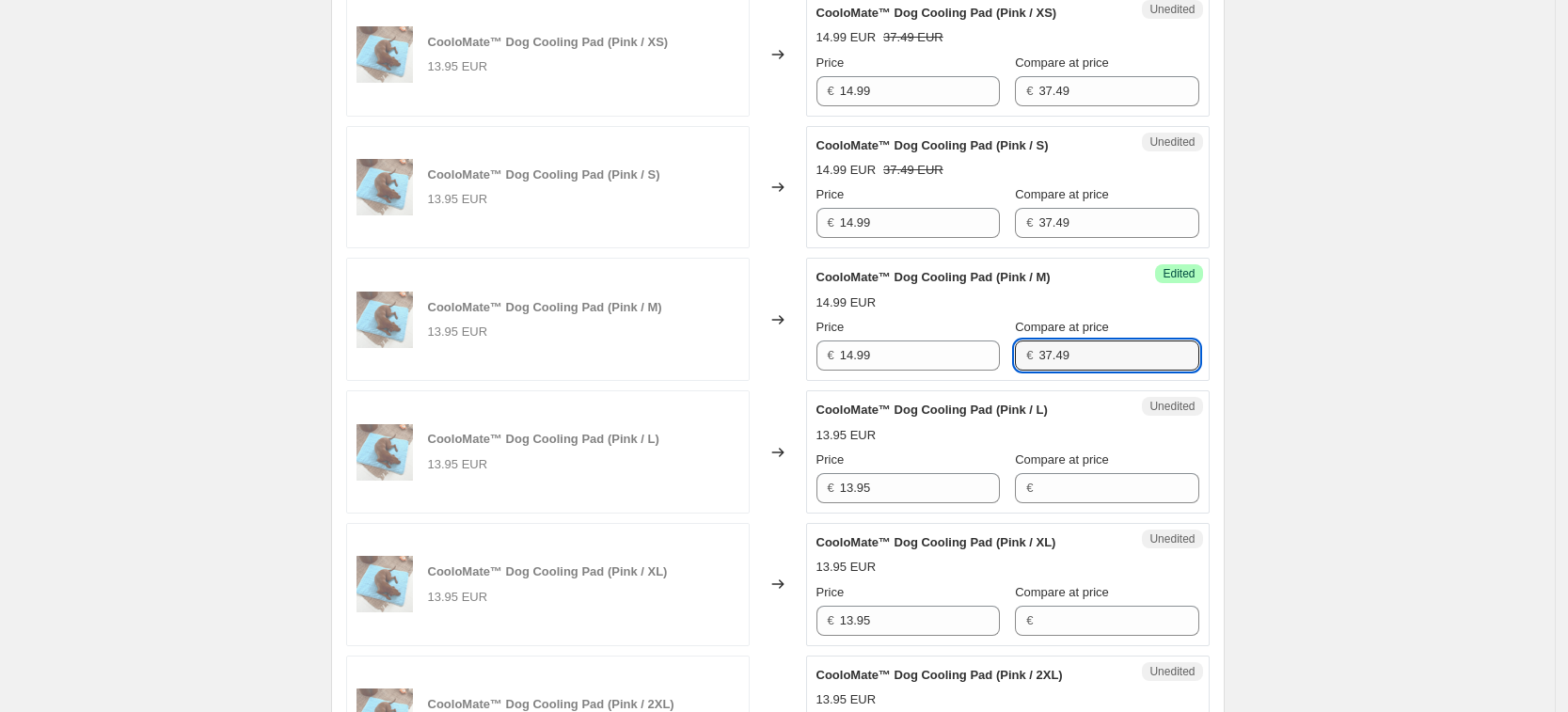type on "37.49" 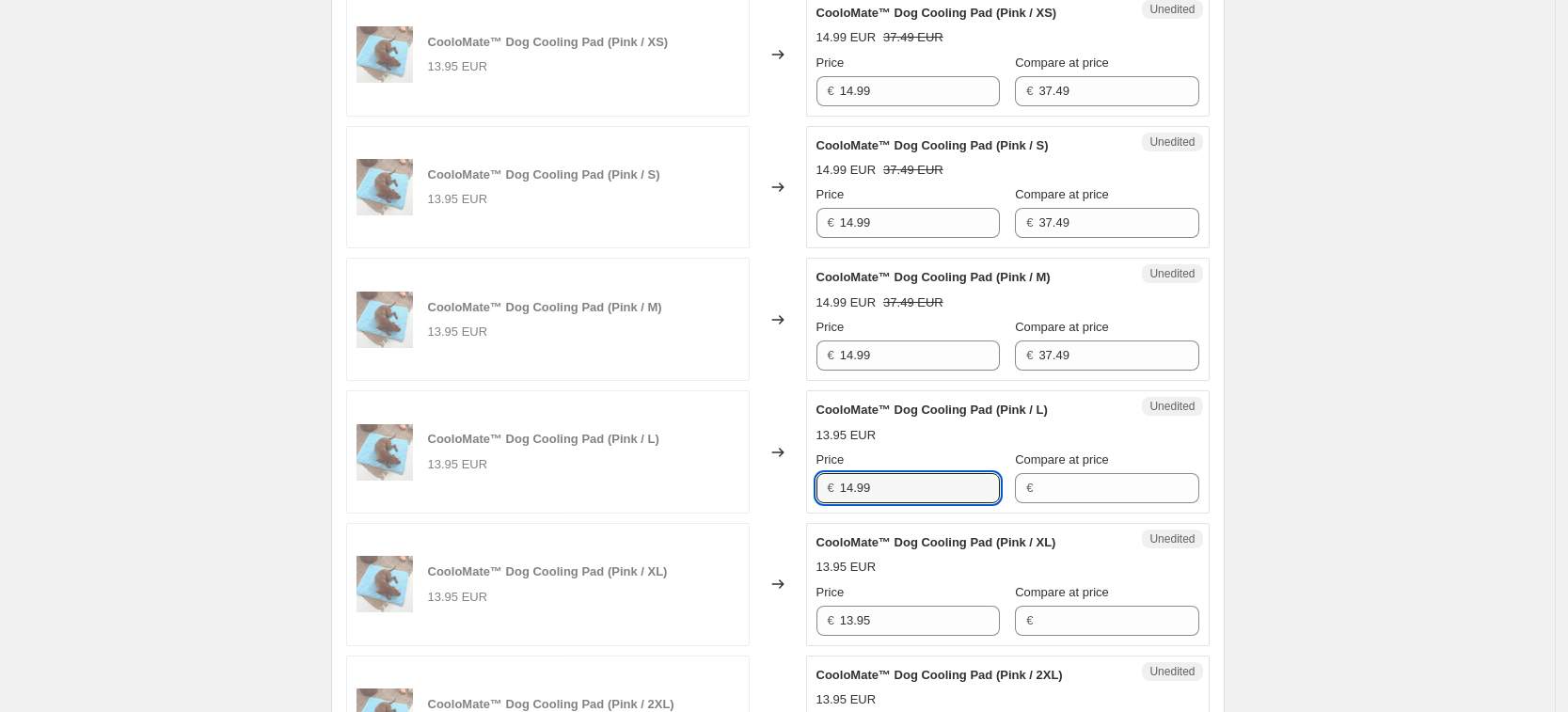 type on "14.99" 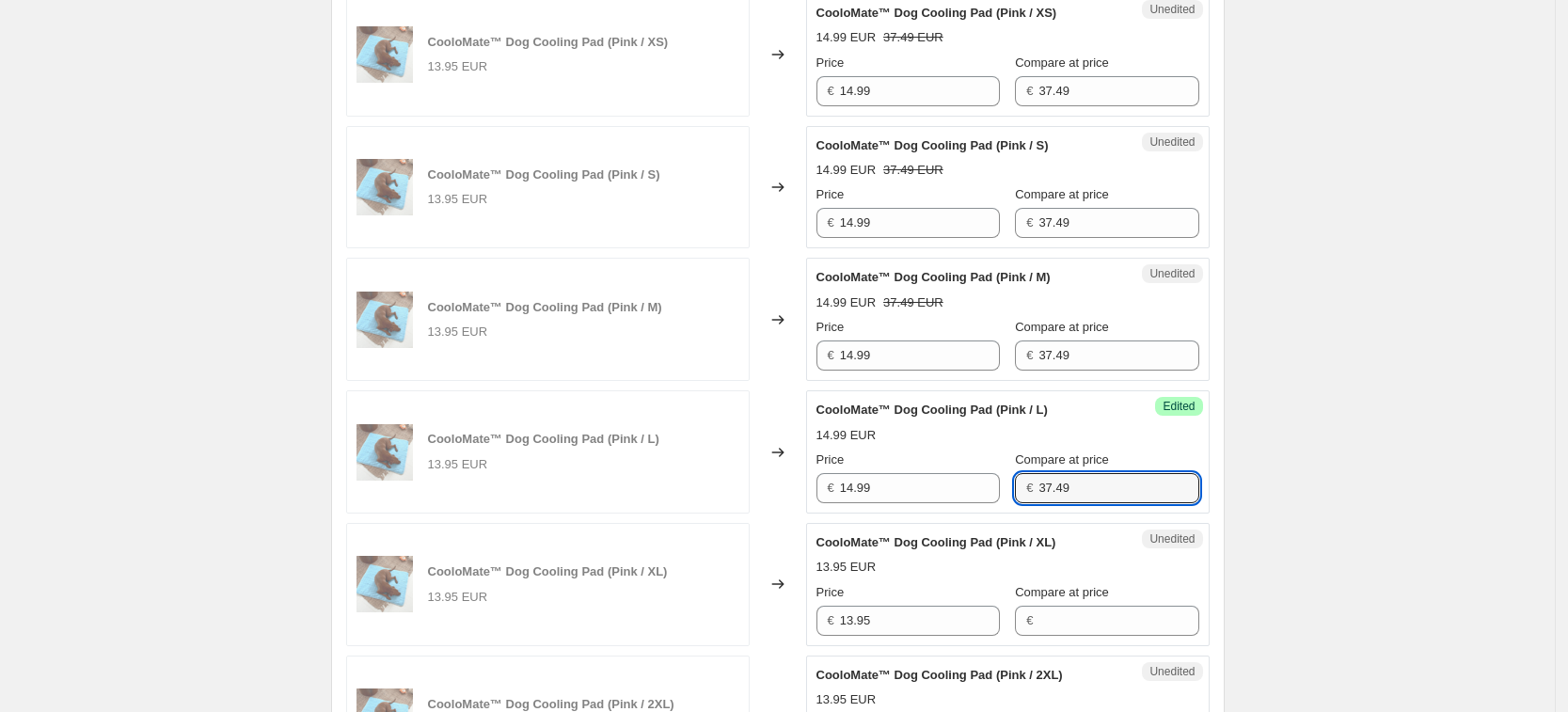 type on "37.49" 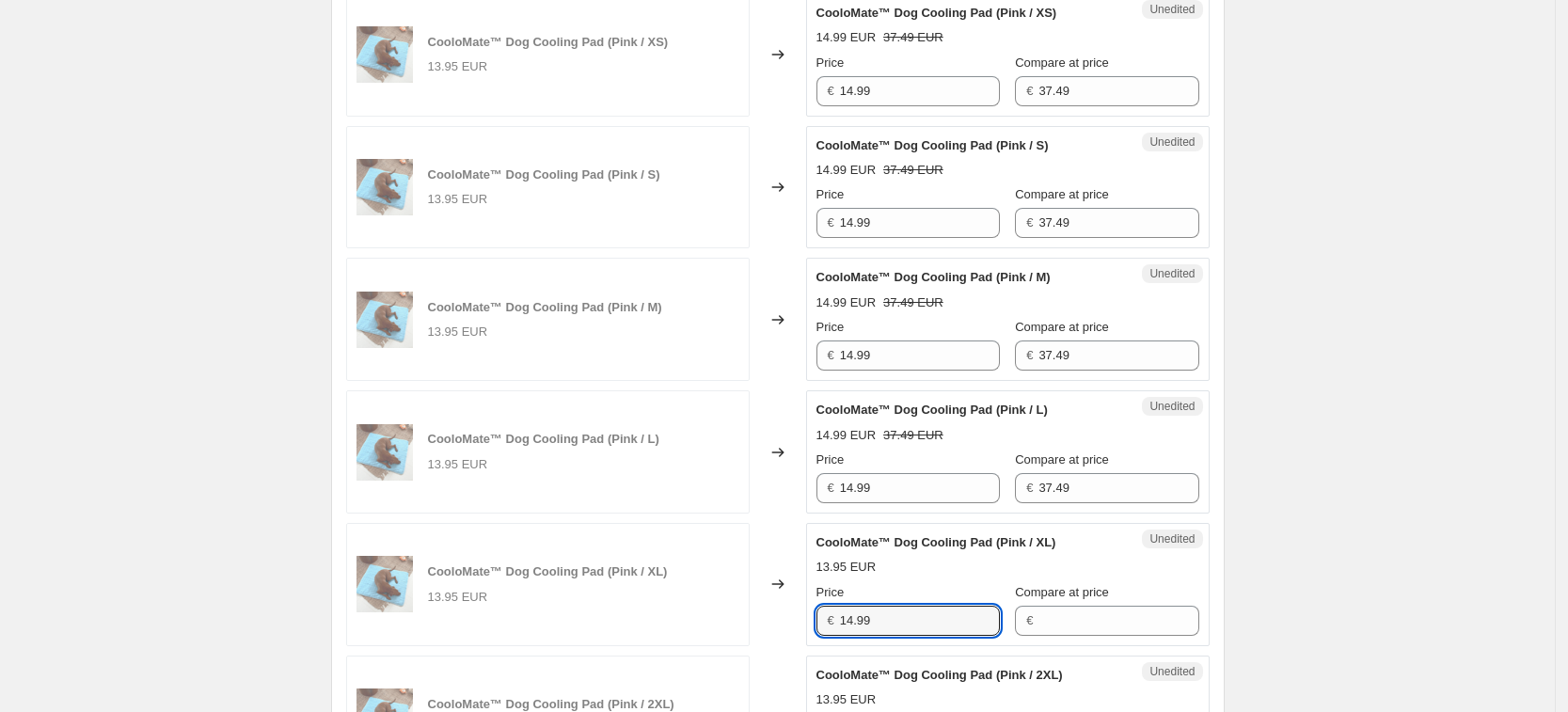 type on "14.99" 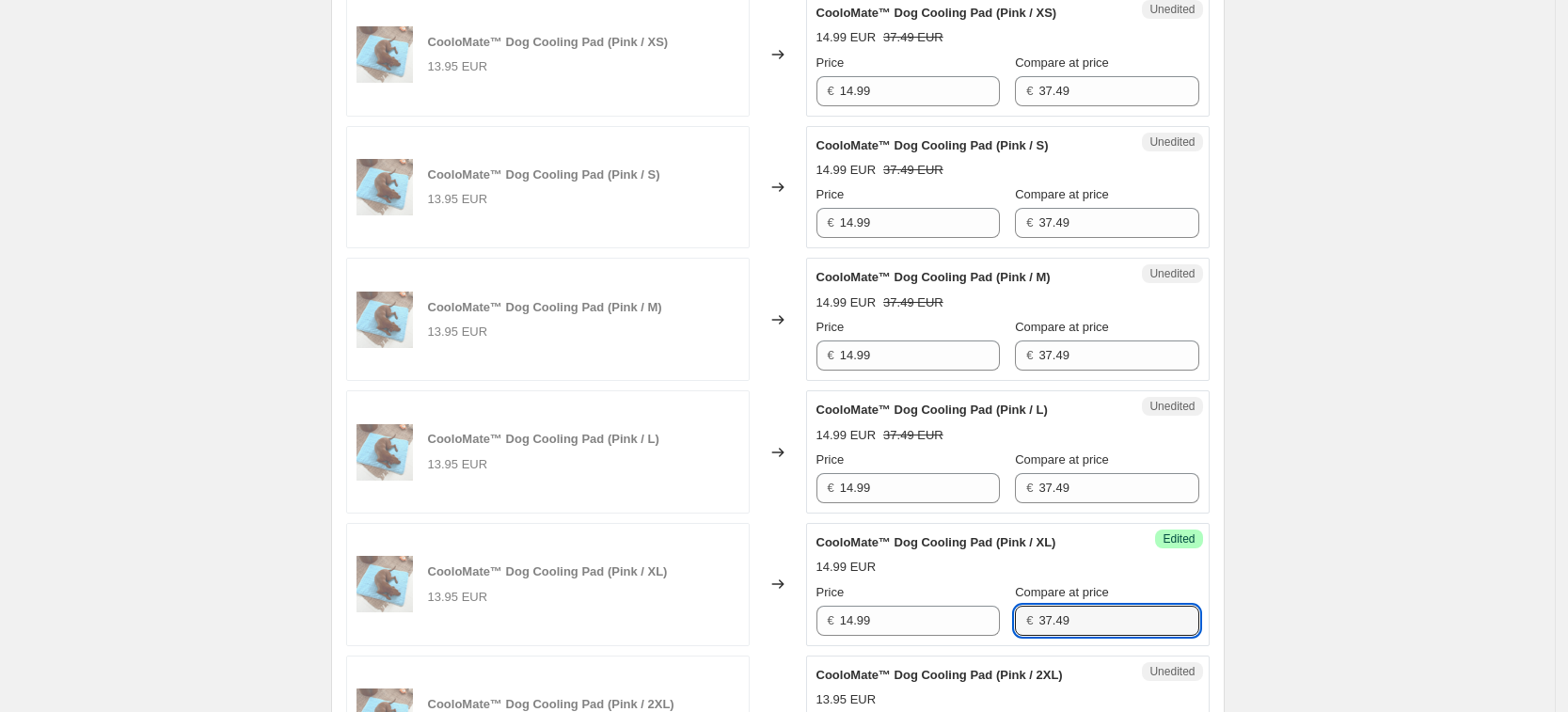 type on "37.49" 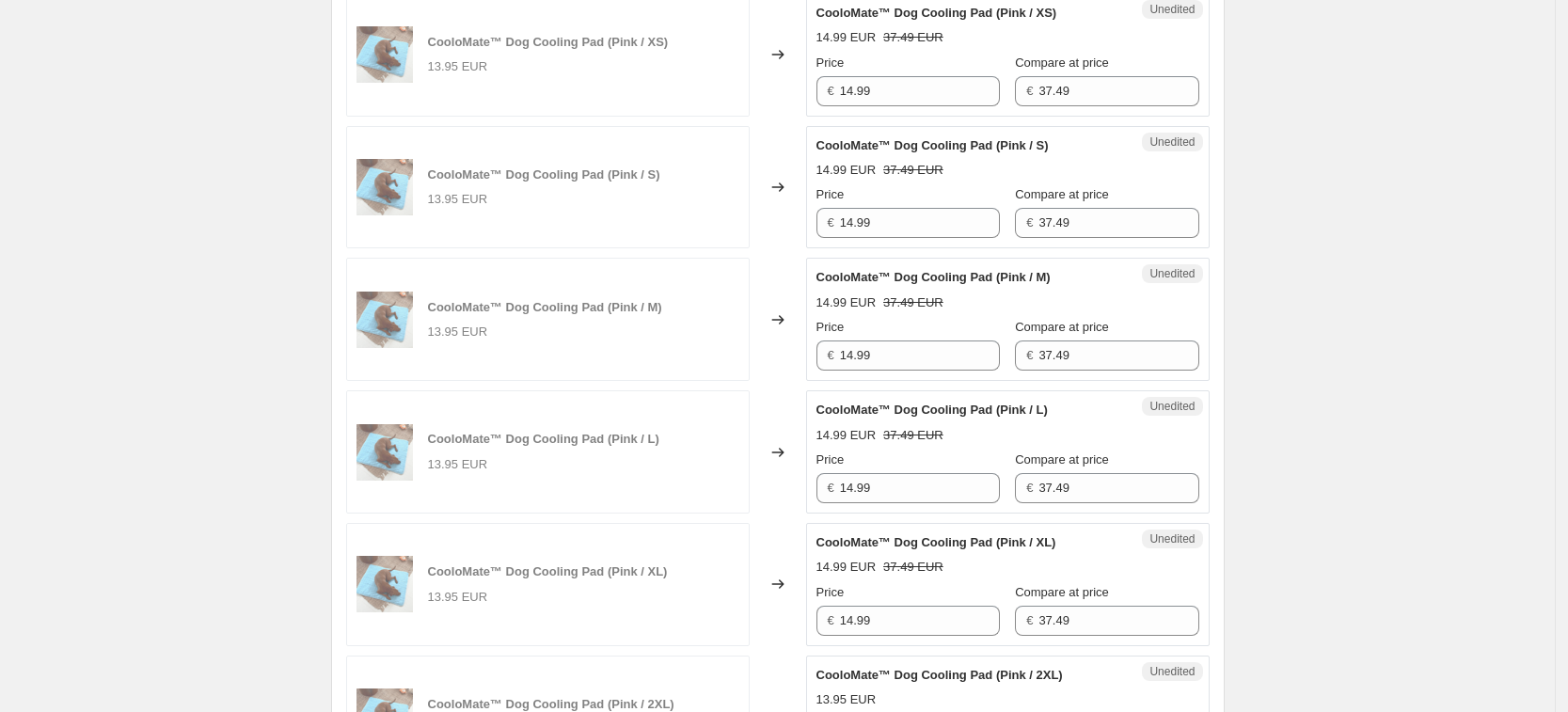 scroll, scrollTop: 2021, scrollLeft: 0, axis: vertical 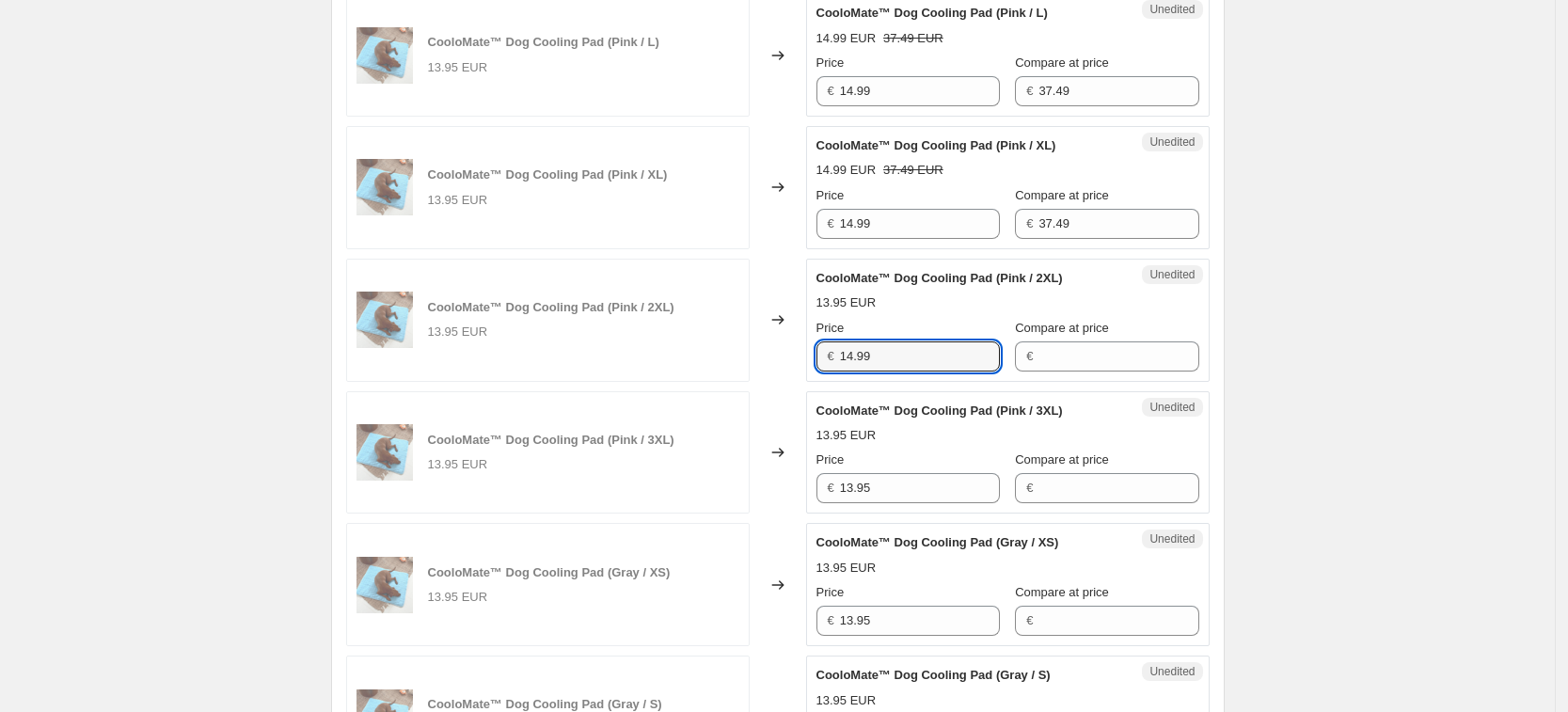 type on "14.99" 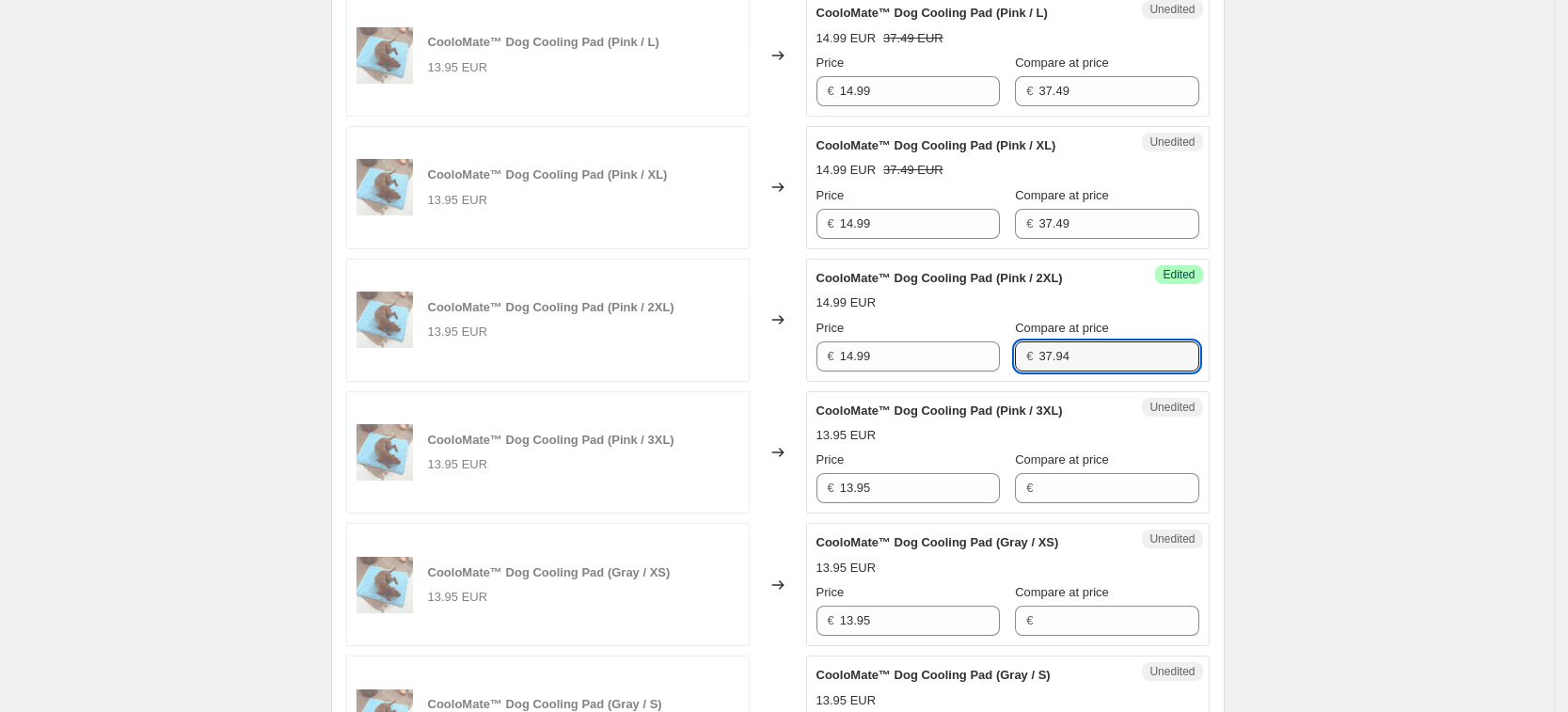 type on "37.94" 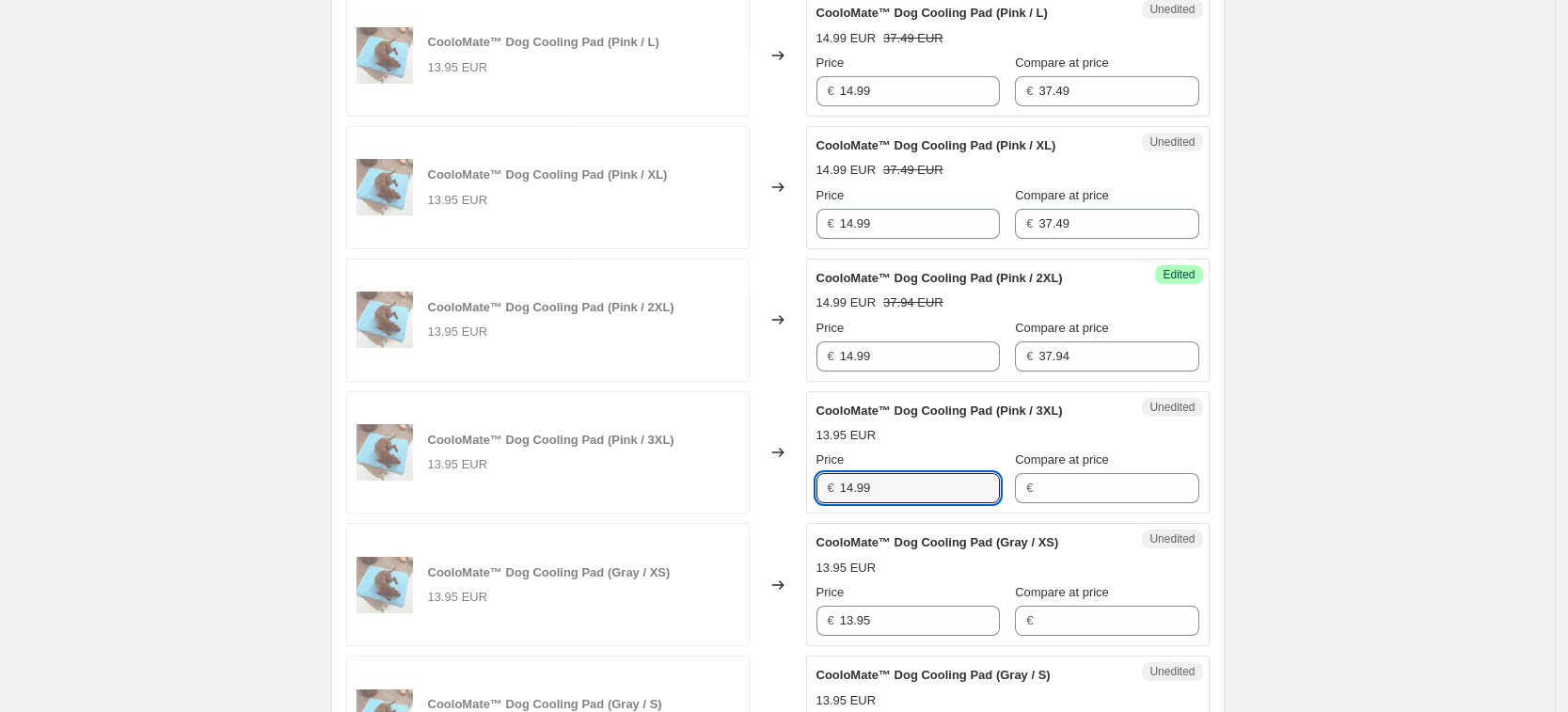 type on "14.99" 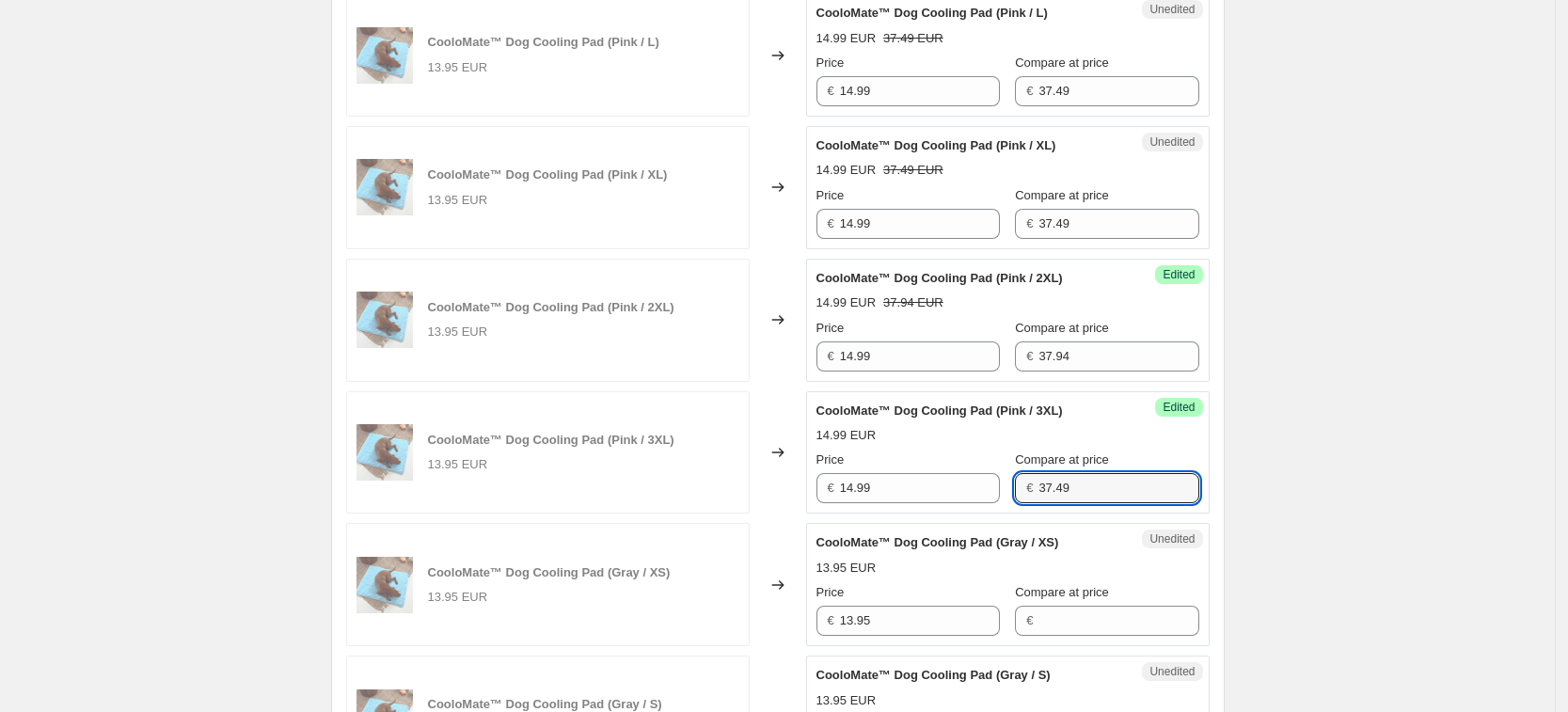 type on "37.49" 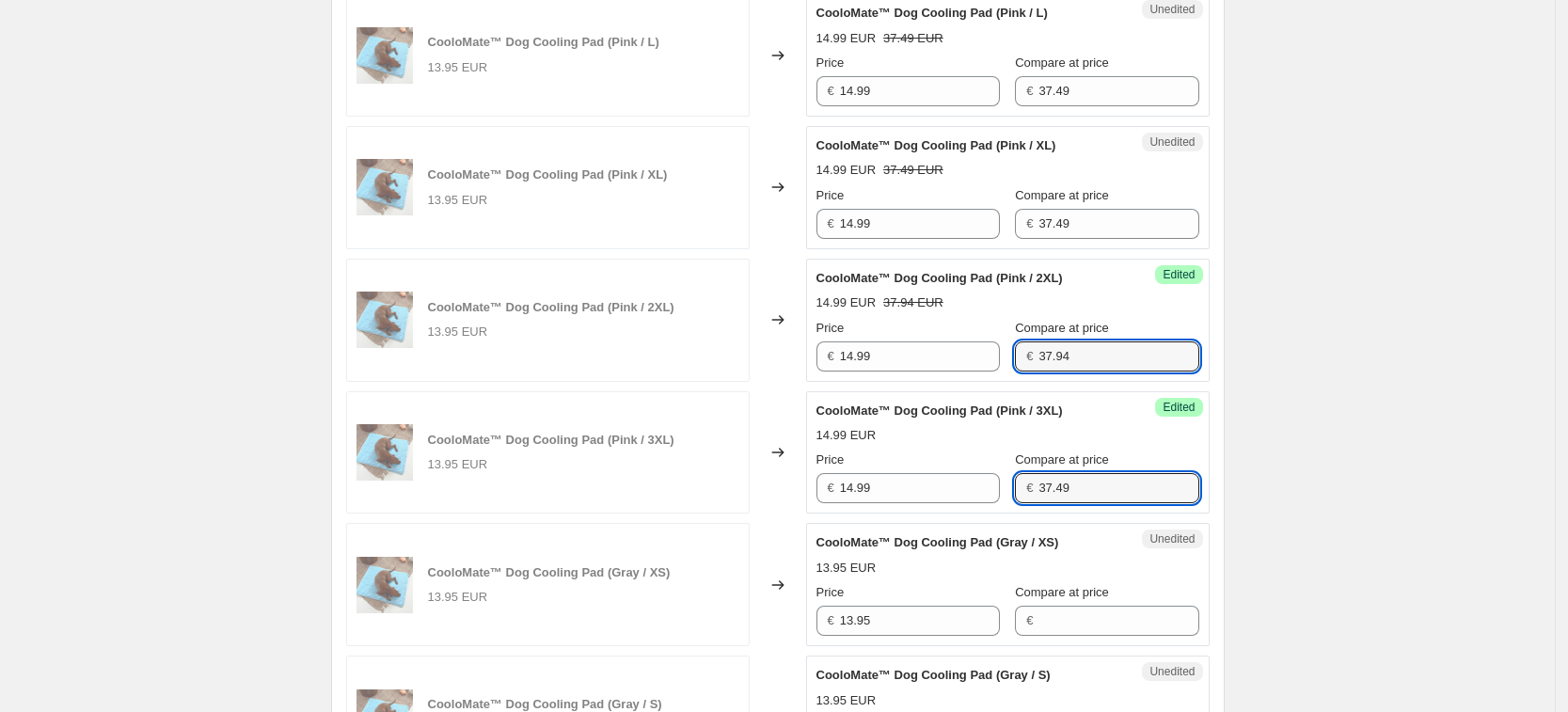 click on "37.94" at bounding box center [1118, 356] 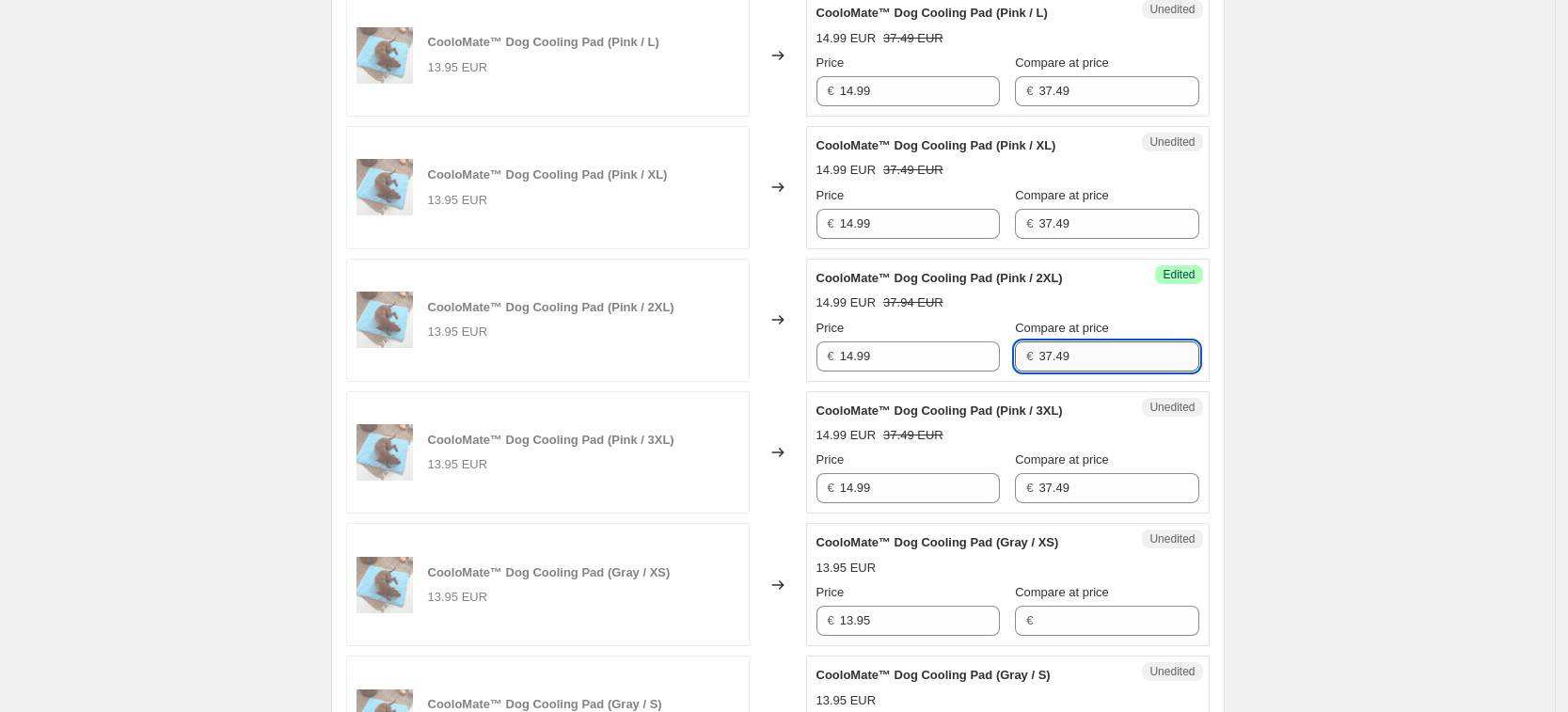 type on "37.49" 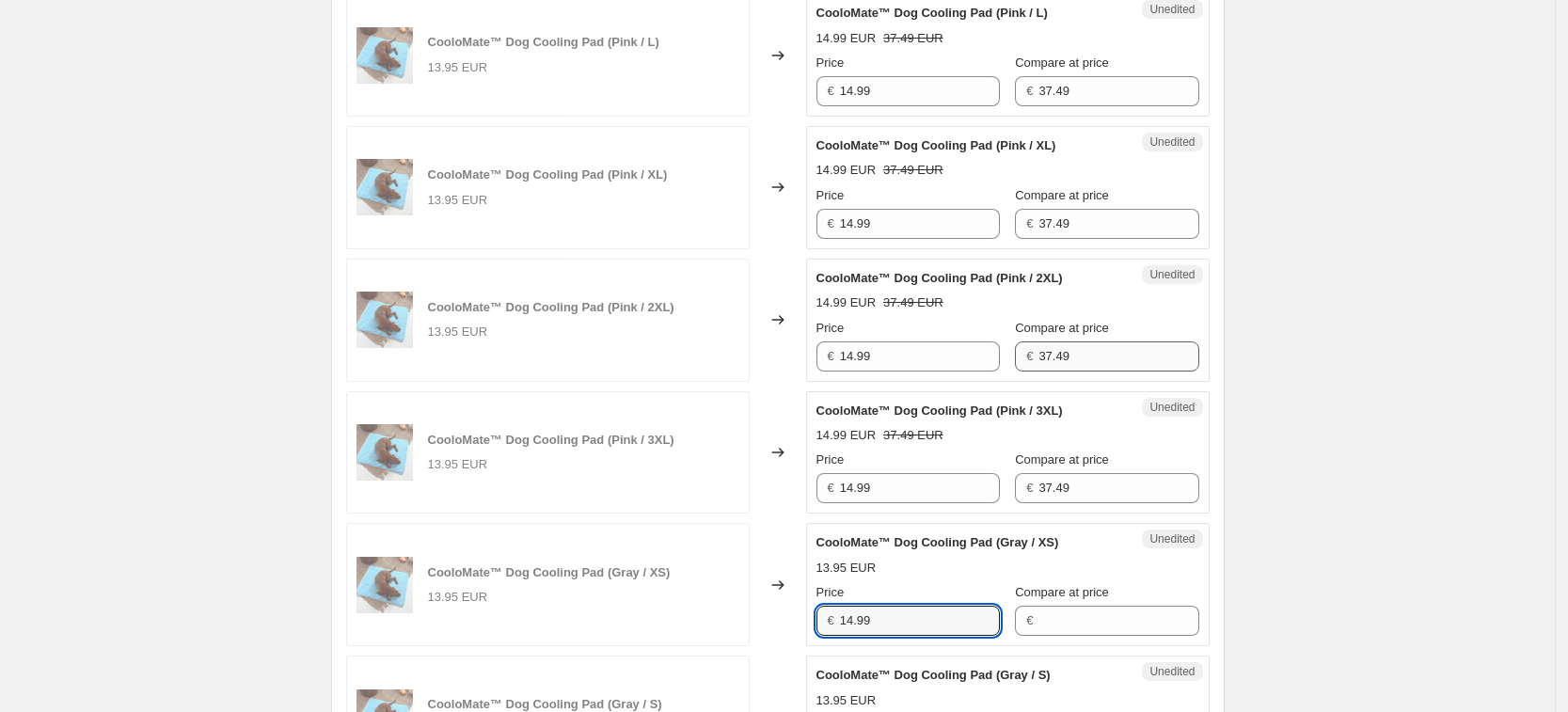 type on "14.99" 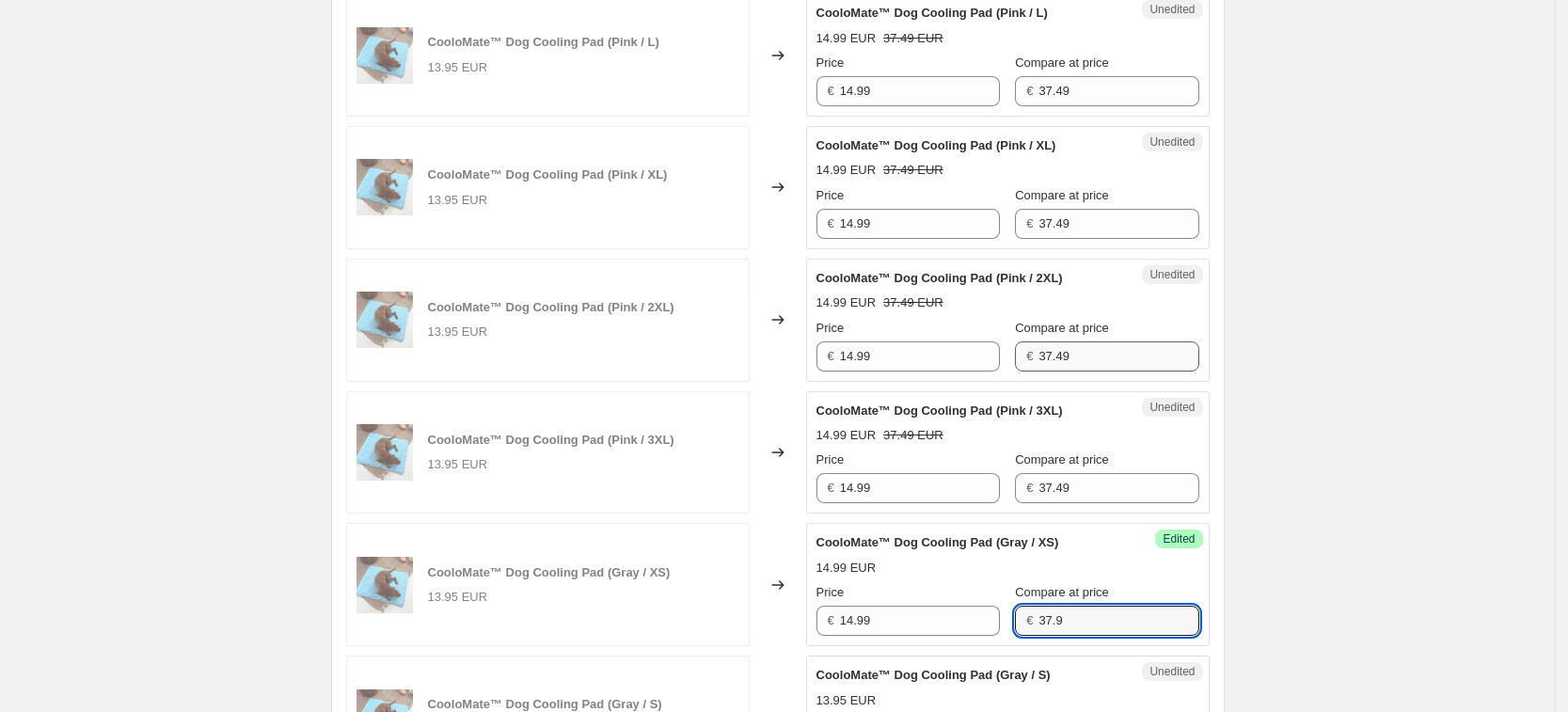 type on "37.9" 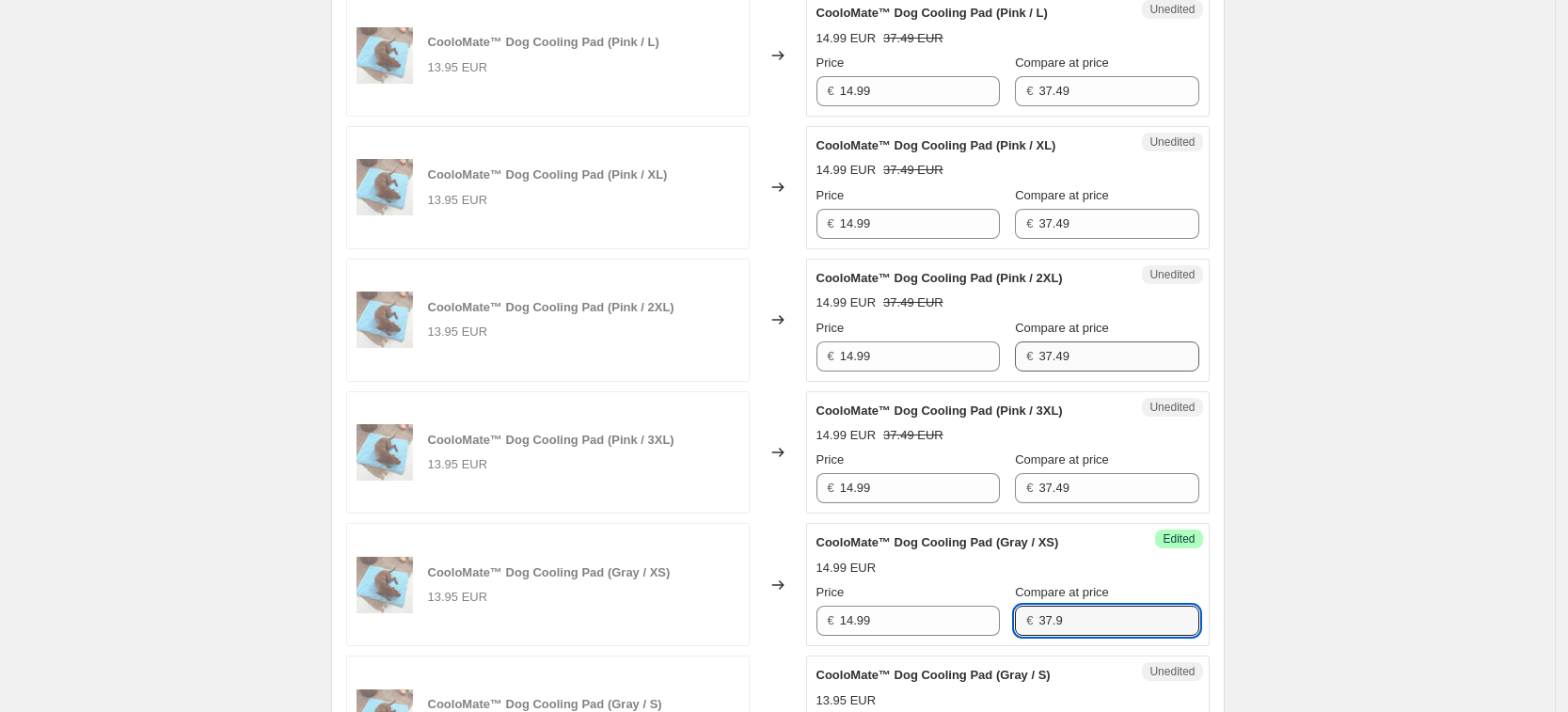 scroll, scrollTop: 2418, scrollLeft: 0, axis: vertical 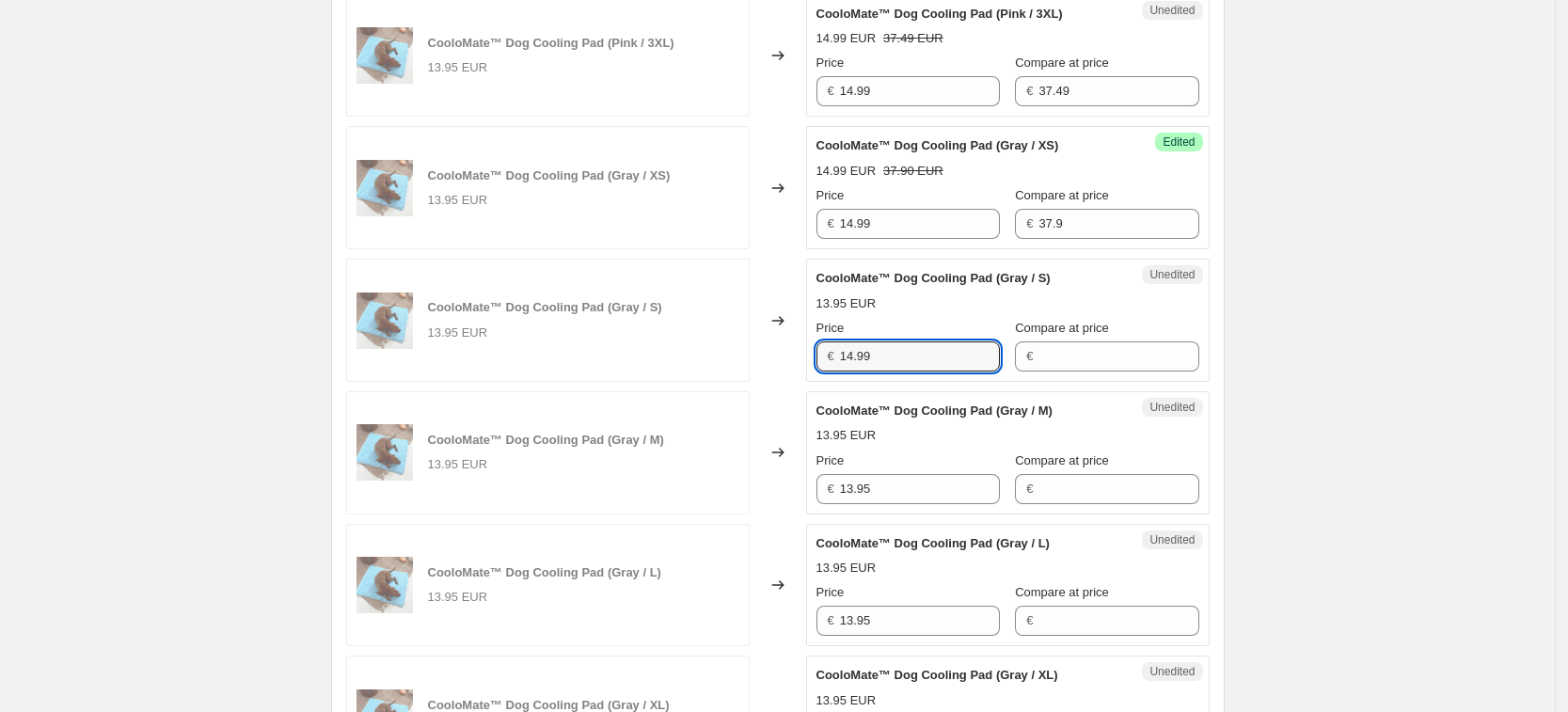 type on "14.99" 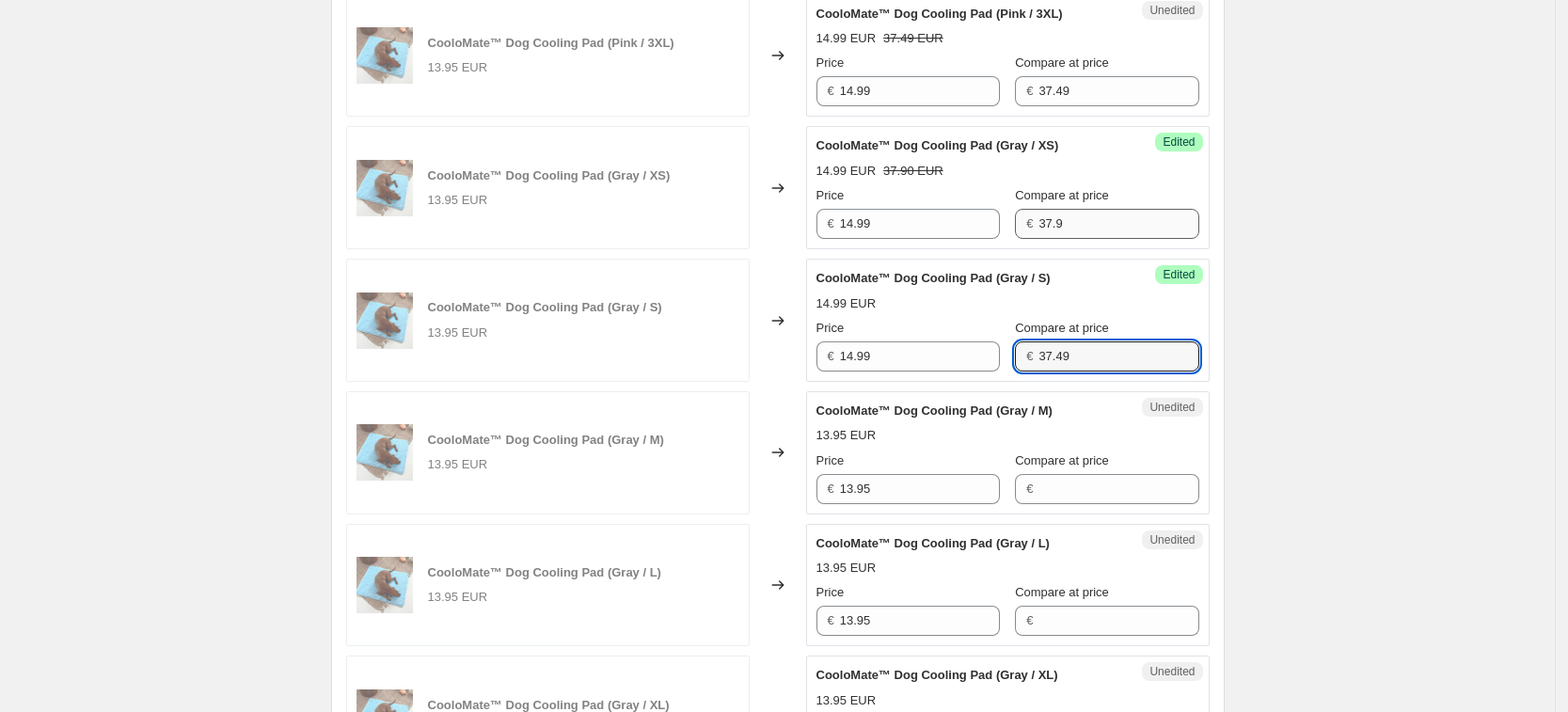 type on "37.49" 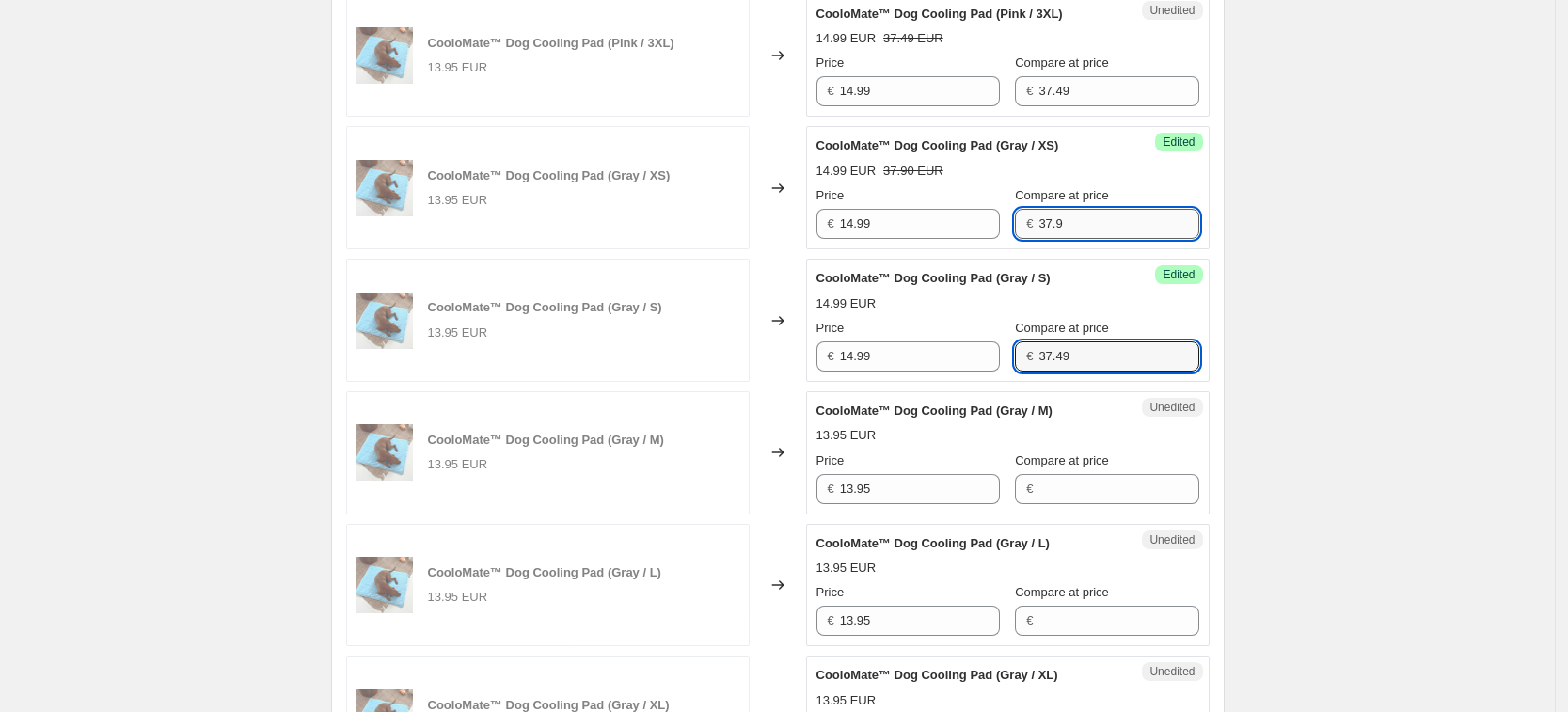 click on "37.9" at bounding box center [1118, 224] 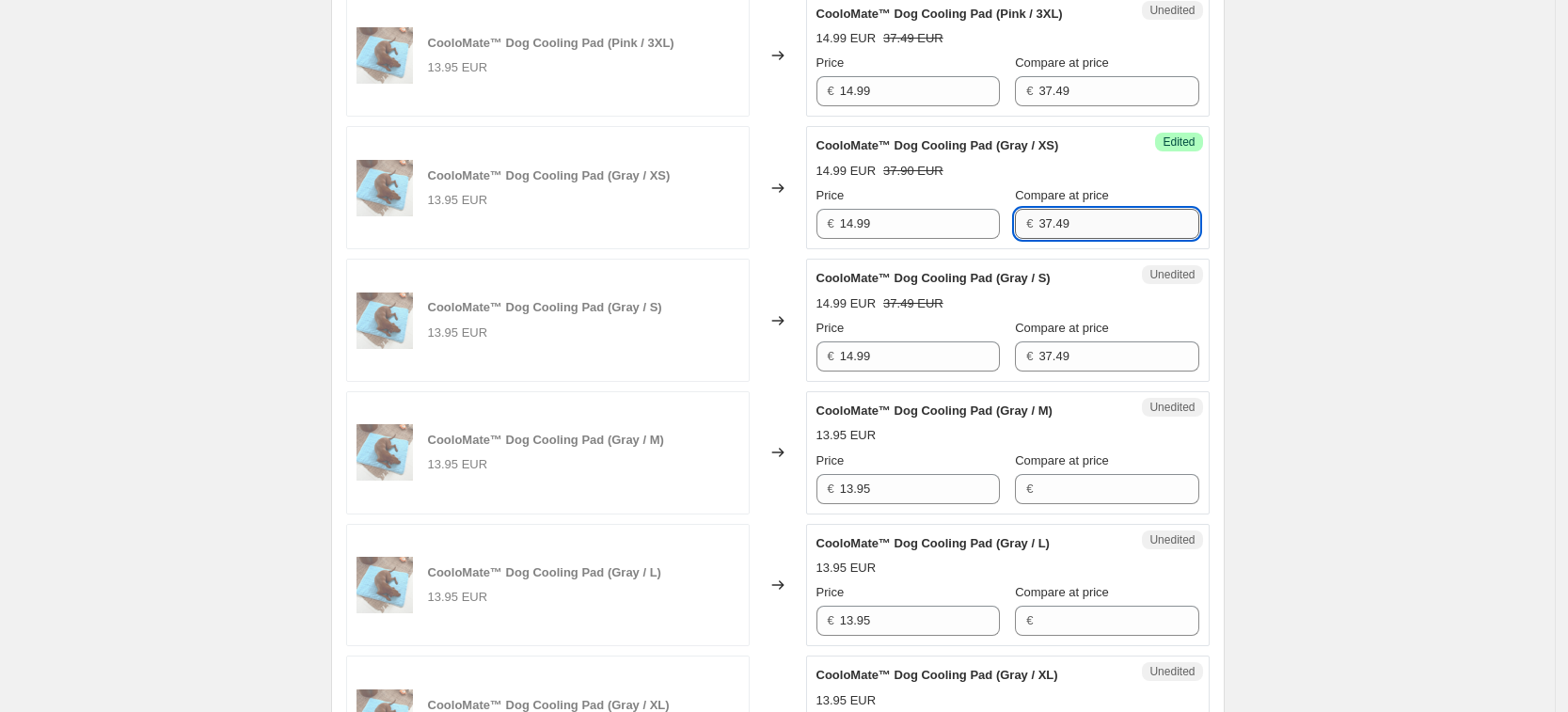 type on "37.49" 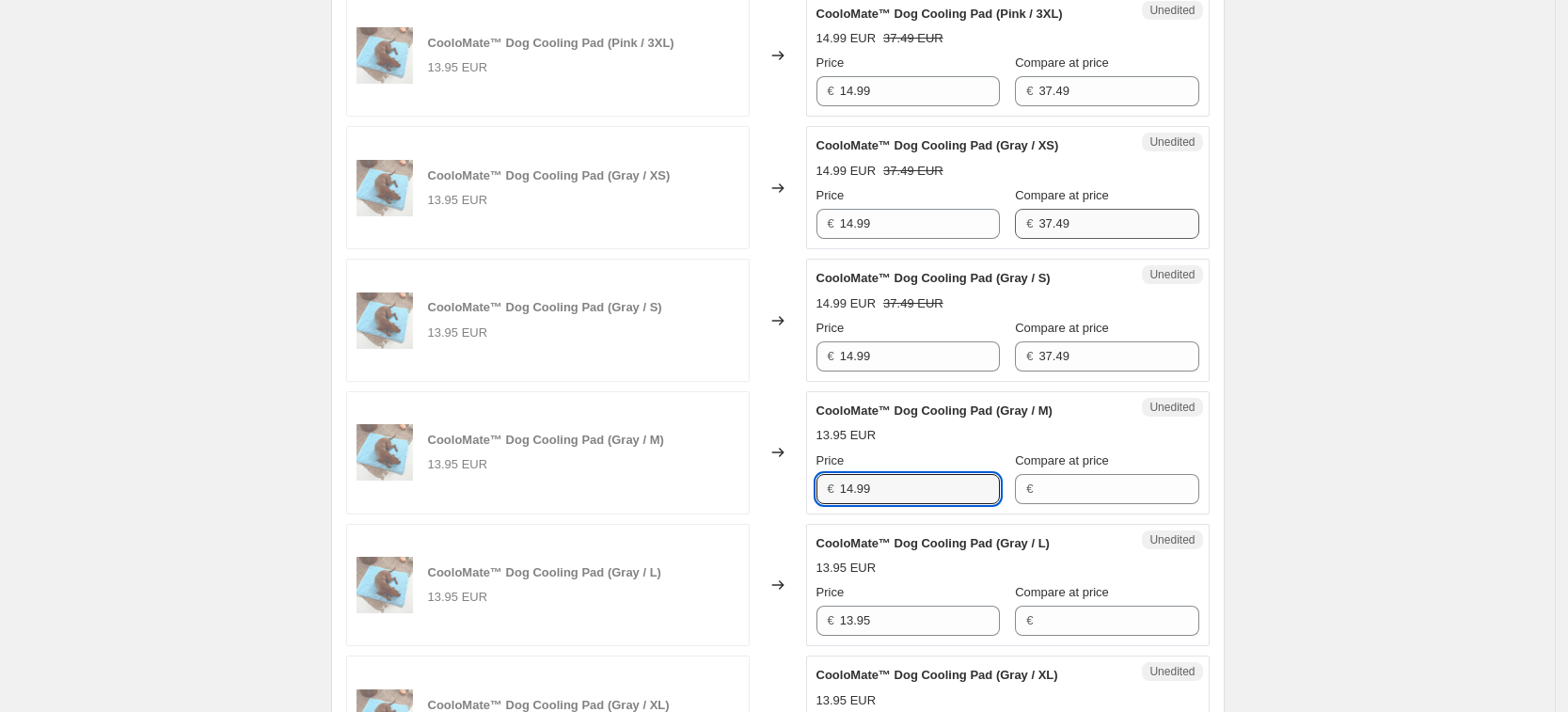 type on "14.99" 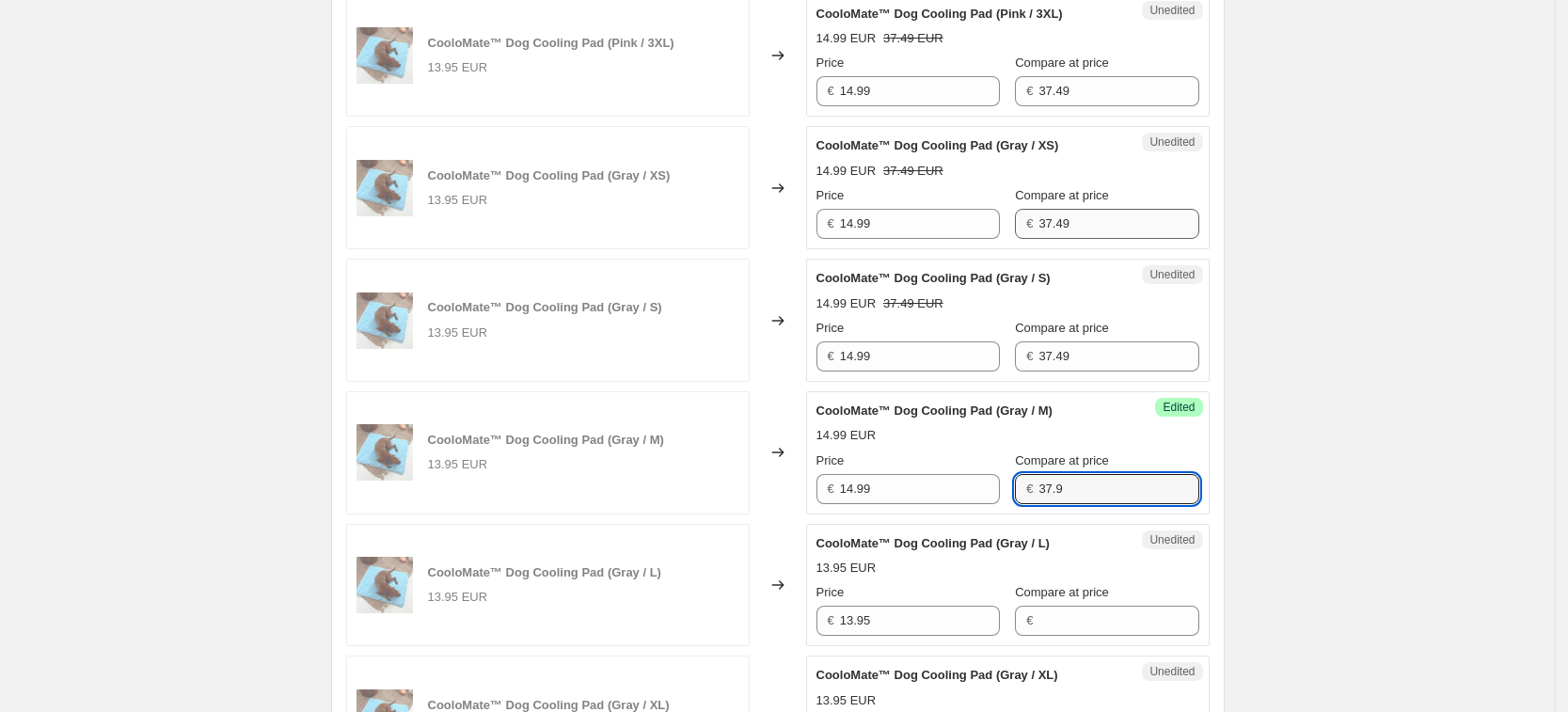 type on "37.9" 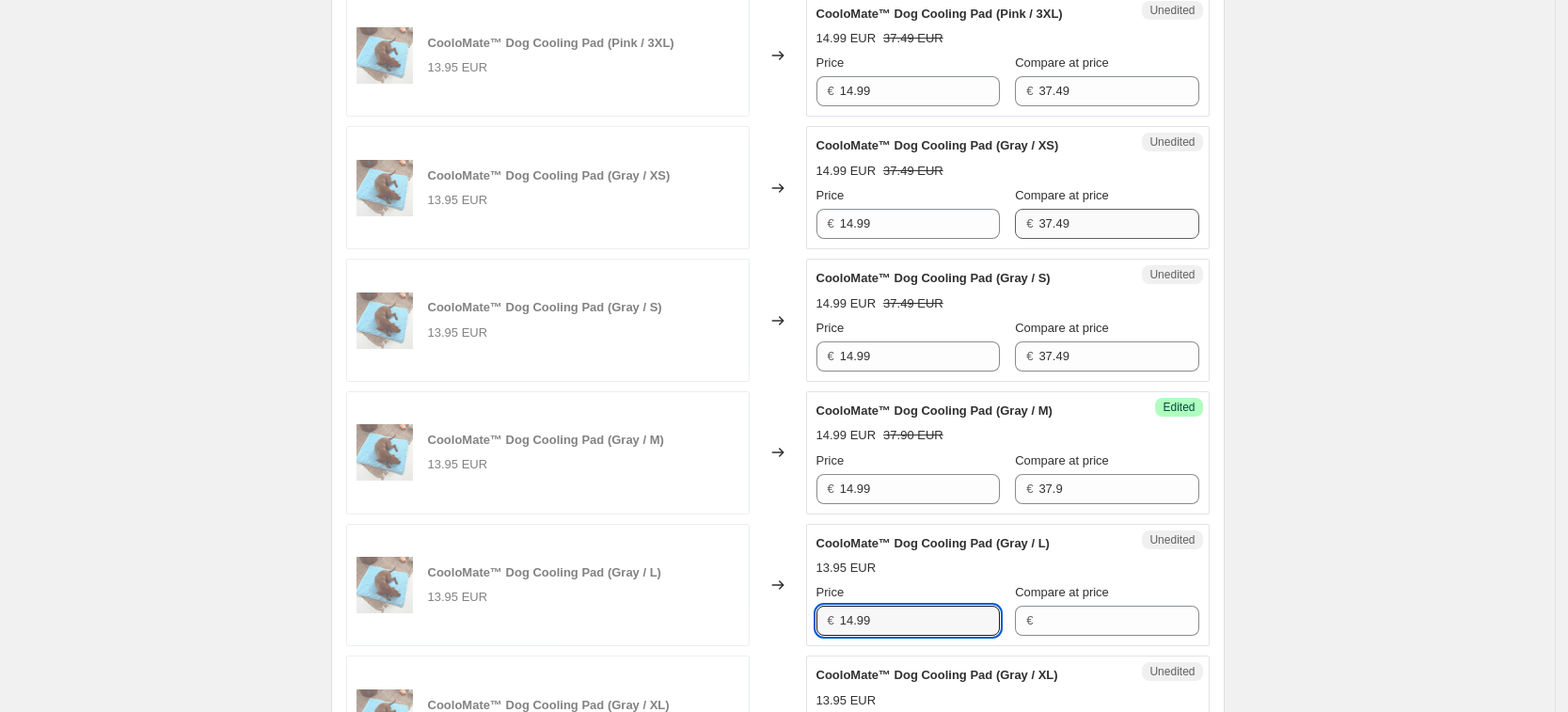 type on "14.99" 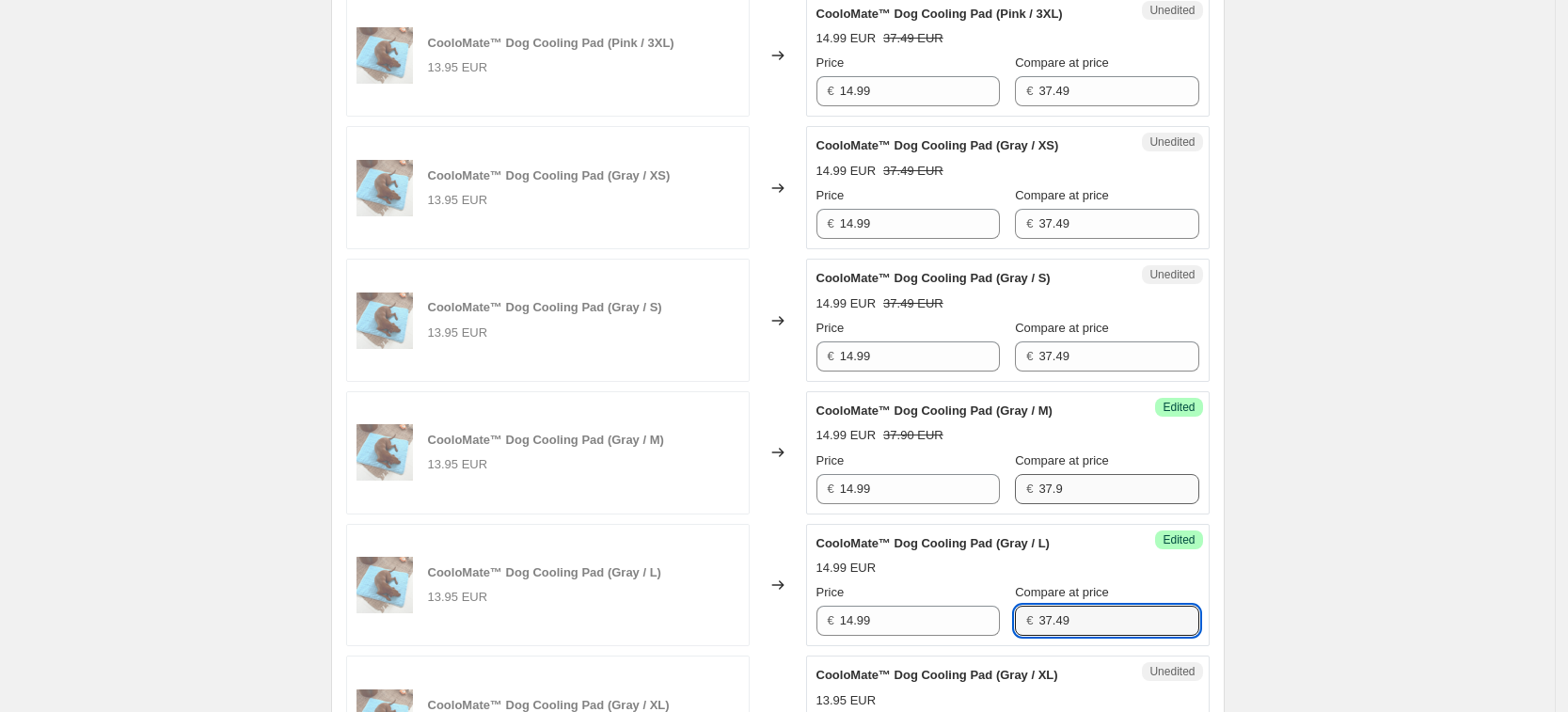type on "37.49" 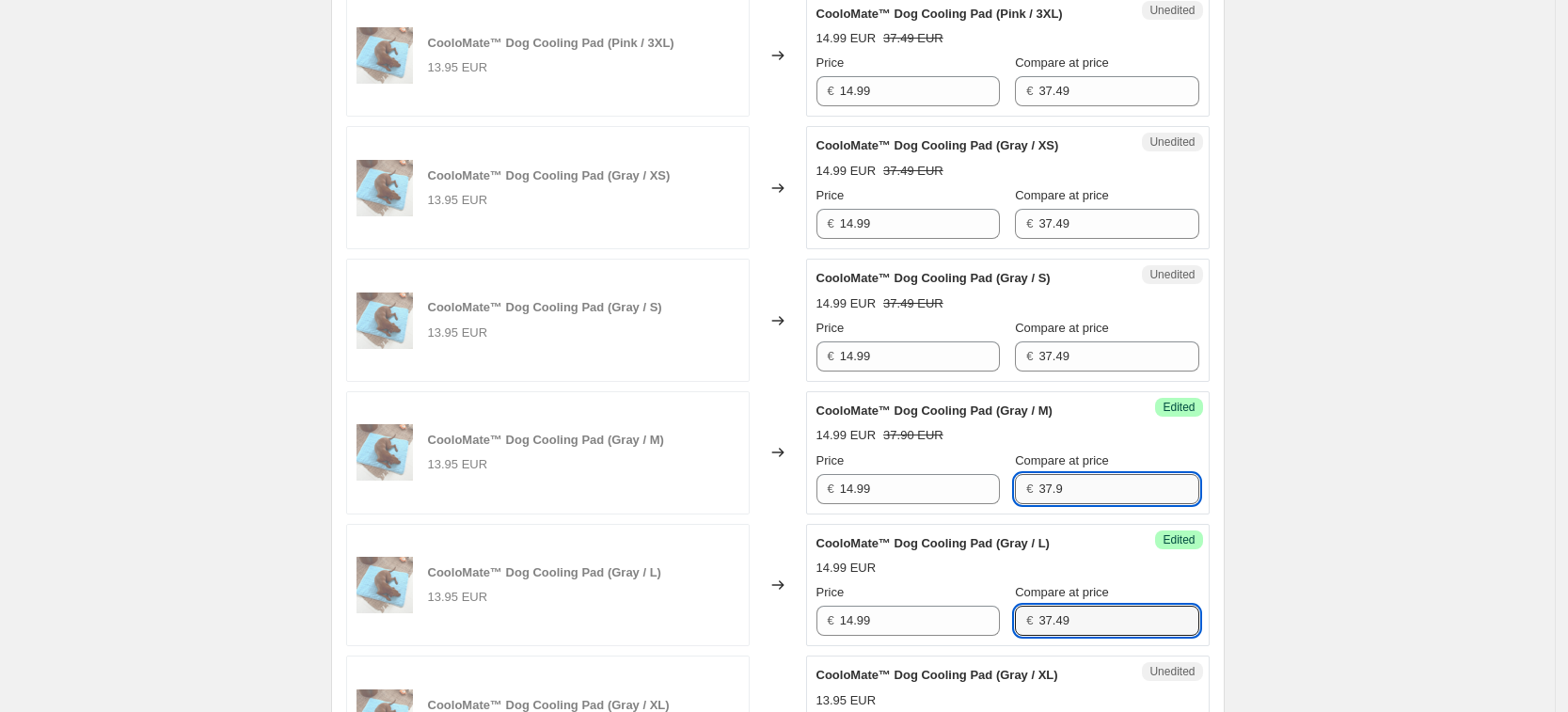 click on "37.9" at bounding box center (1118, 489) 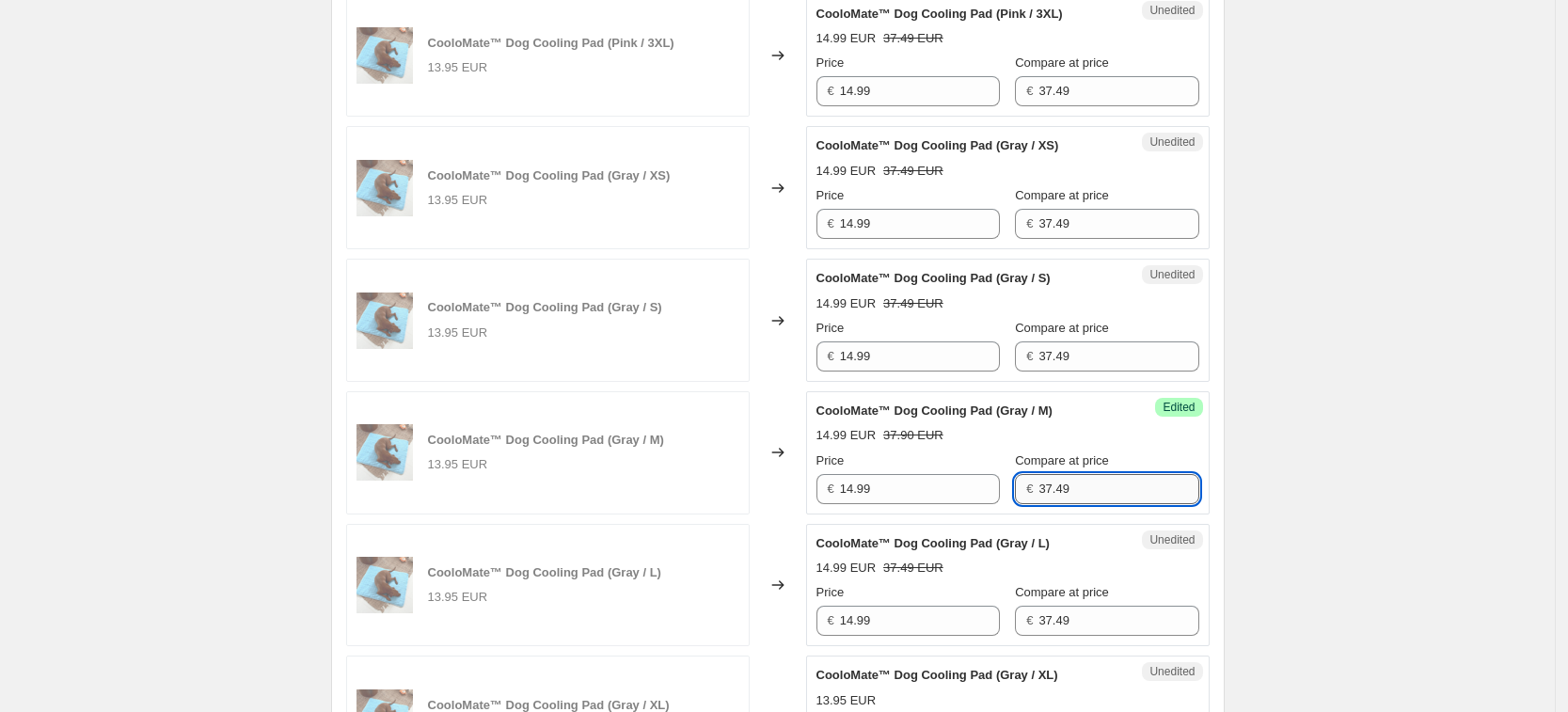 type on "37.49" 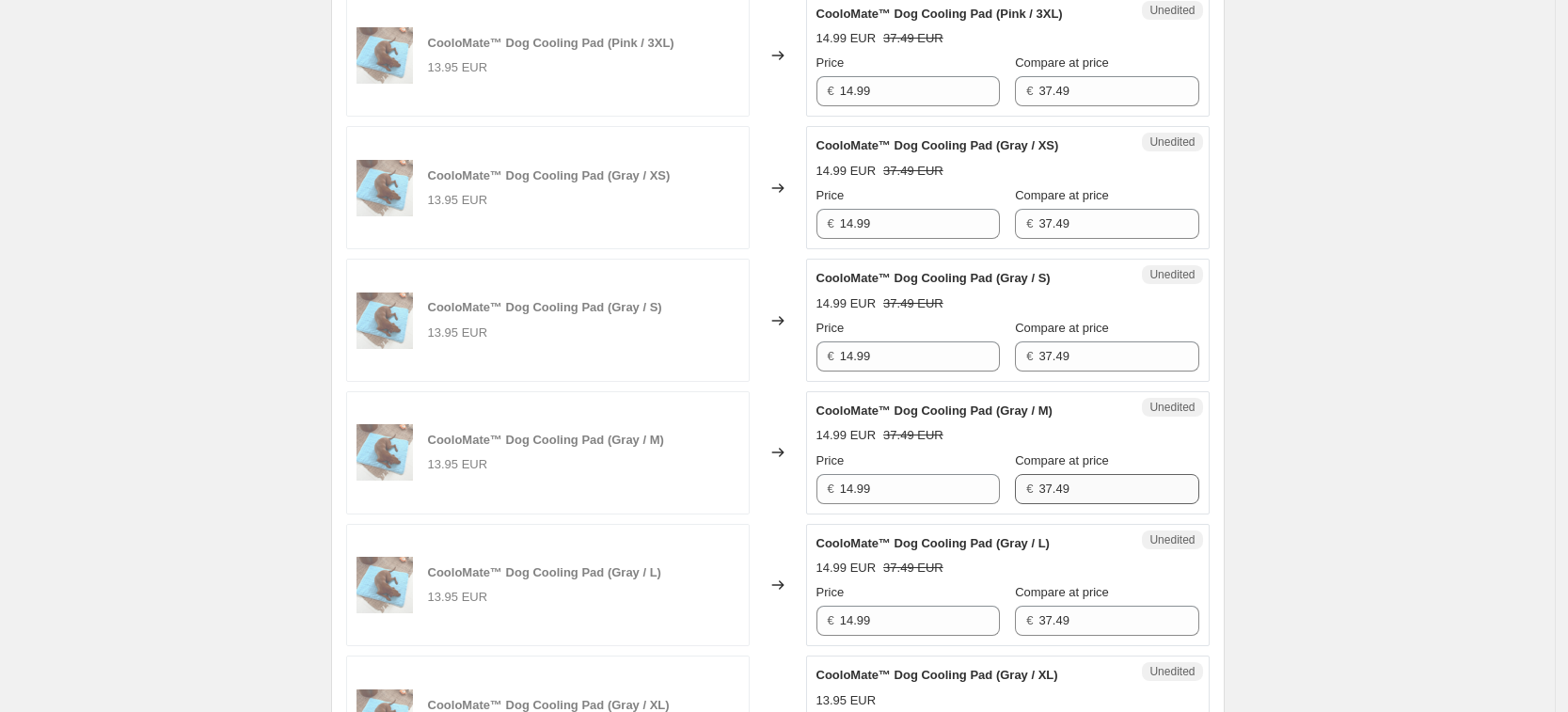 scroll, scrollTop: 2816, scrollLeft: 0, axis: vertical 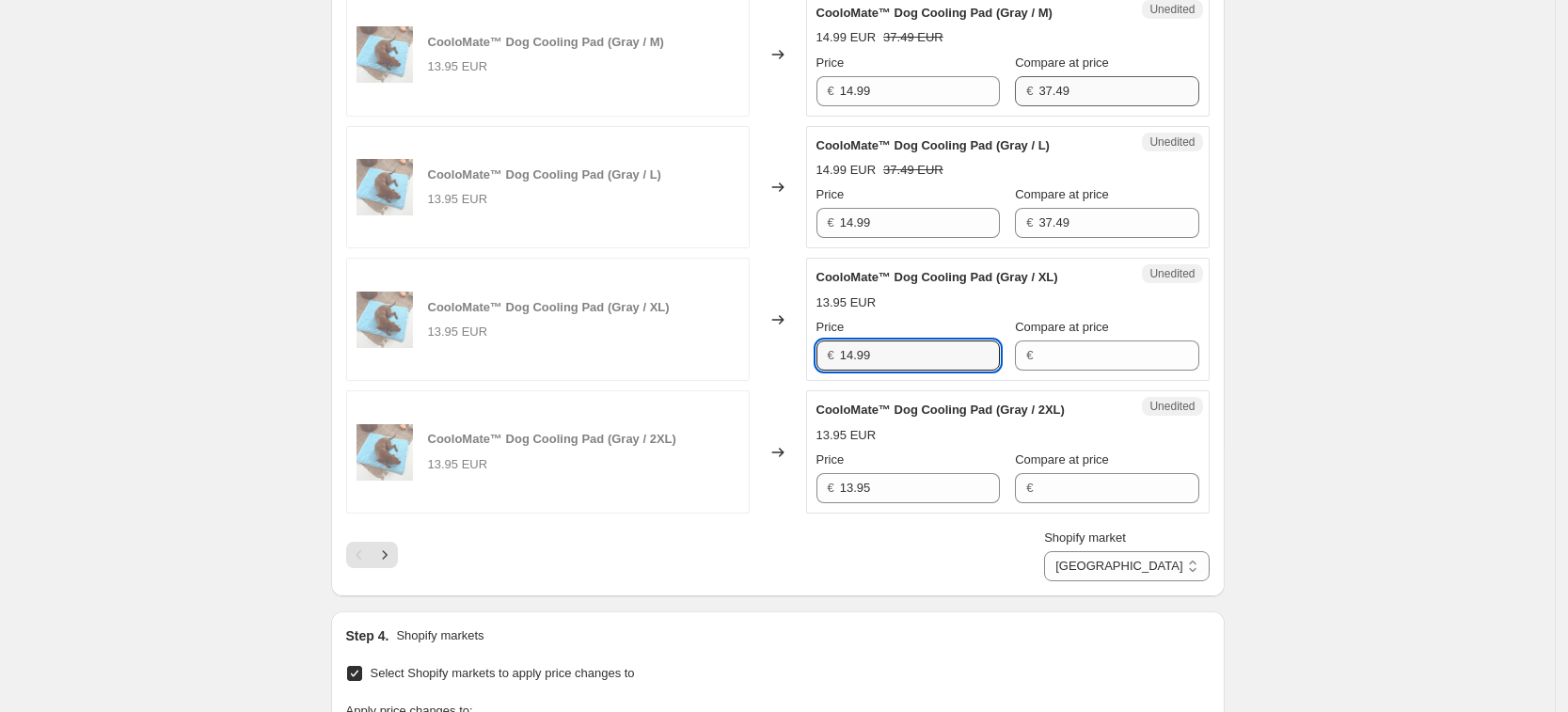 type on "14.99" 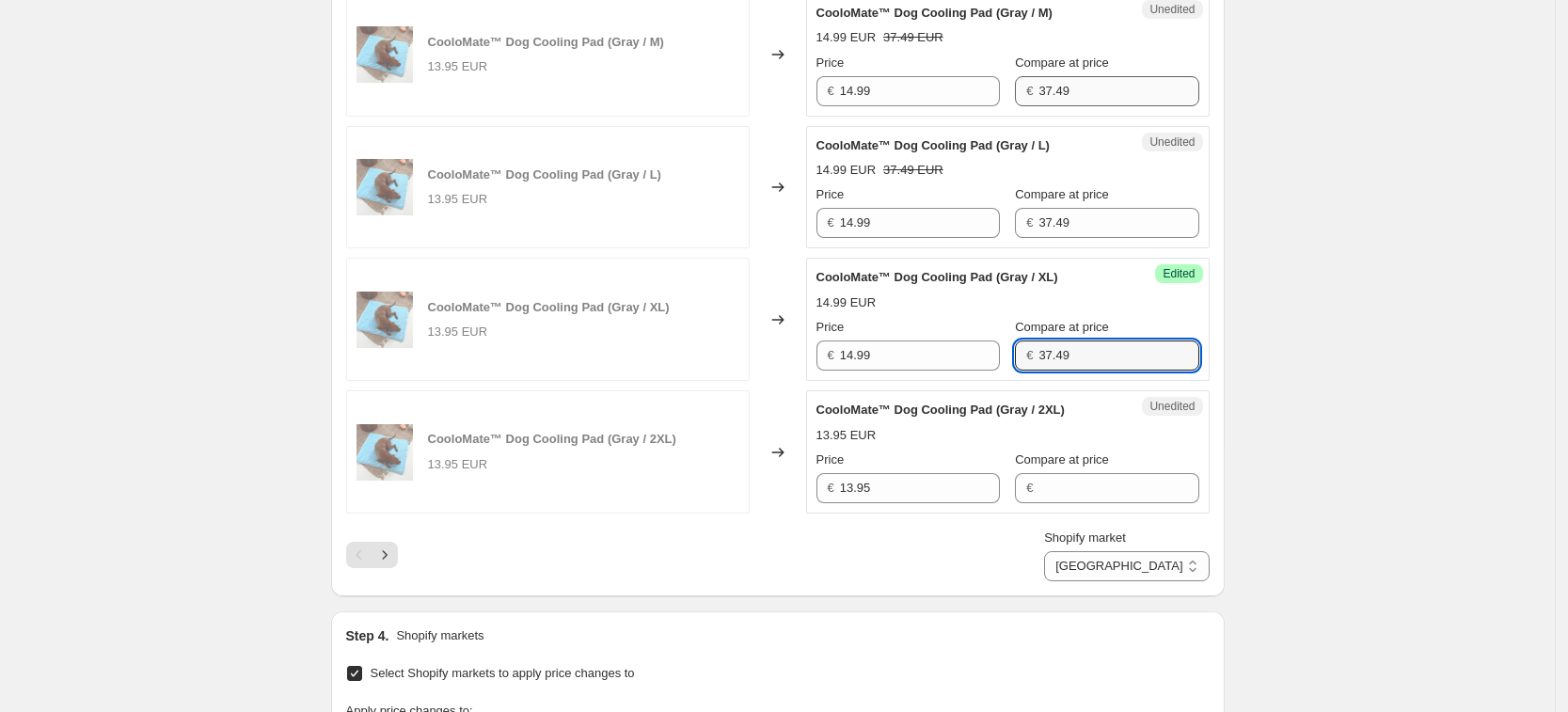 type on "37.49" 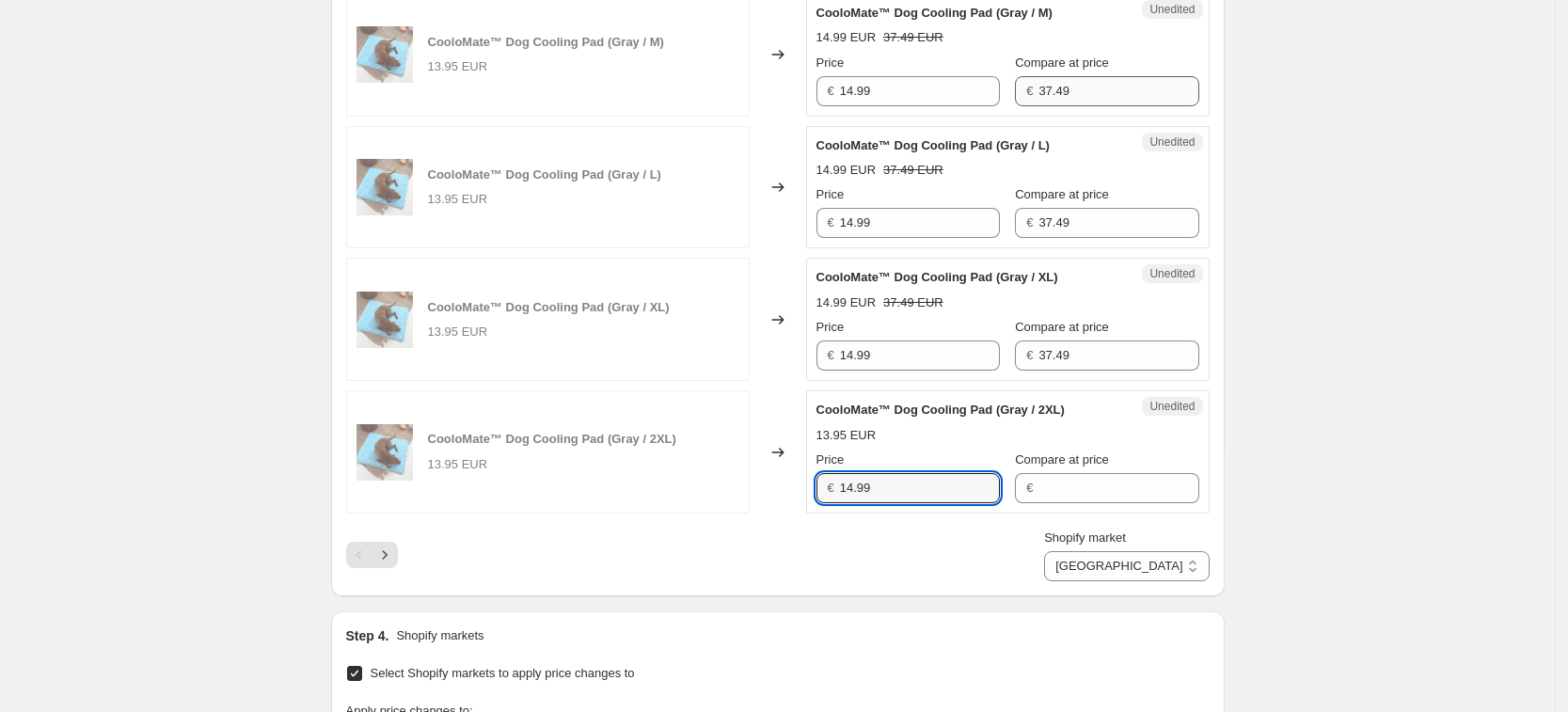 type on "14.99" 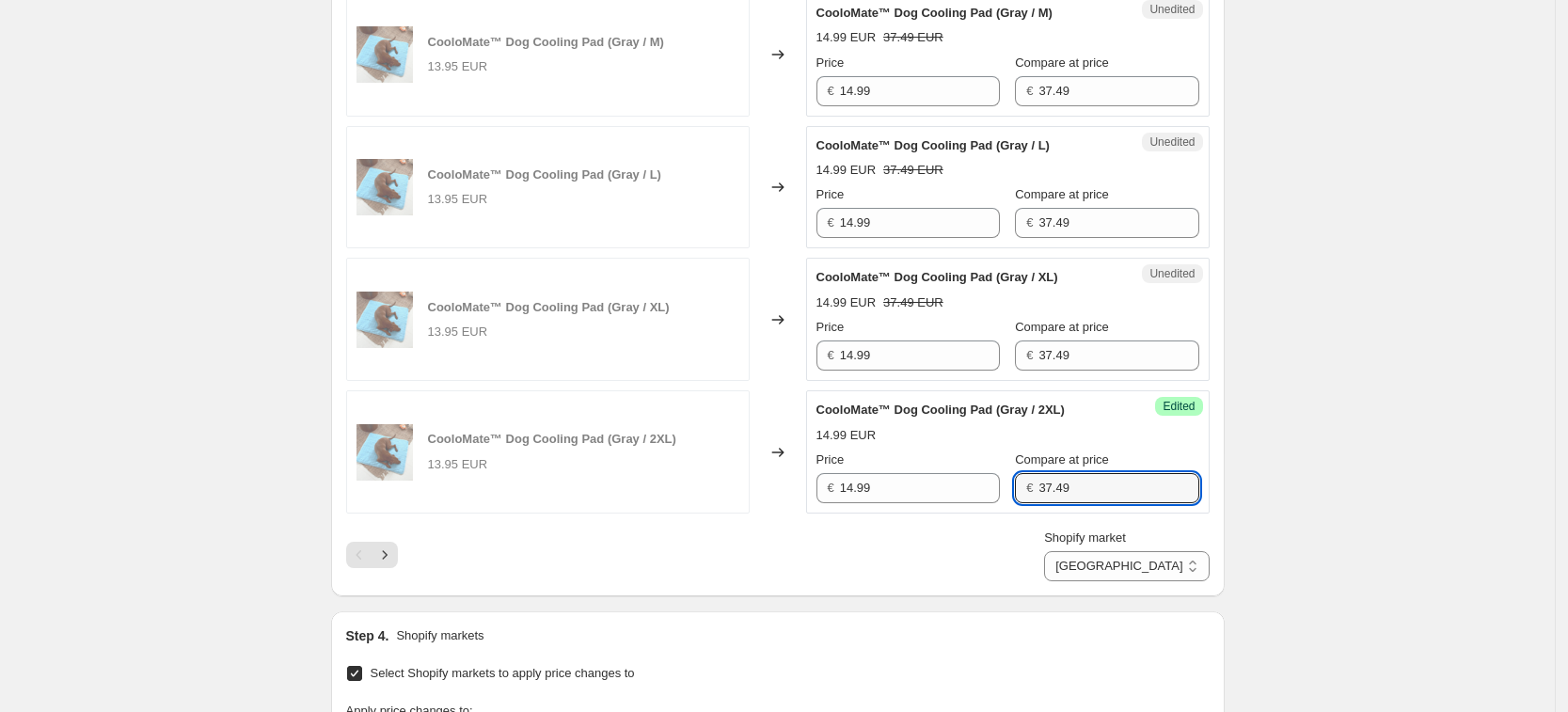 type on "37.49" 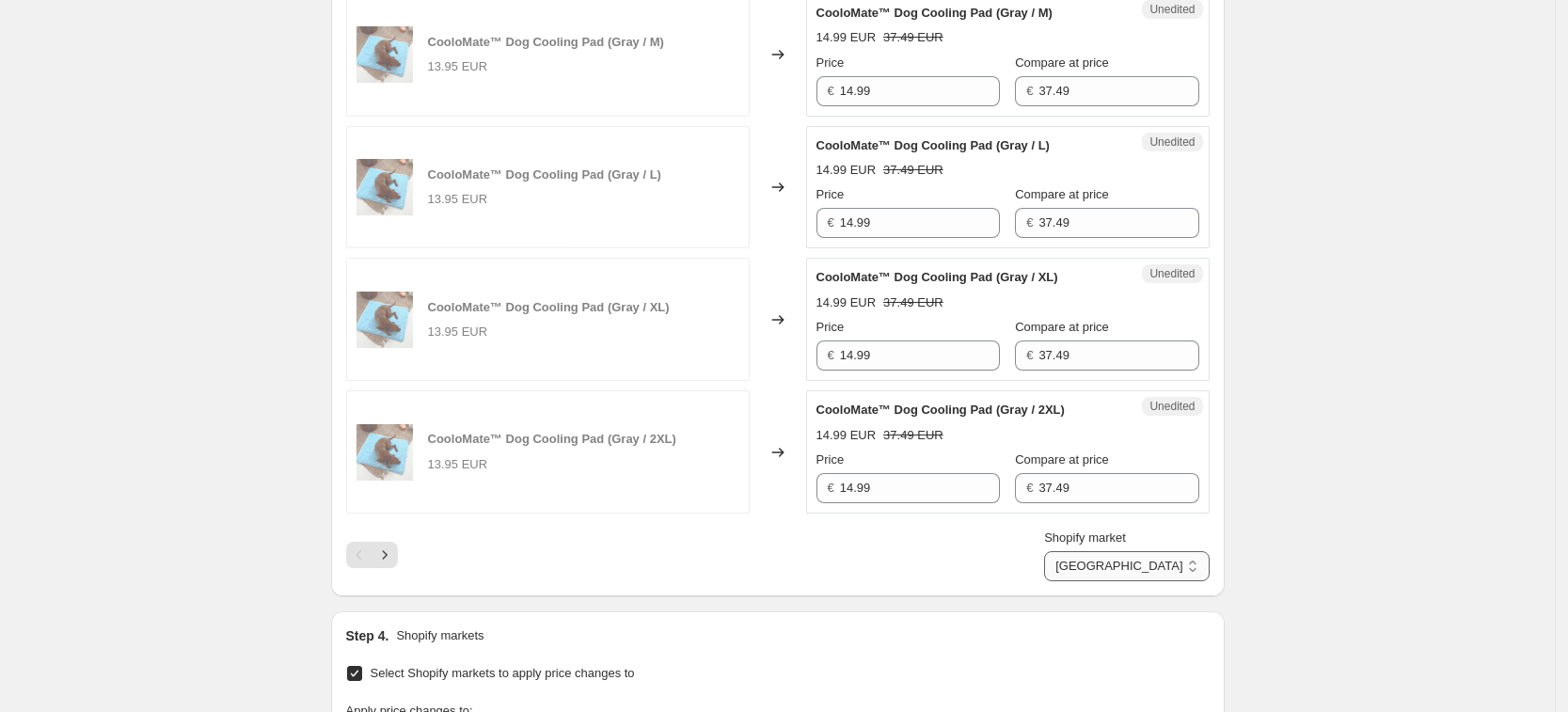 click on "[GEOGRAPHIC_DATA] [GEOGRAPHIC_DATA] [GEOGRAPHIC_DATA] [GEOGRAPHIC_DATA]" at bounding box center (1126, 566) 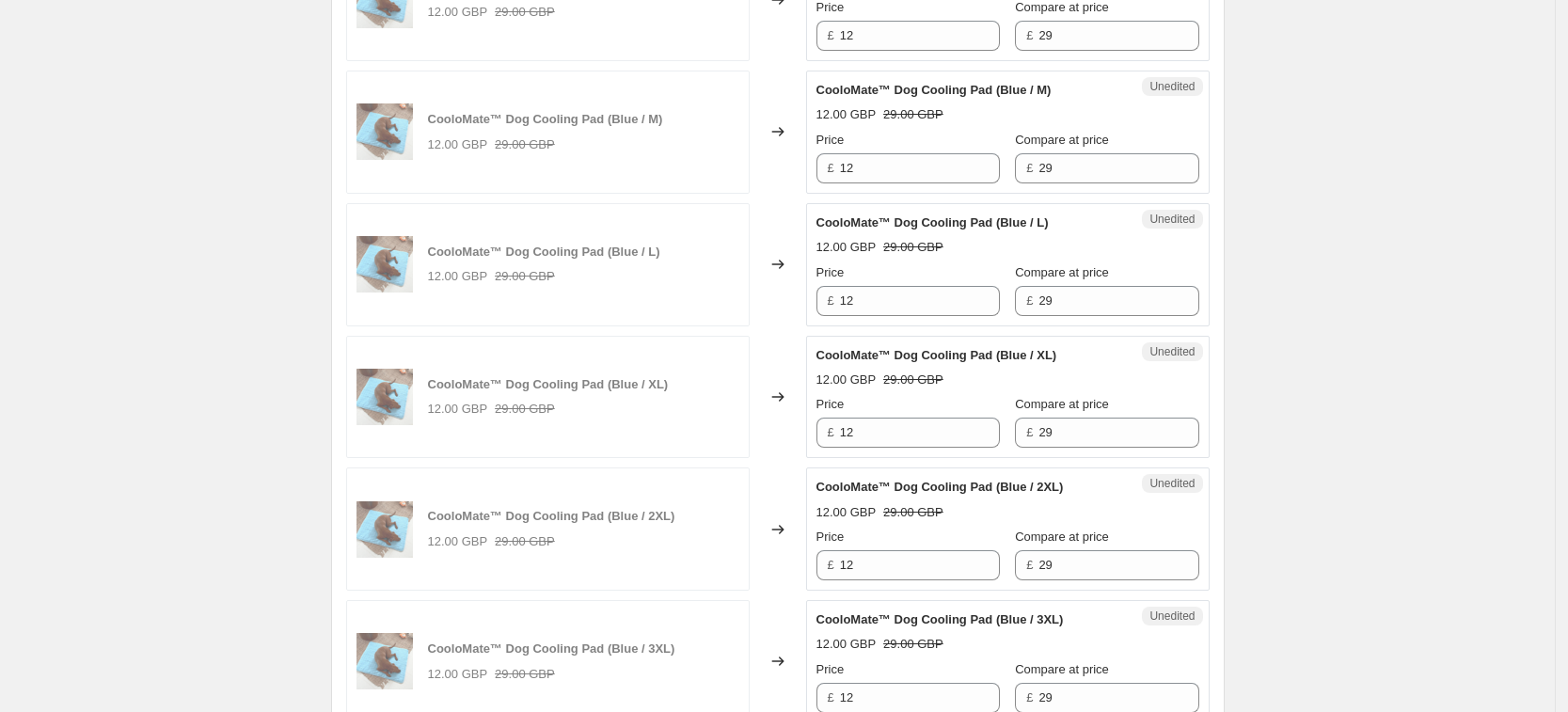 scroll, scrollTop: 582, scrollLeft: 0, axis: vertical 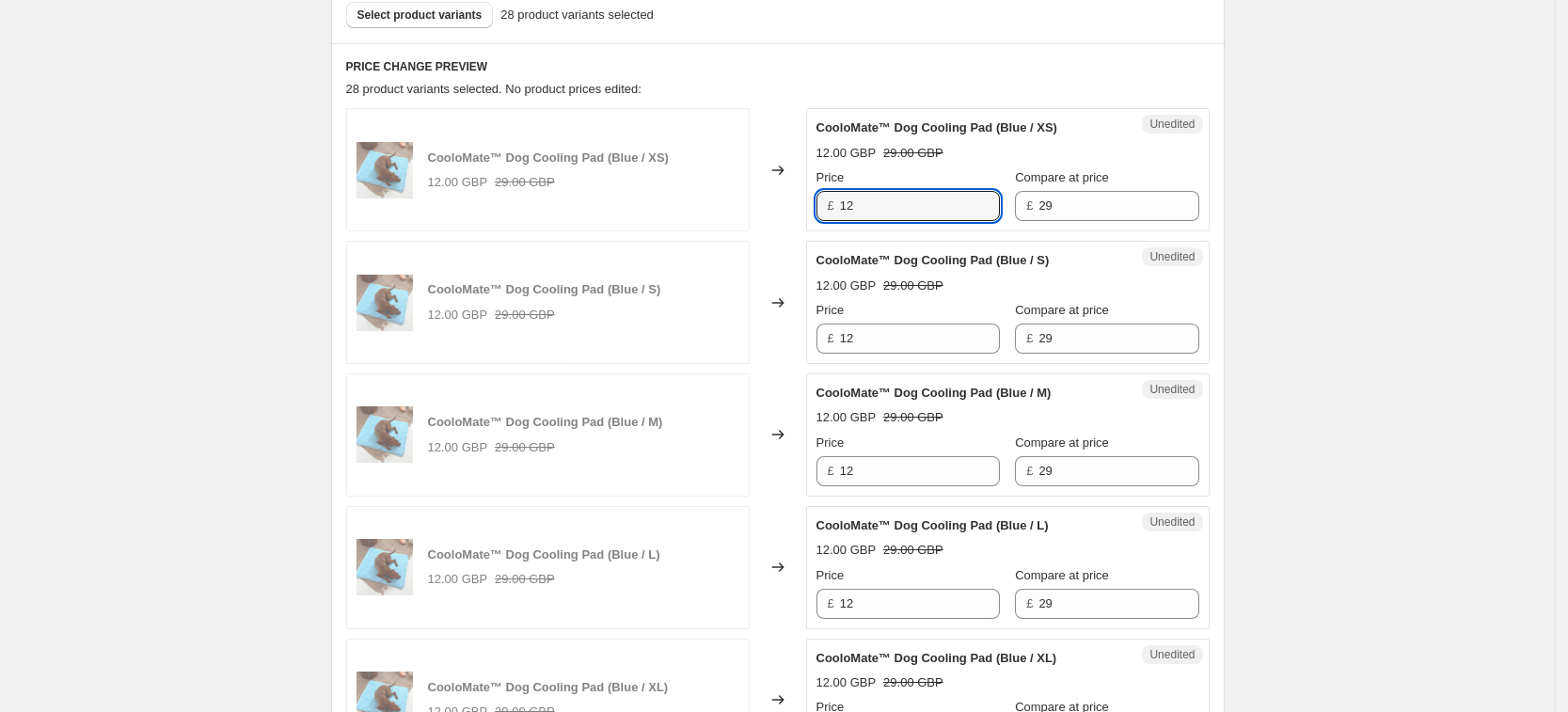 drag, startPoint x: 904, startPoint y: 205, endPoint x: 819, endPoint y: 198, distance: 85.28775 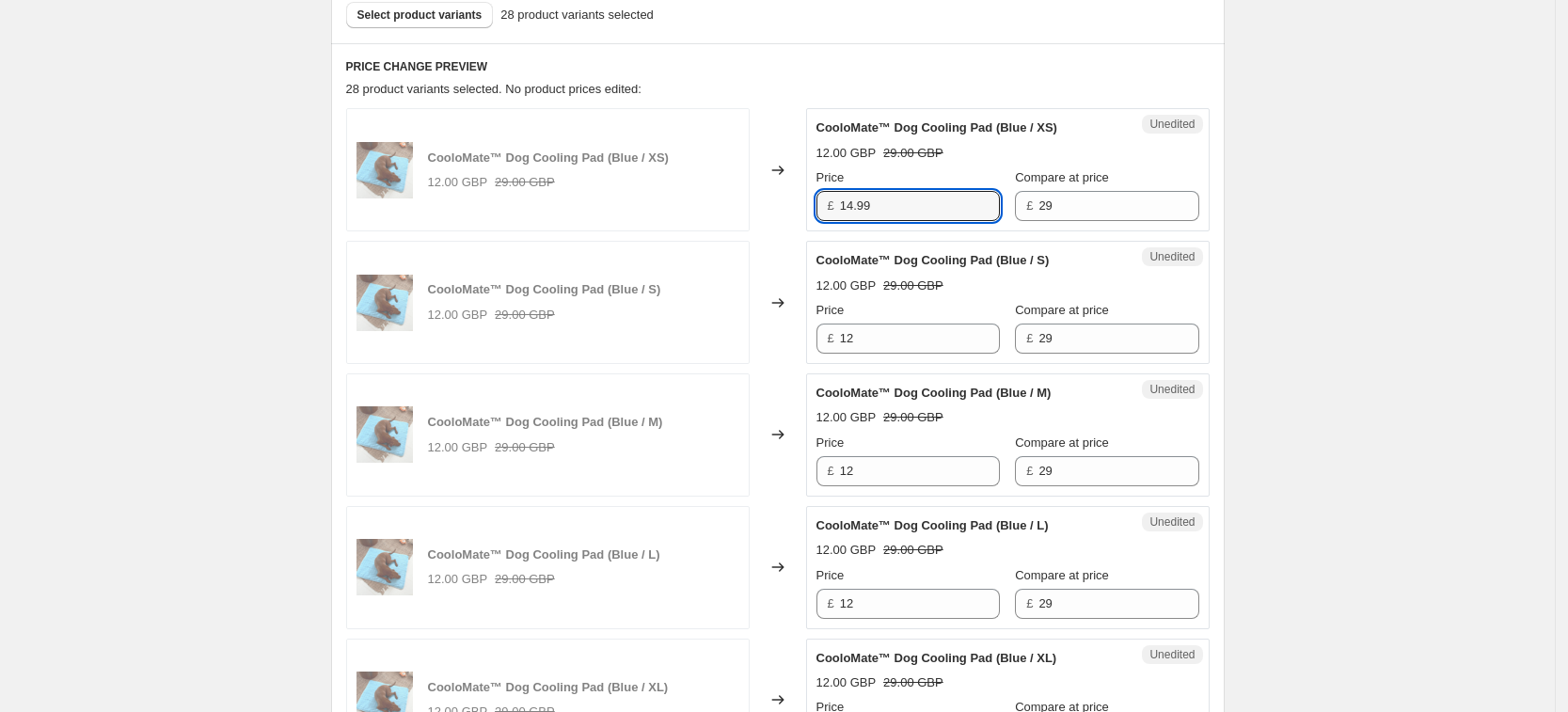 type on "14.99" 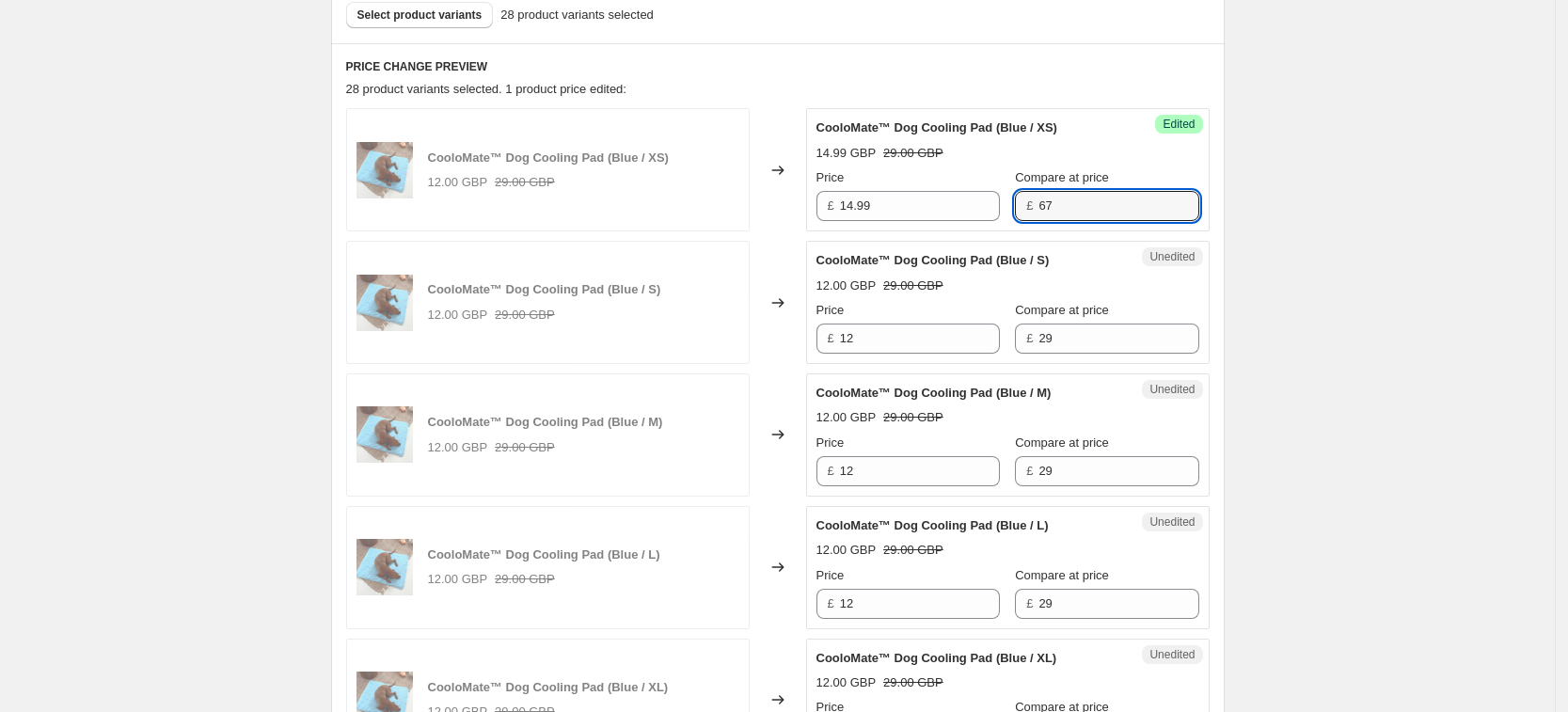 type on "6" 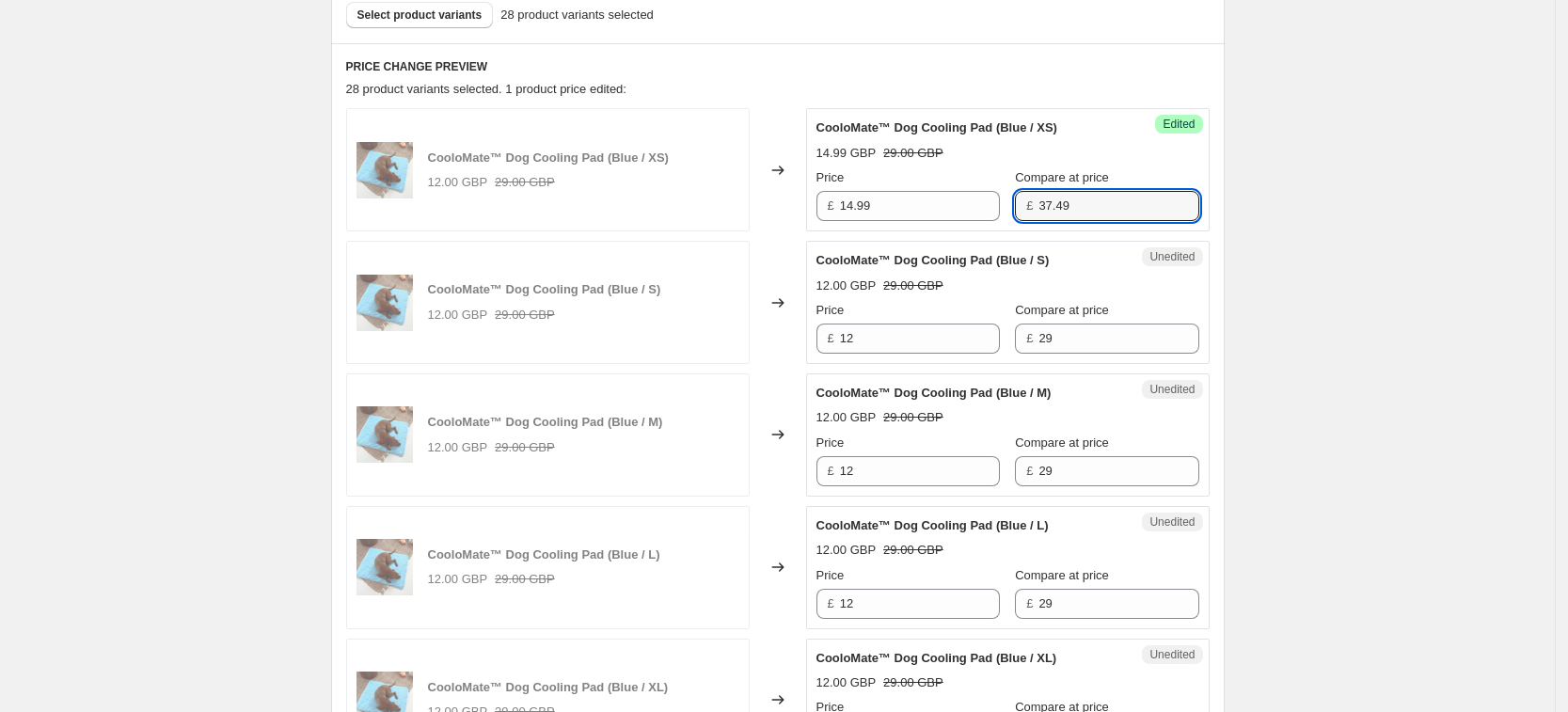 type on "37.49" 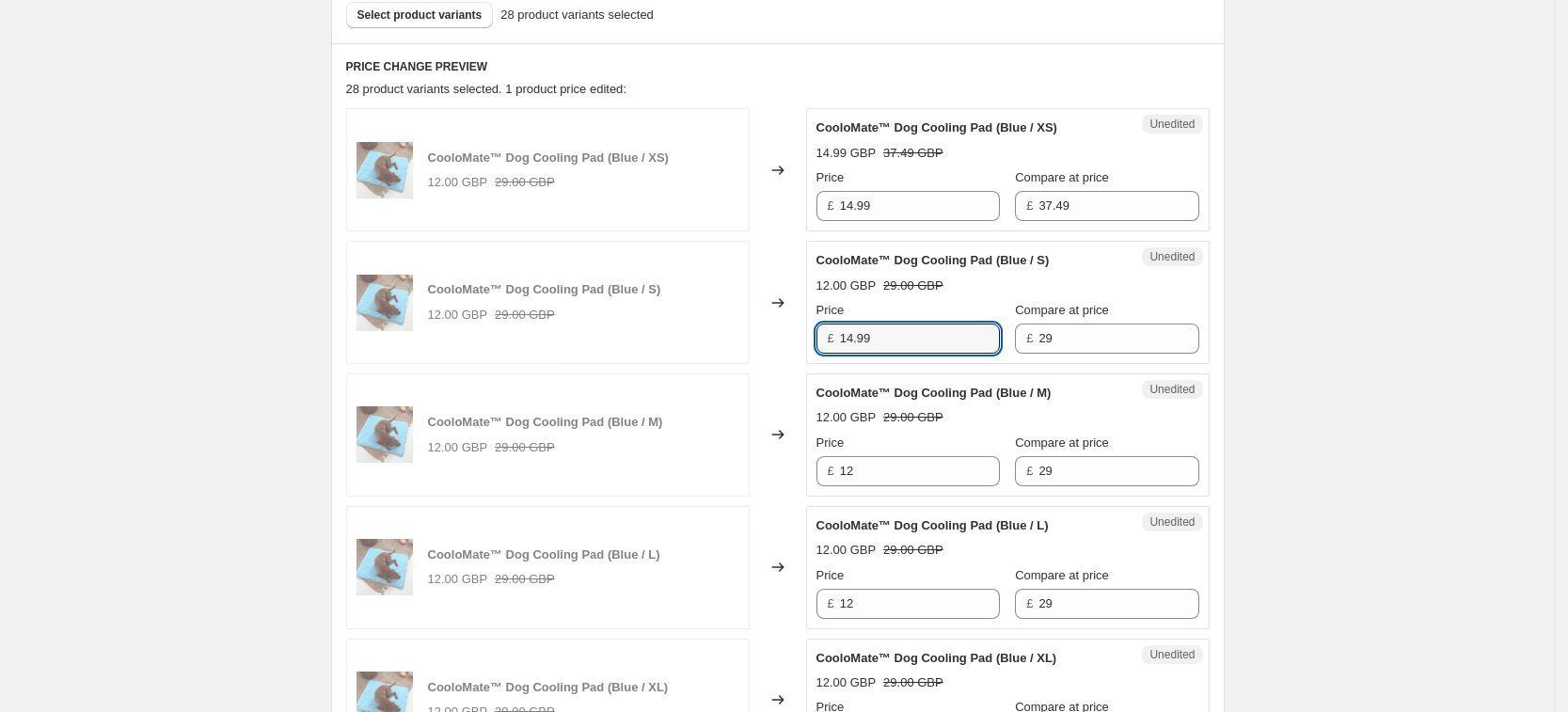 type on "14.99" 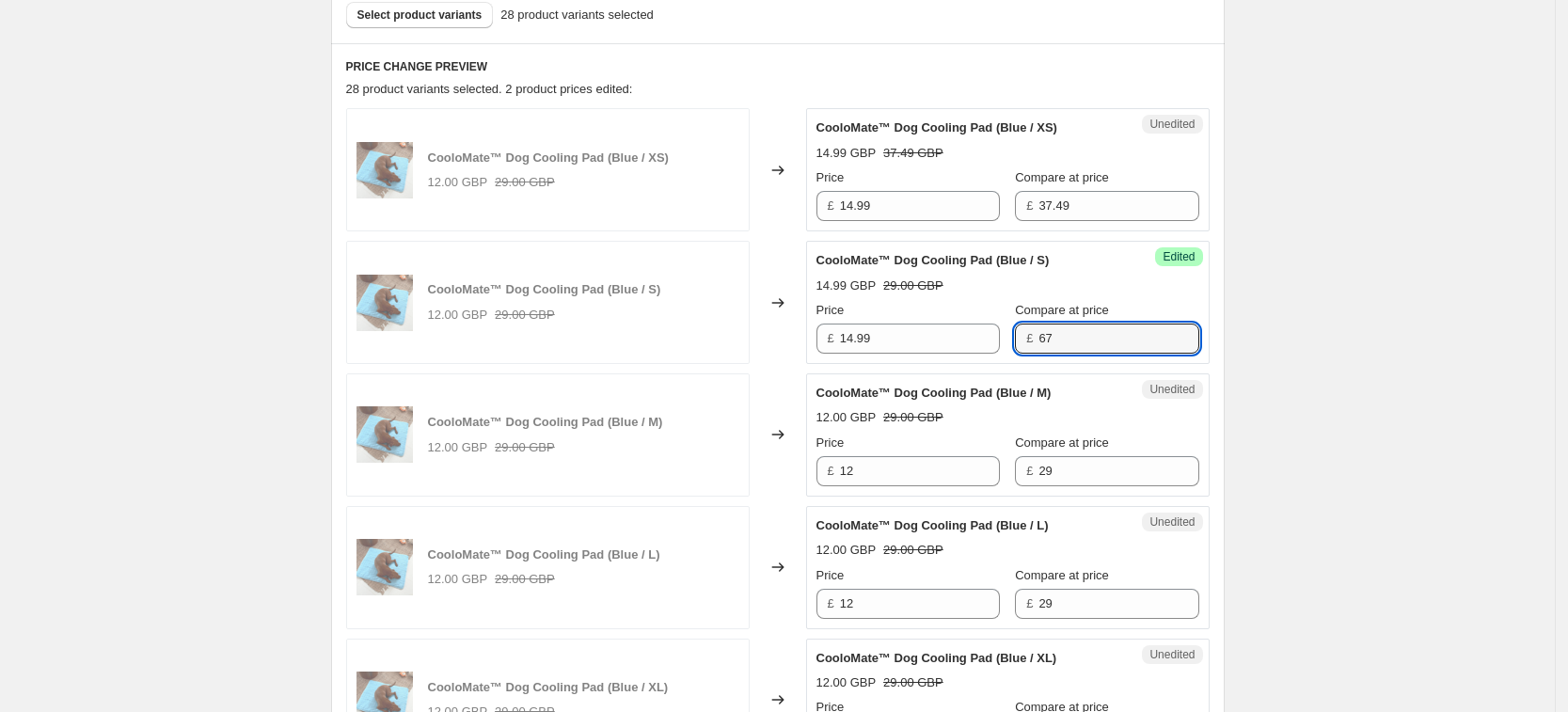 type on "6" 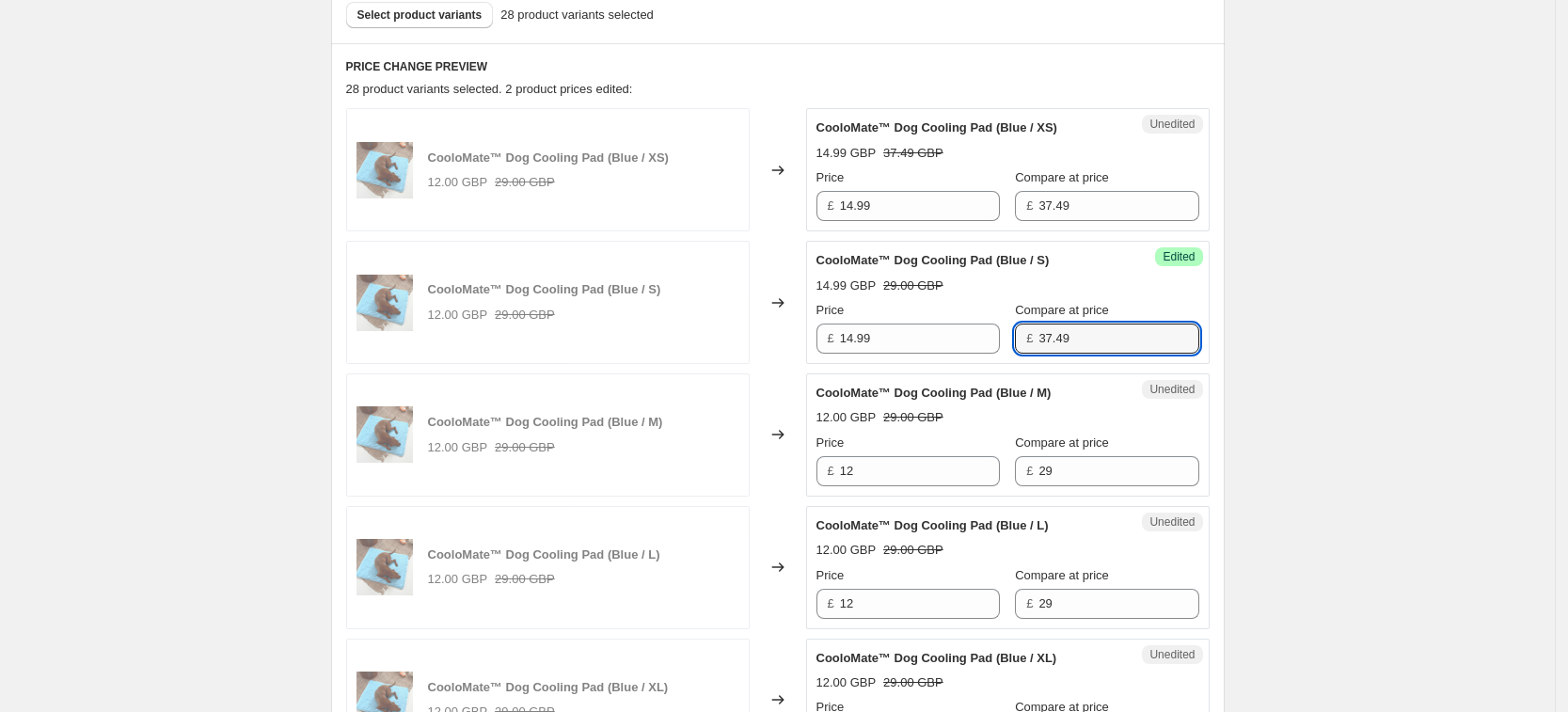 type on "37.49" 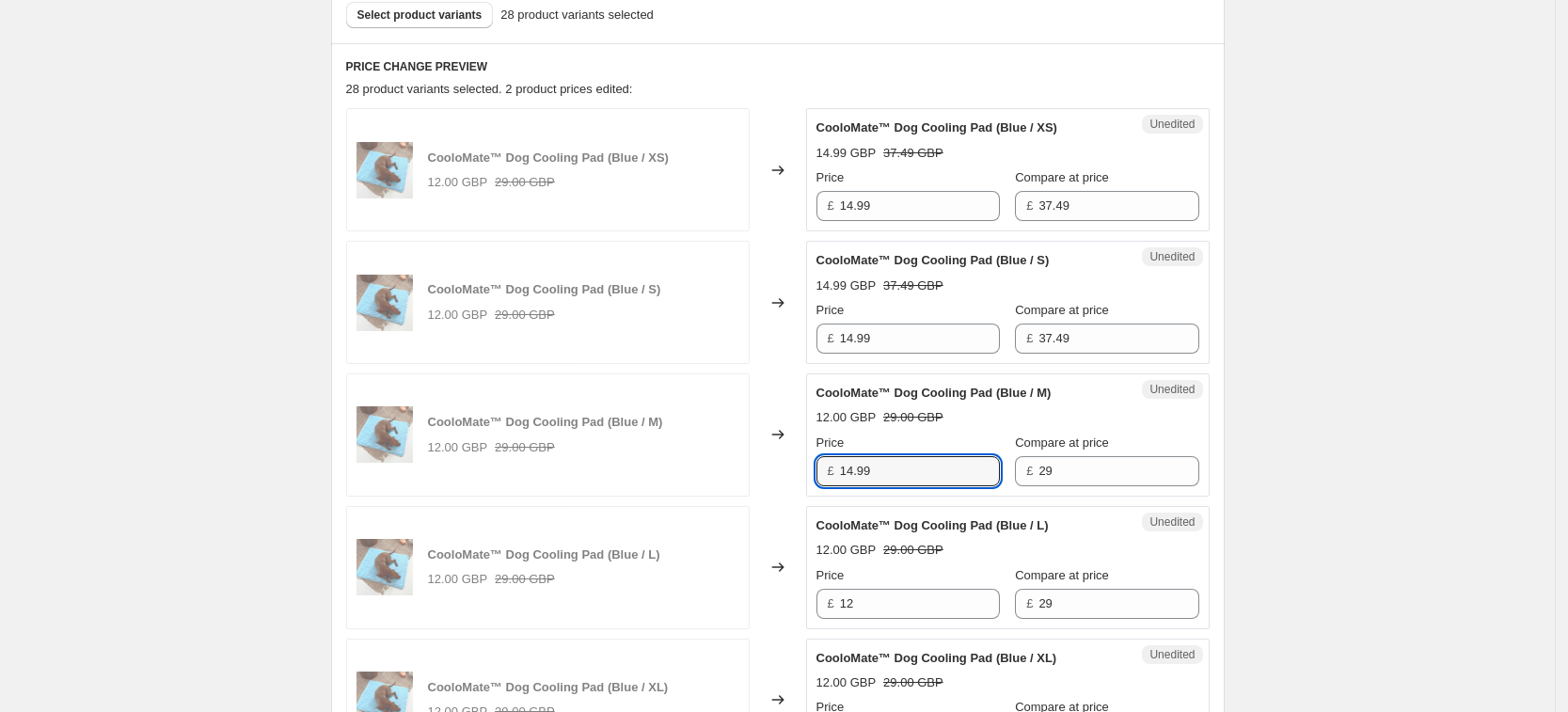 type on "14.99" 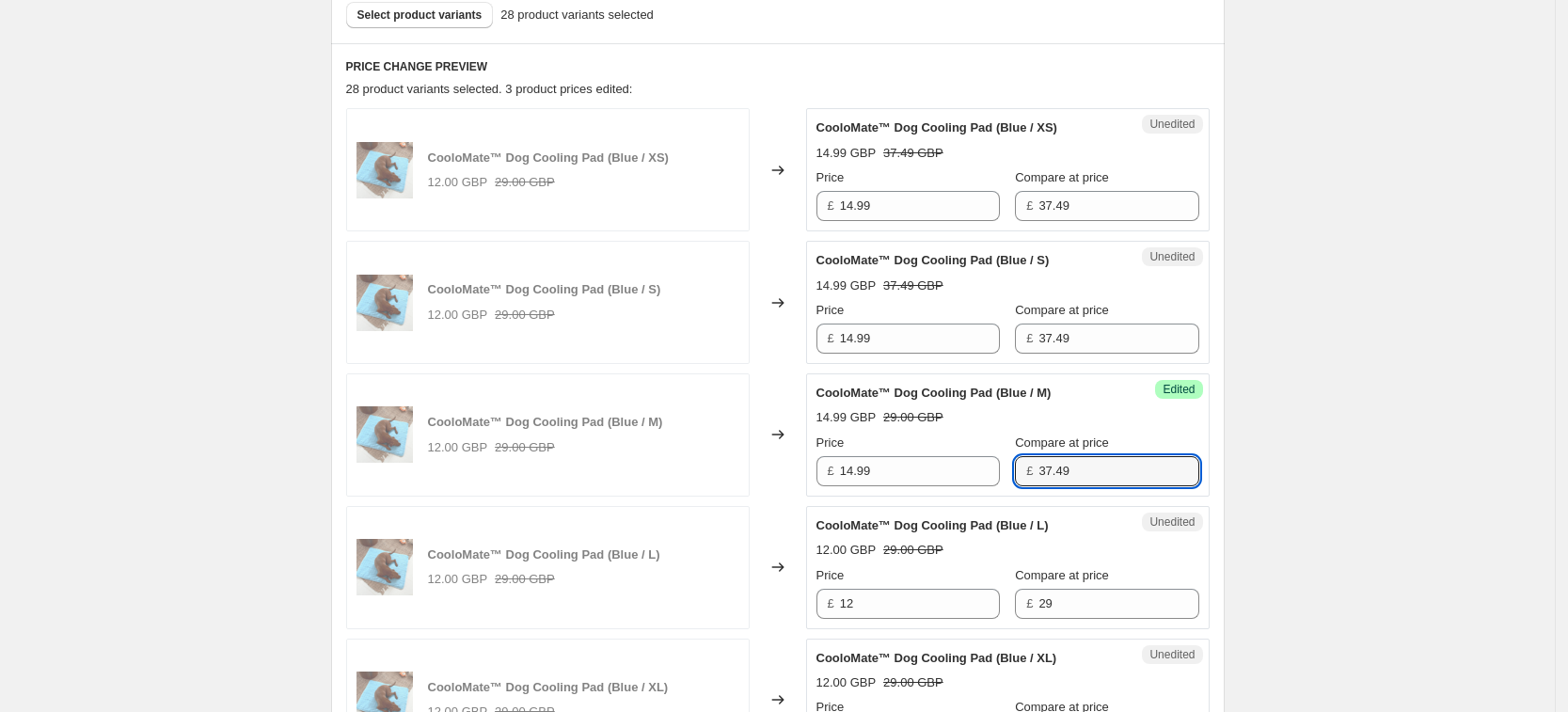 type on "37.49" 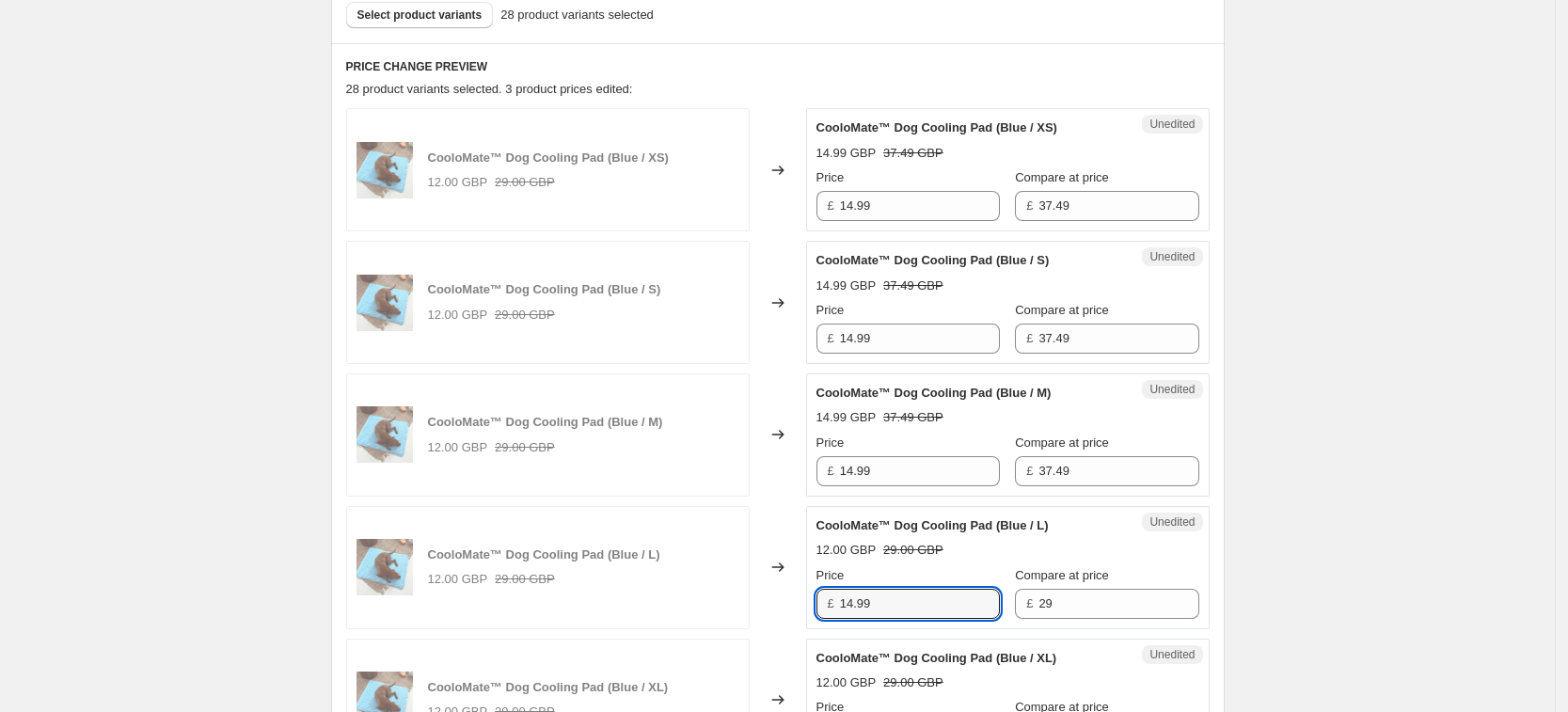 type on "14.99" 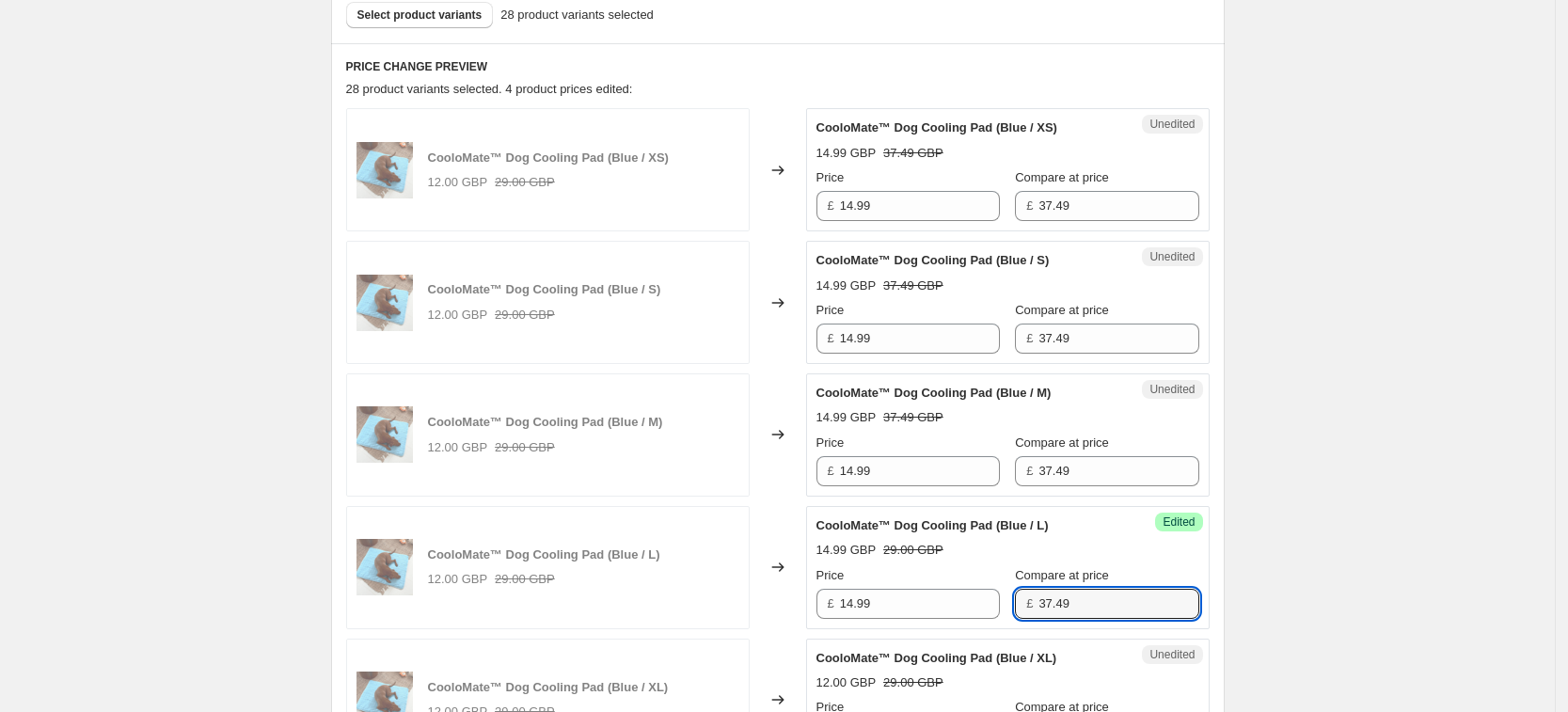 type on "37.49" 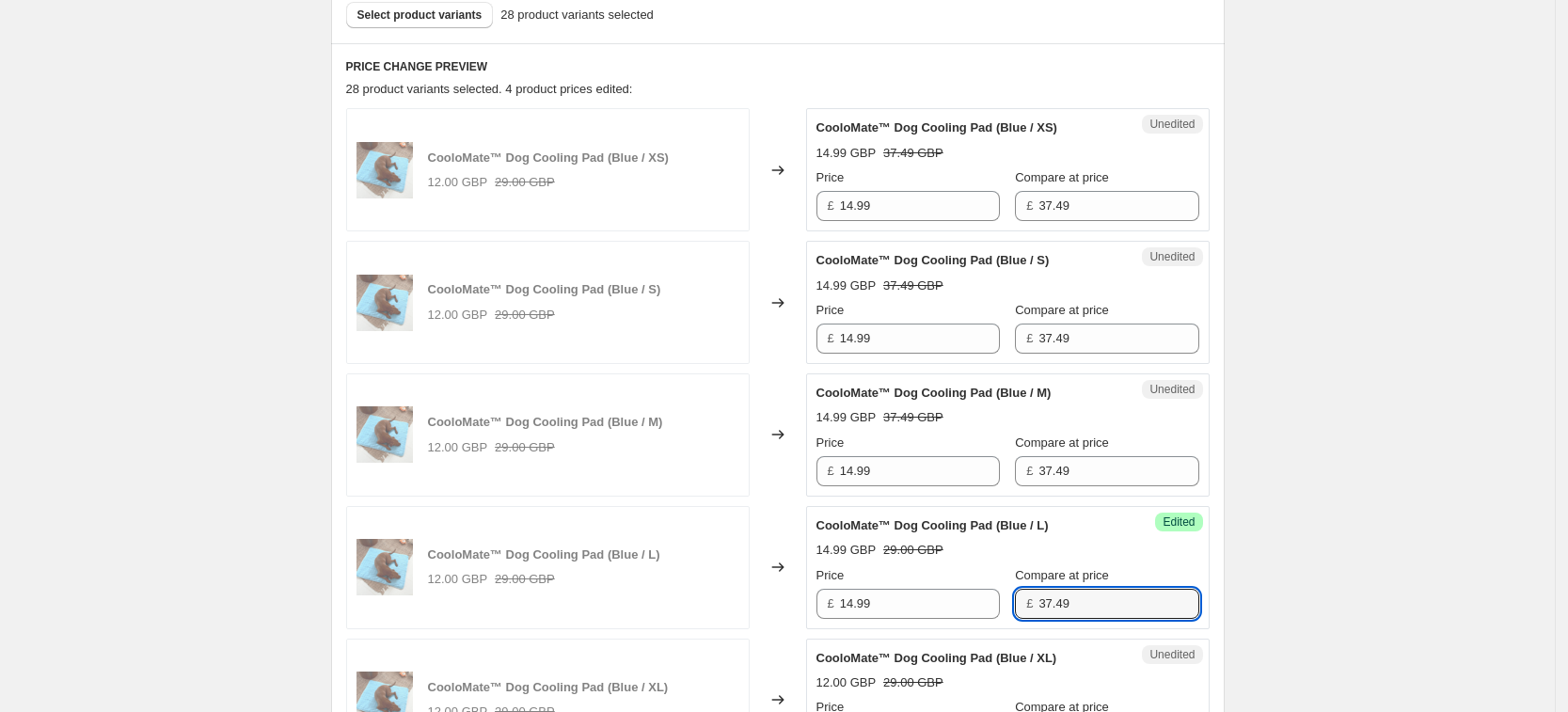 scroll, scrollTop: 962, scrollLeft: 0, axis: vertical 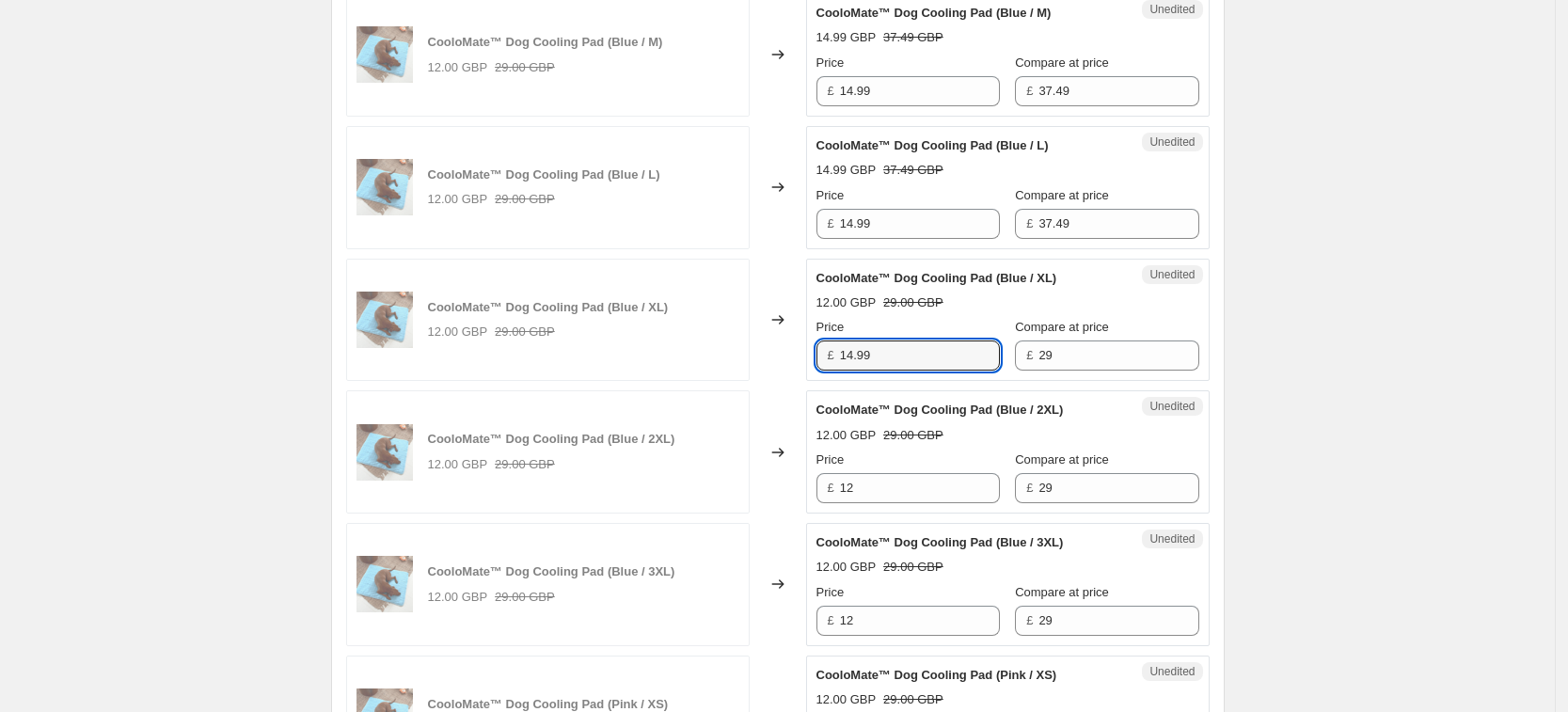 type on "14.99" 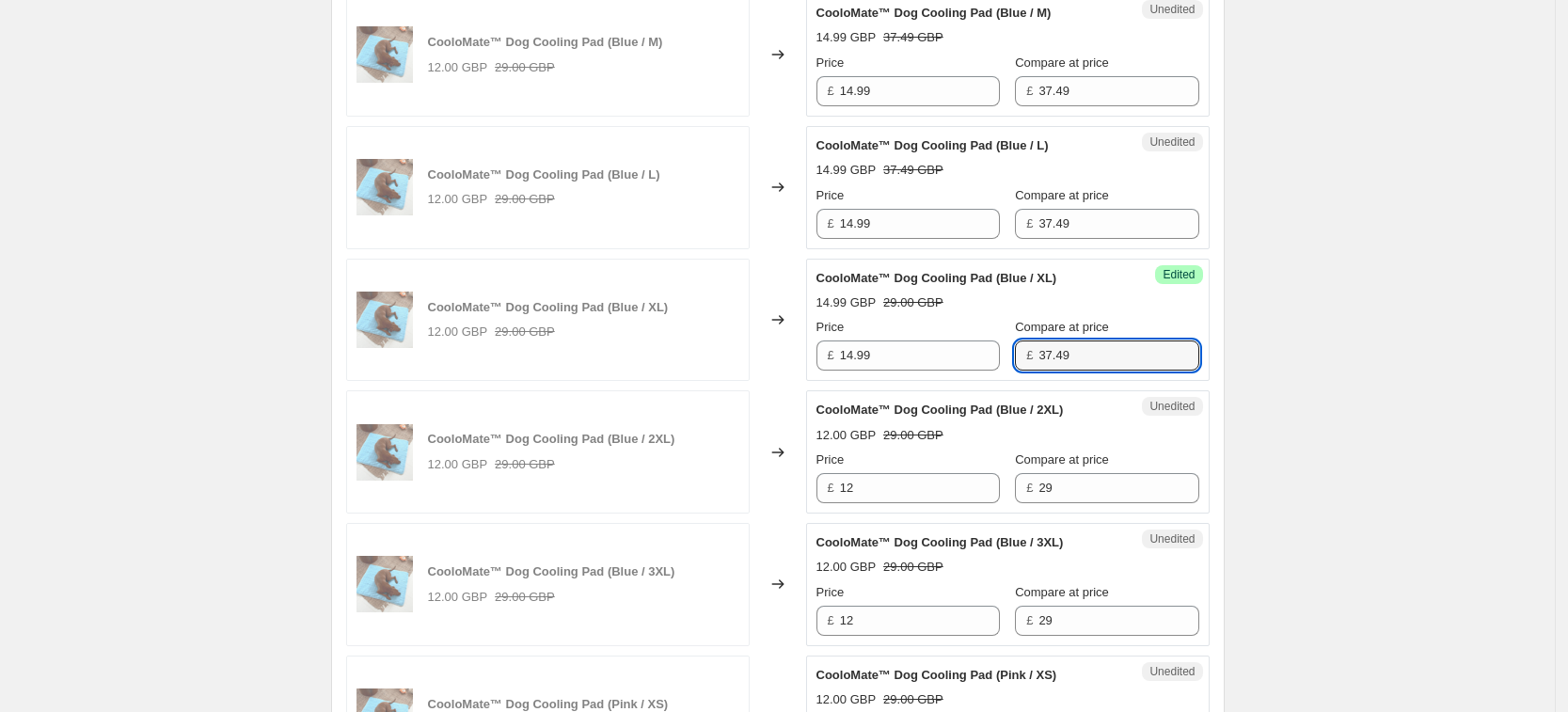 type on "37.49" 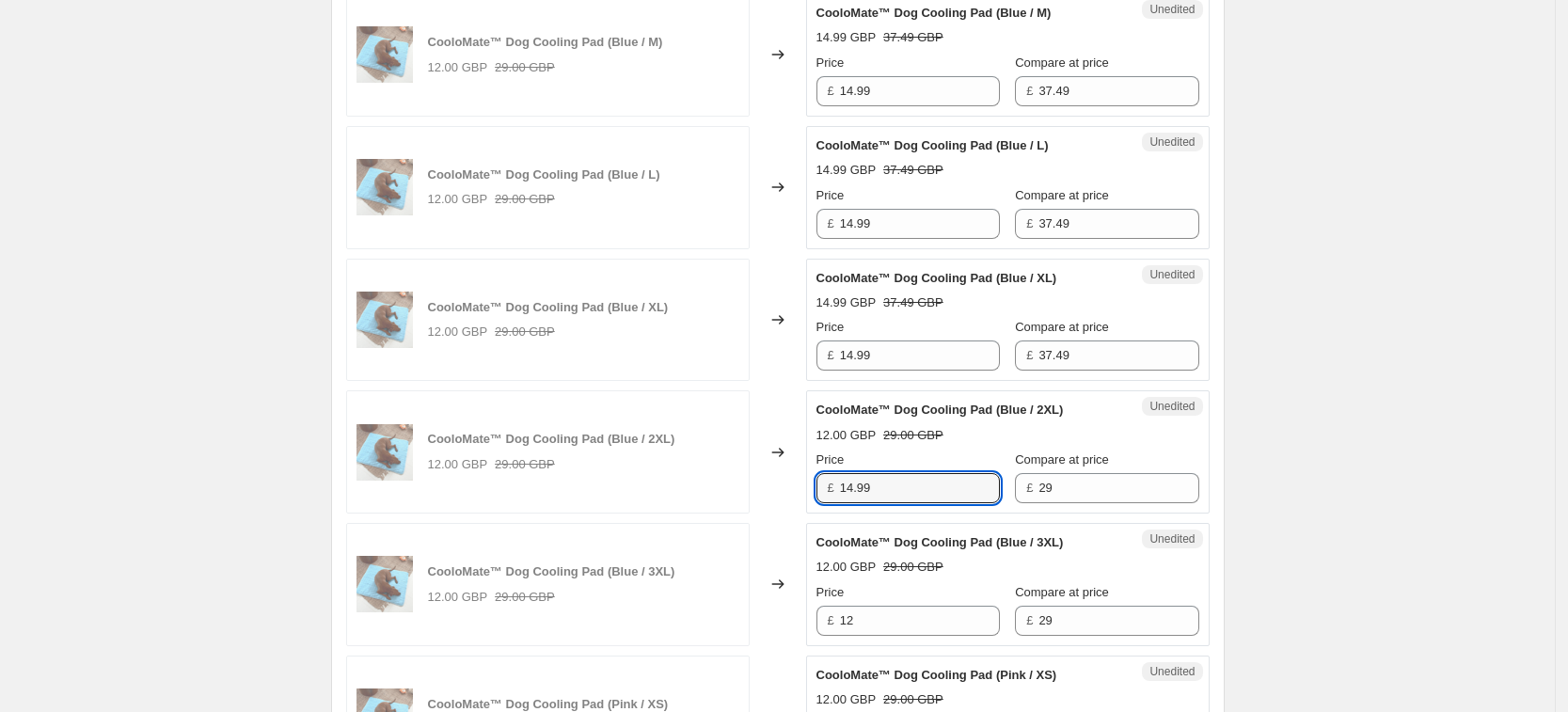type on "14.99" 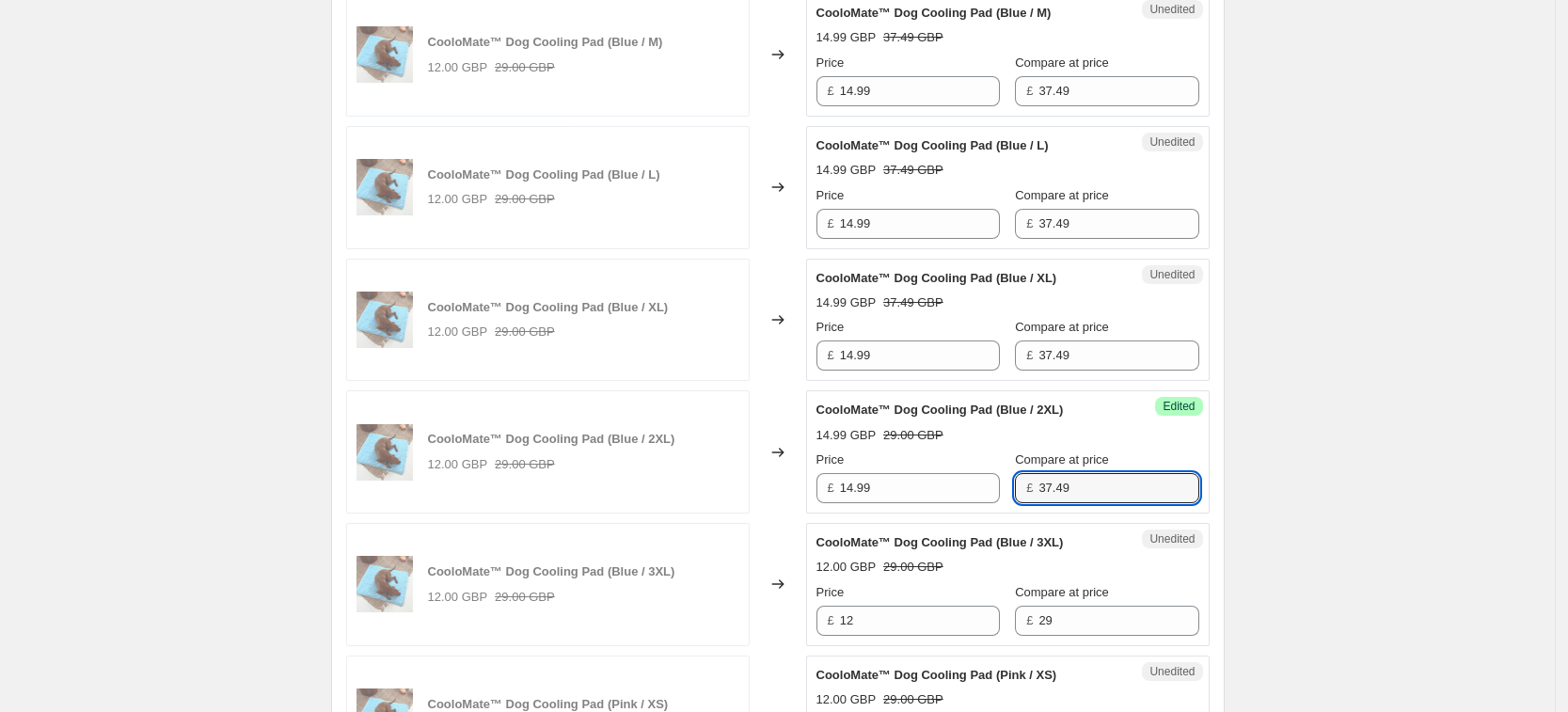 type on "37.49" 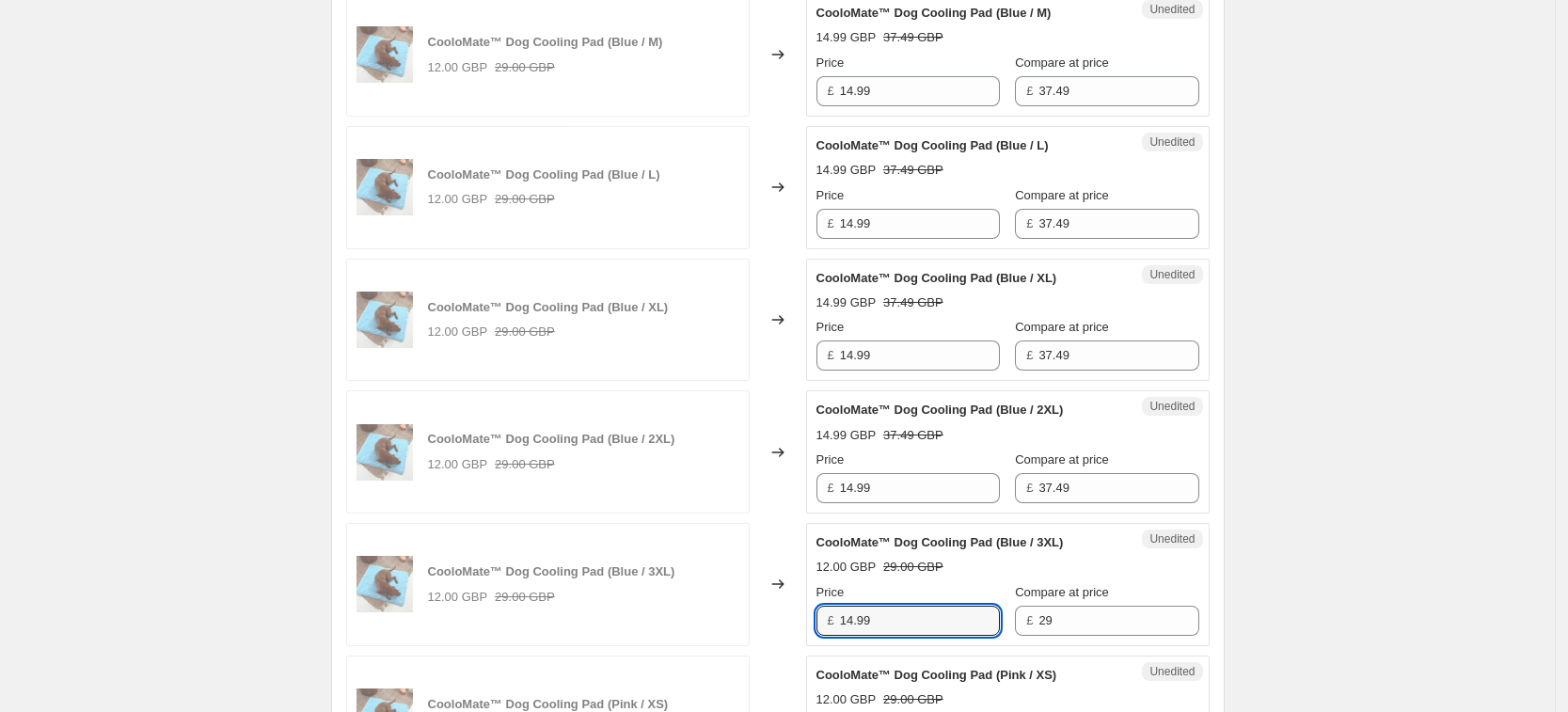type on "14.99" 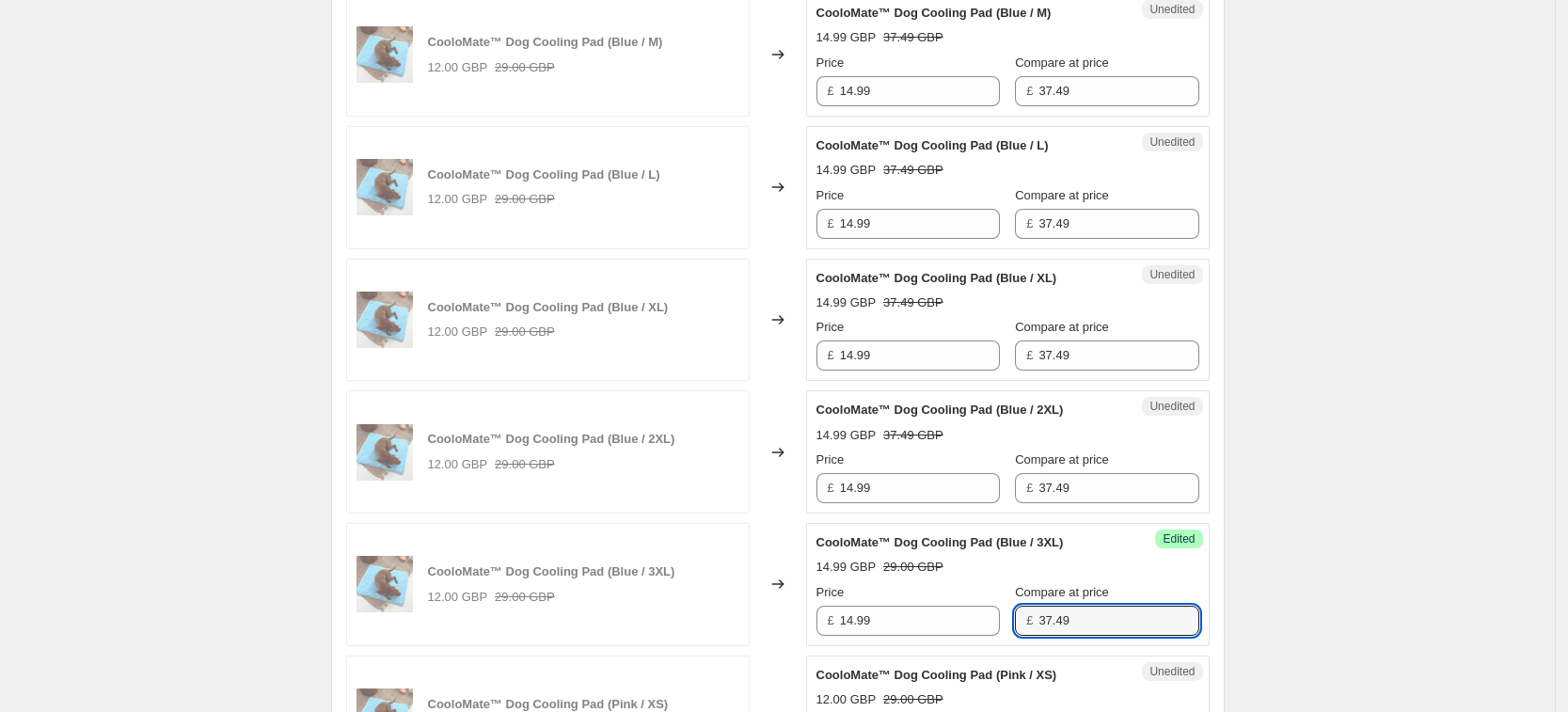 type on "37.49" 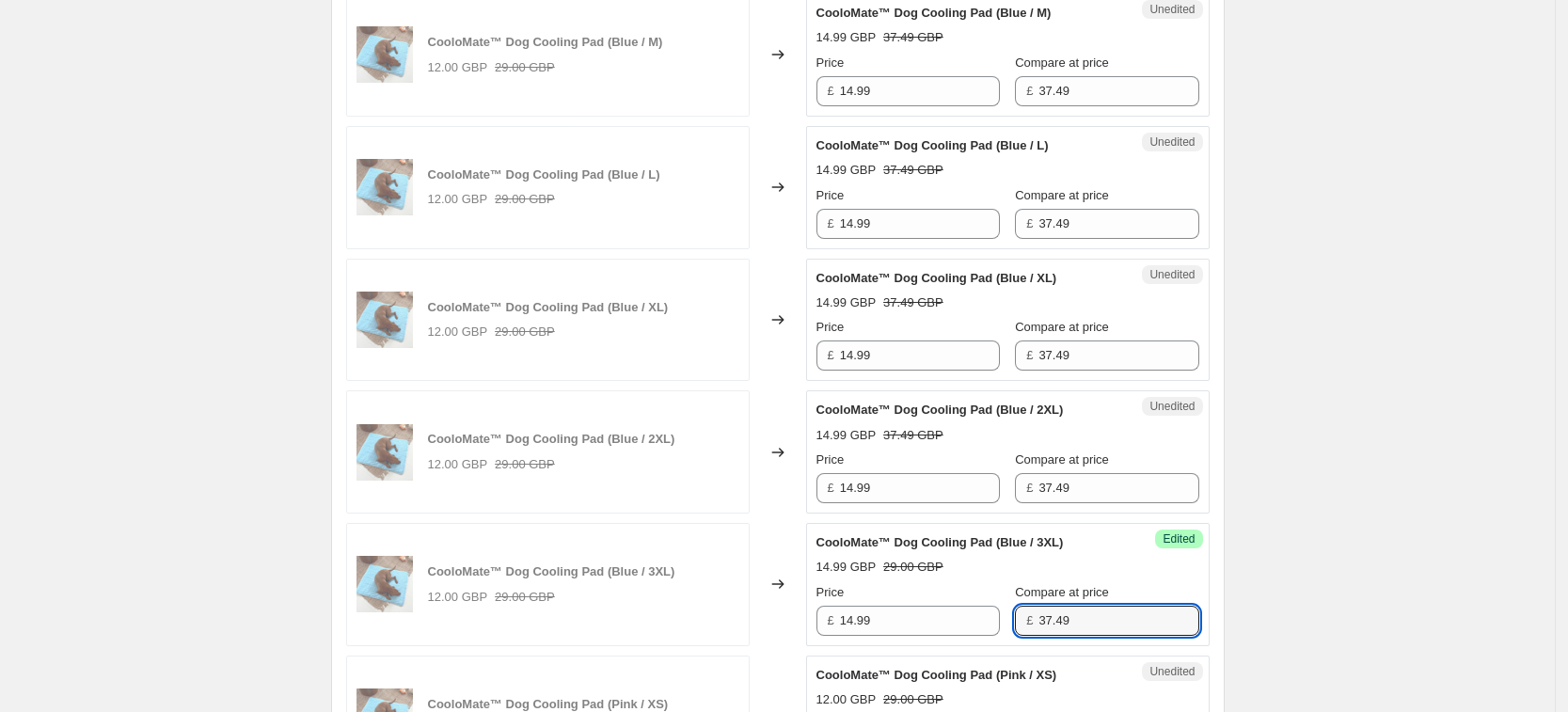 scroll, scrollTop: 1359, scrollLeft: 0, axis: vertical 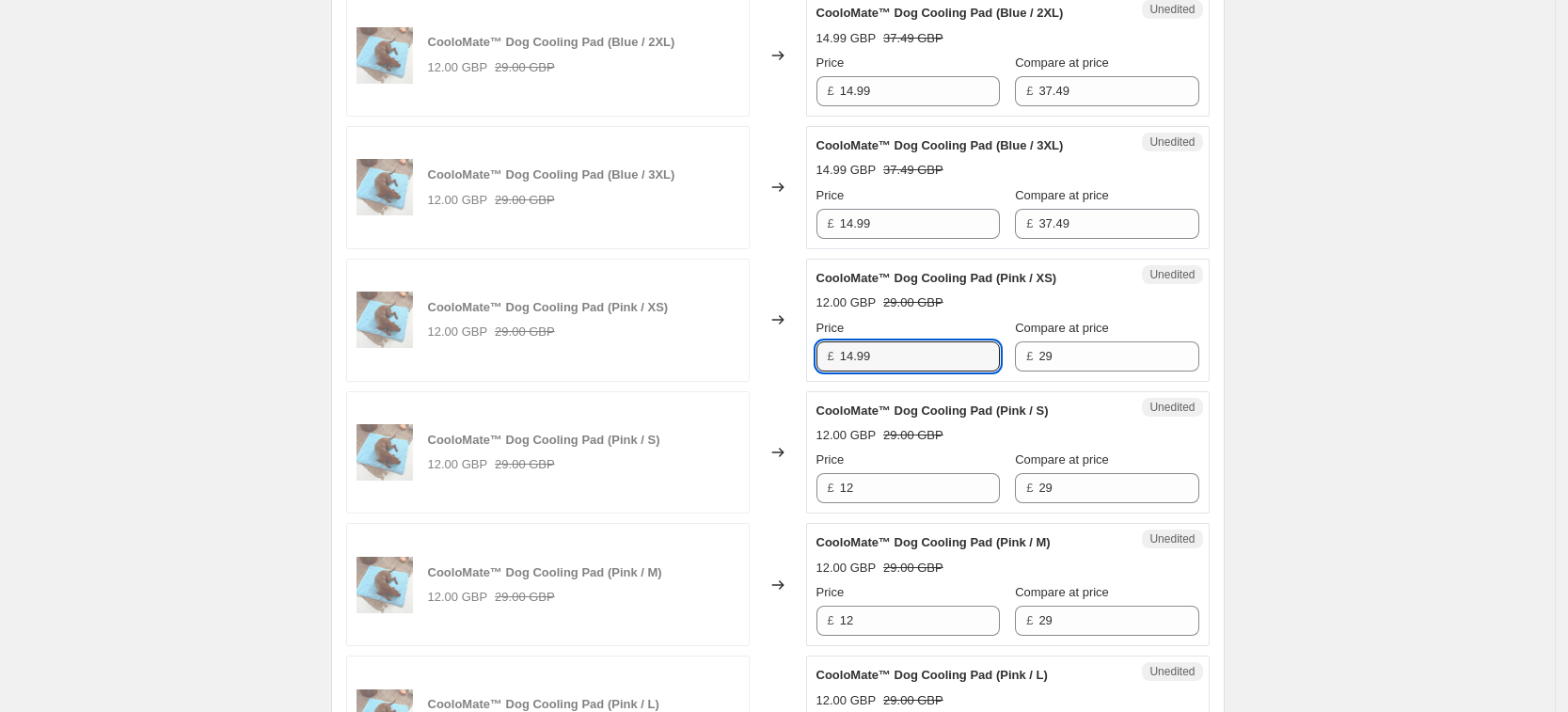 type on "14.99" 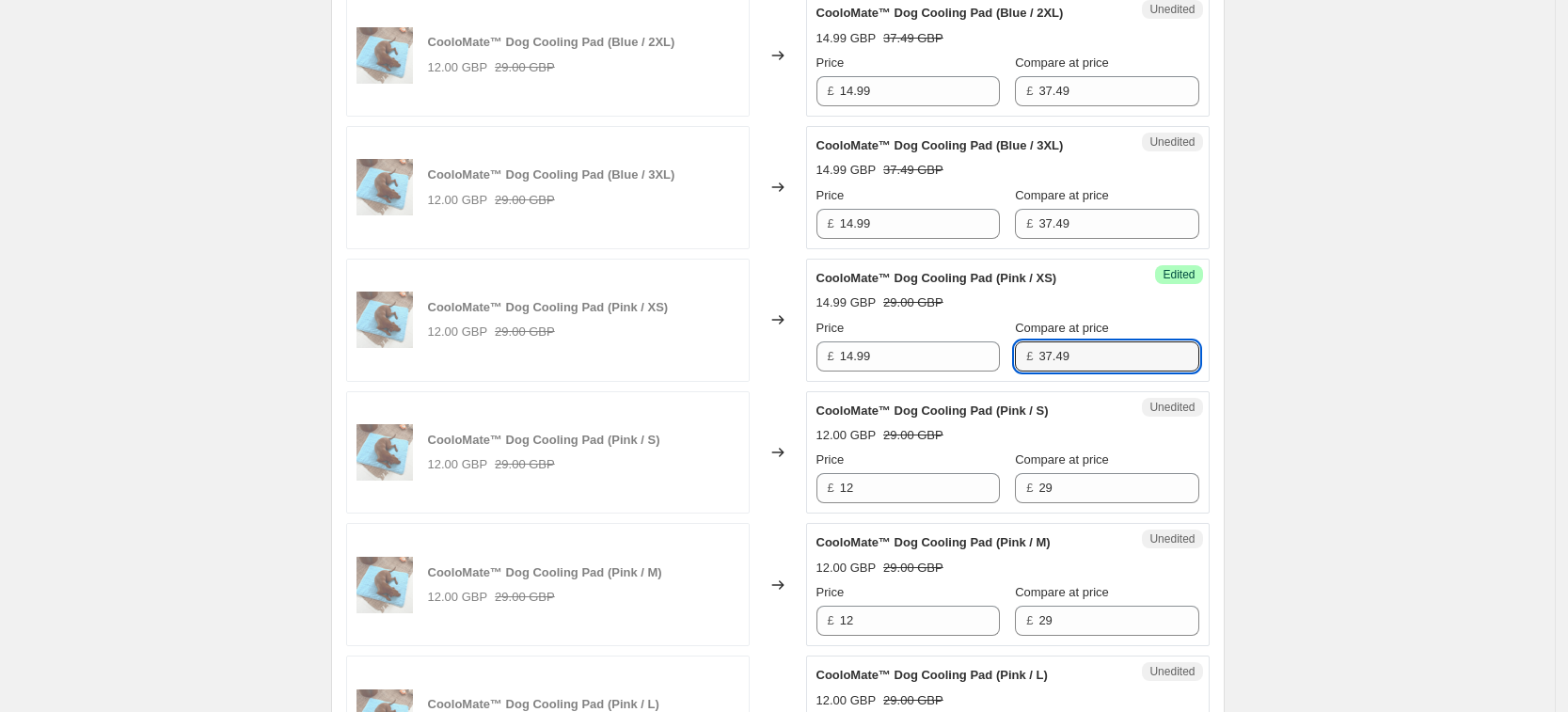 type on "37.49" 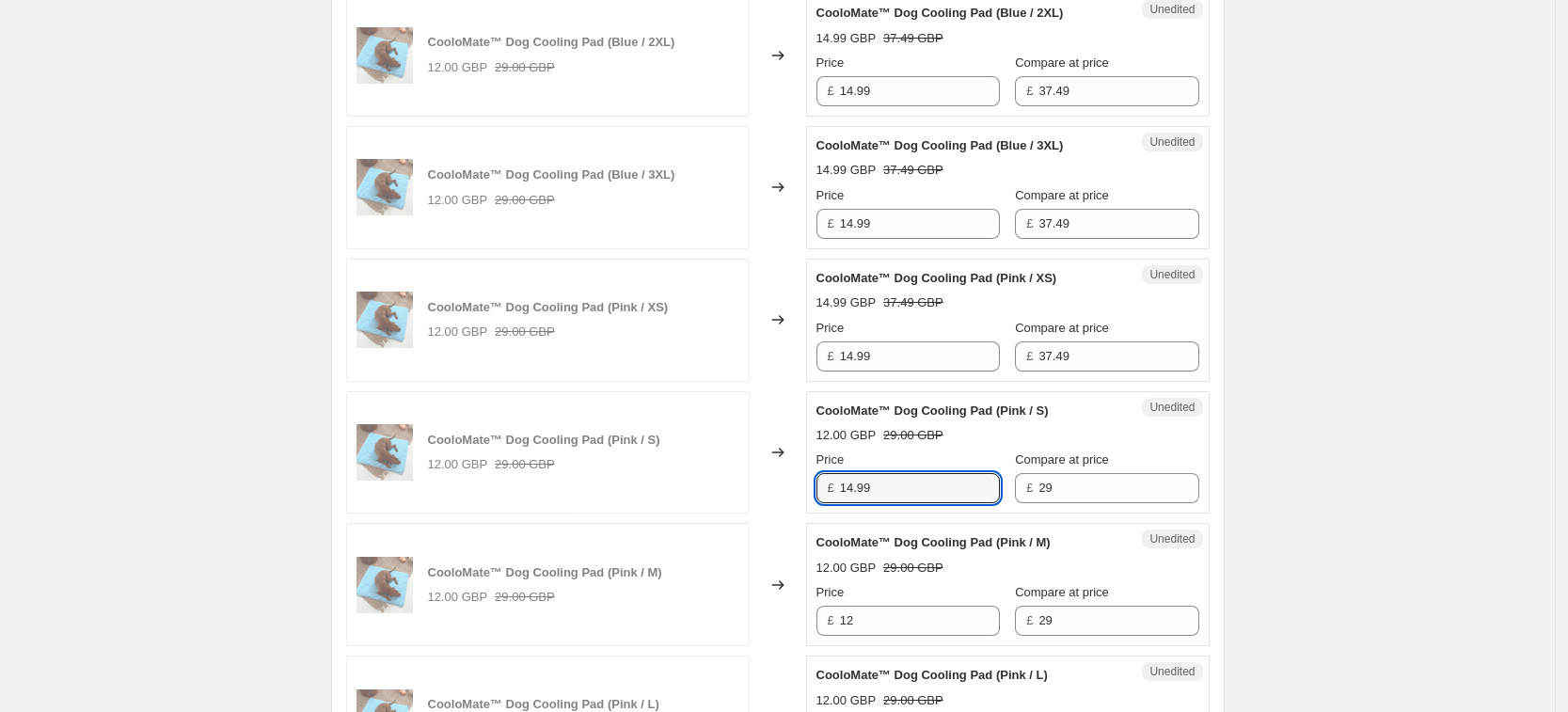 type on "14.99" 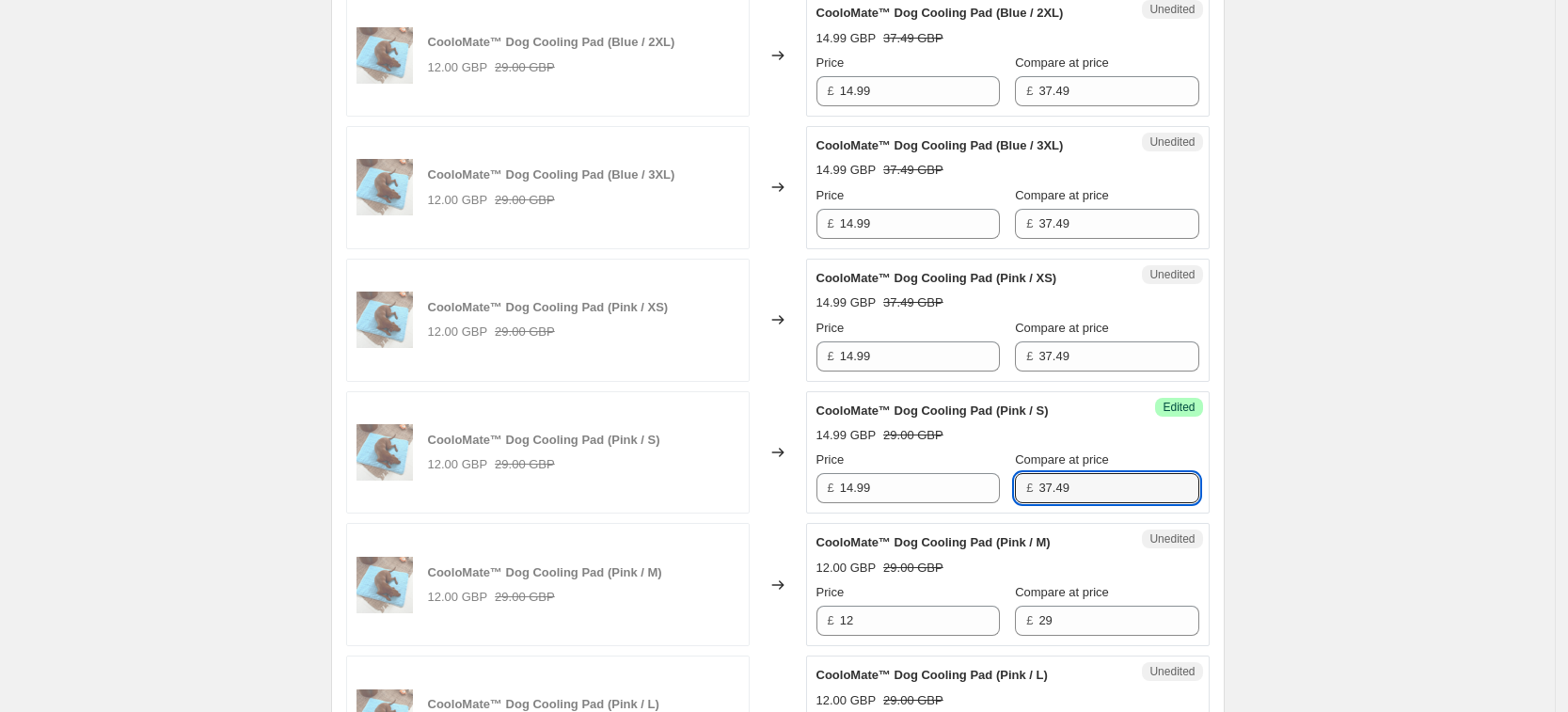 type on "37.49" 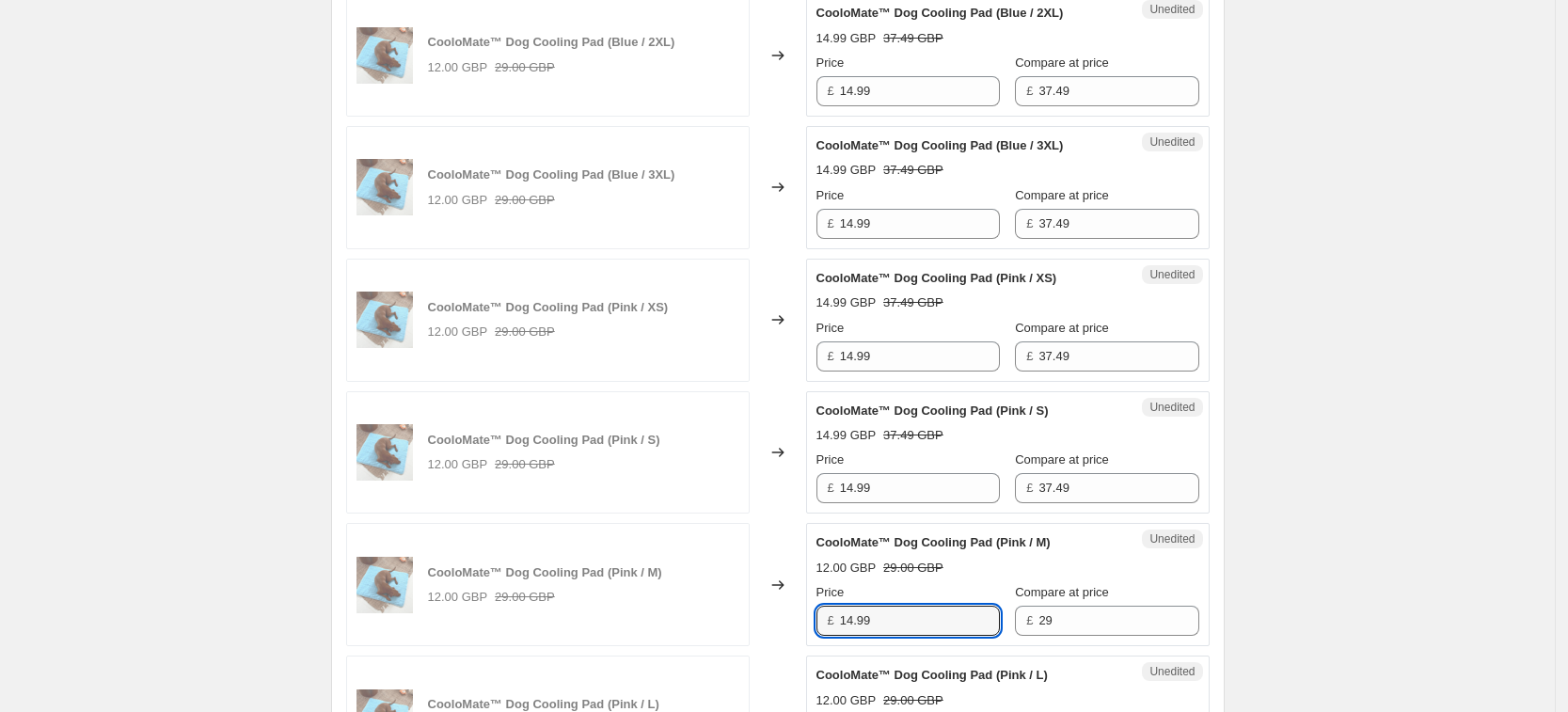 type on "14.99" 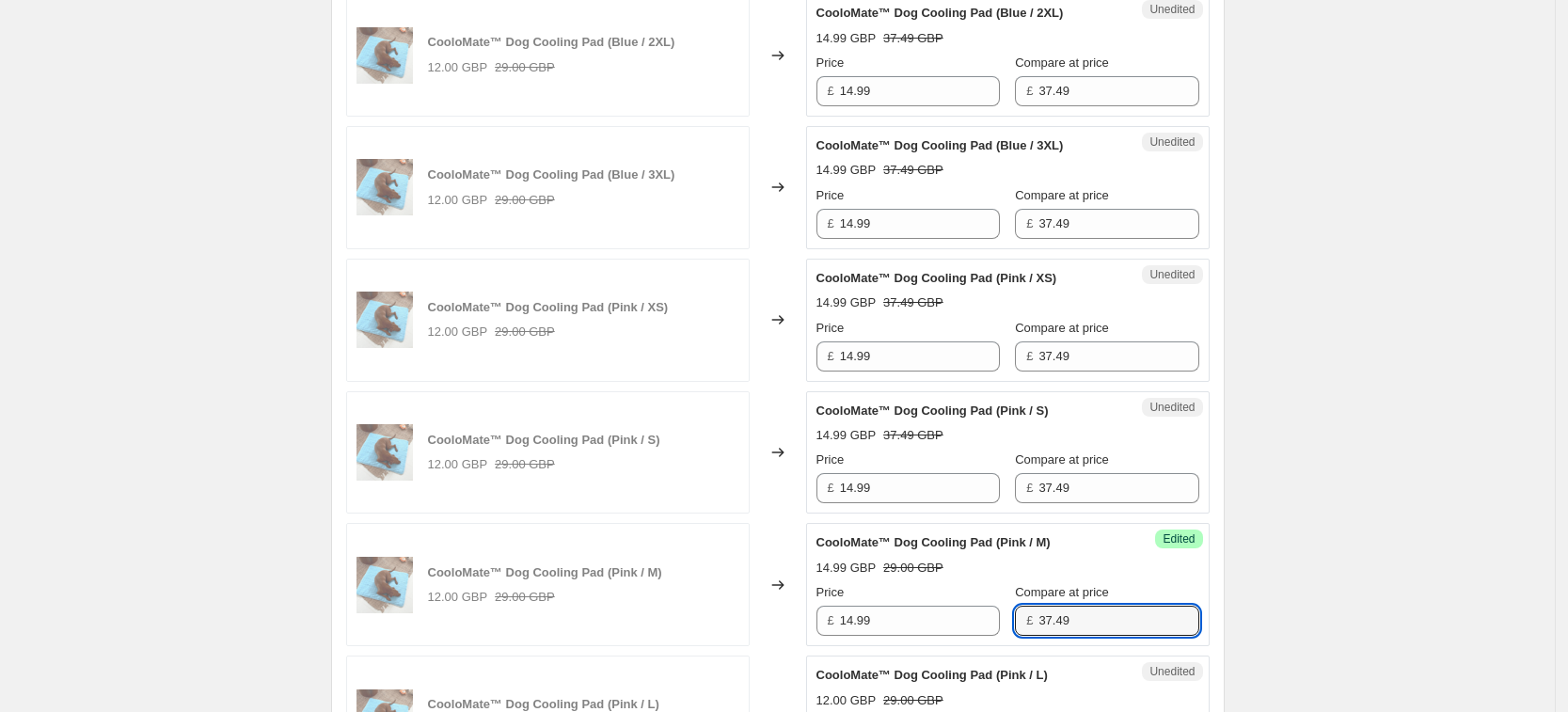 type on "37.49" 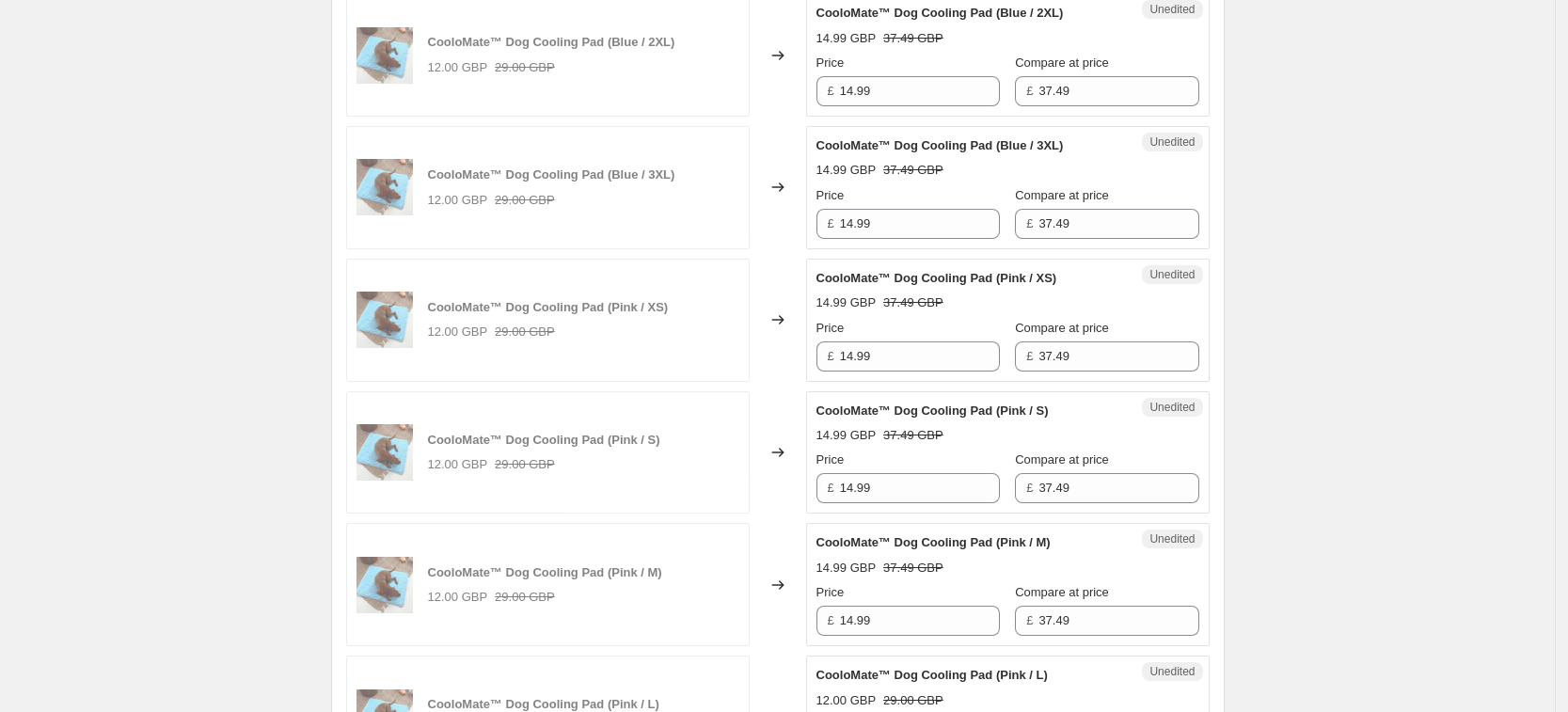 scroll, scrollTop: 1756, scrollLeft: 0, axis: vertical 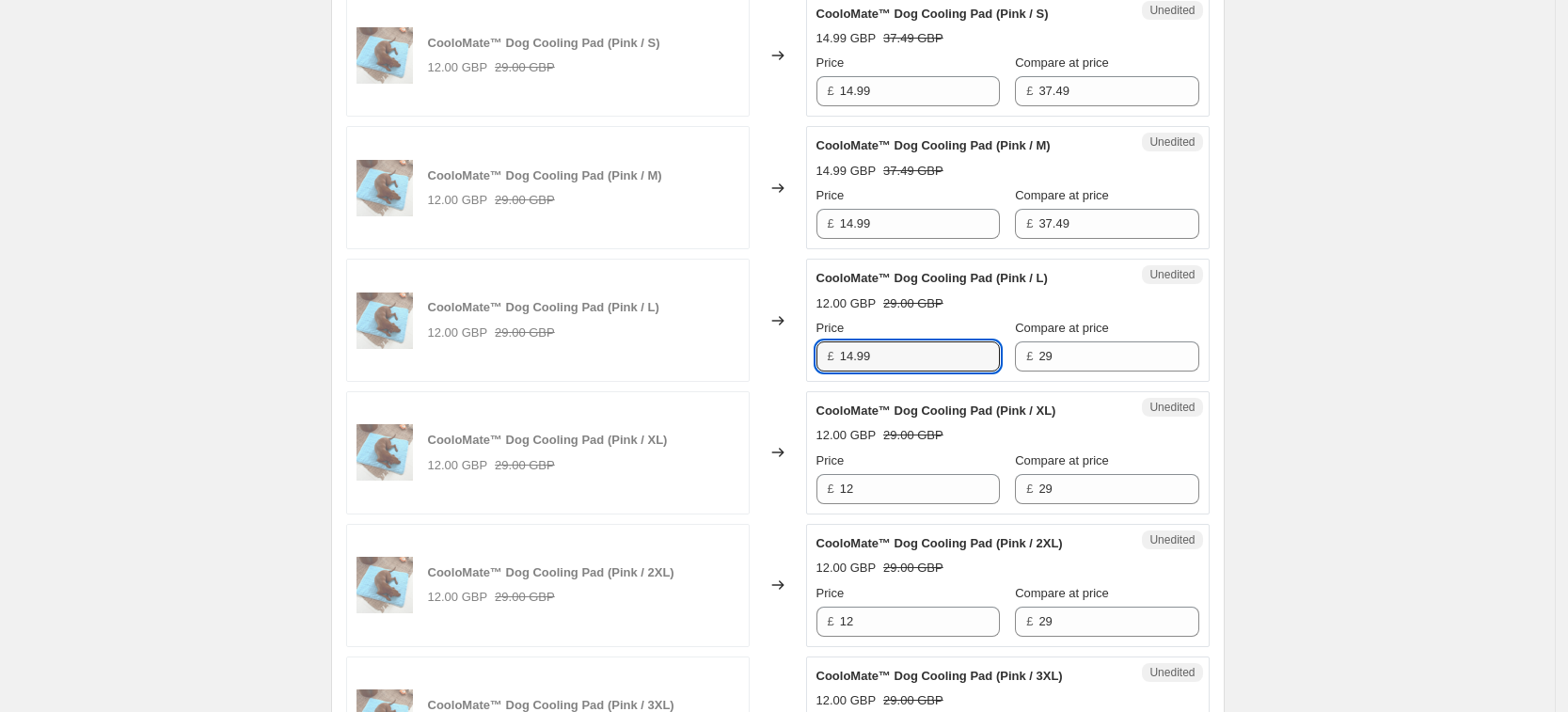 type on "14.99" 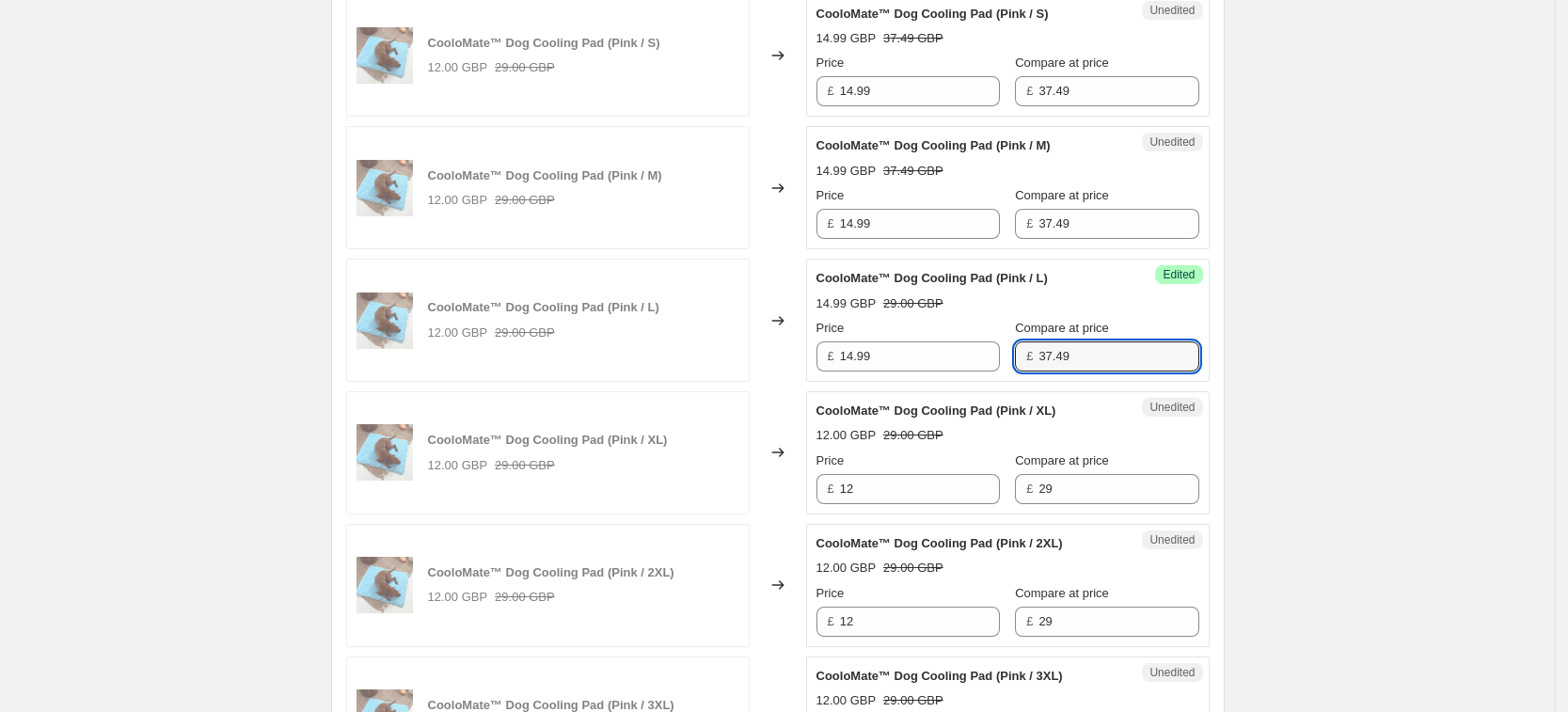 type on "37.49" 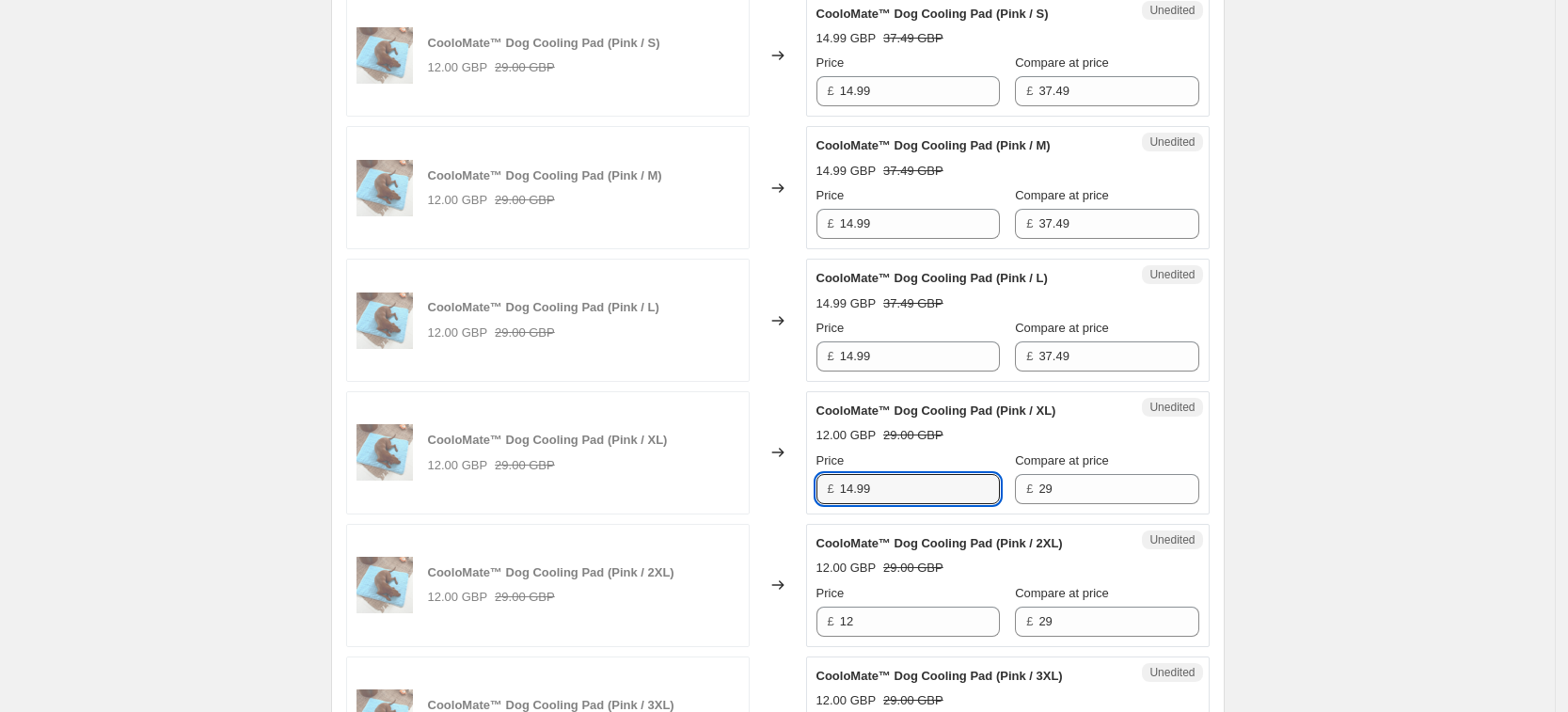 type on "14.99" 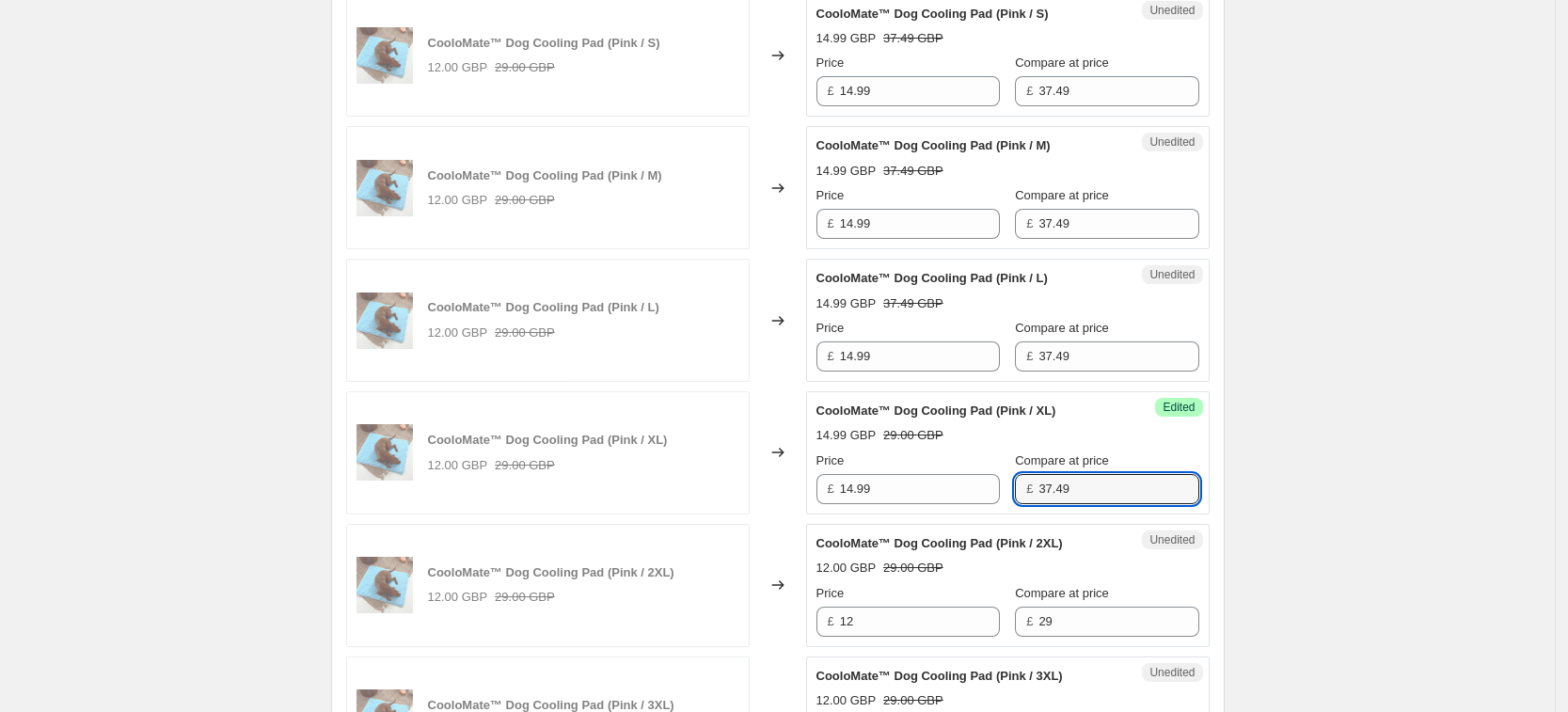 type on "37.49" 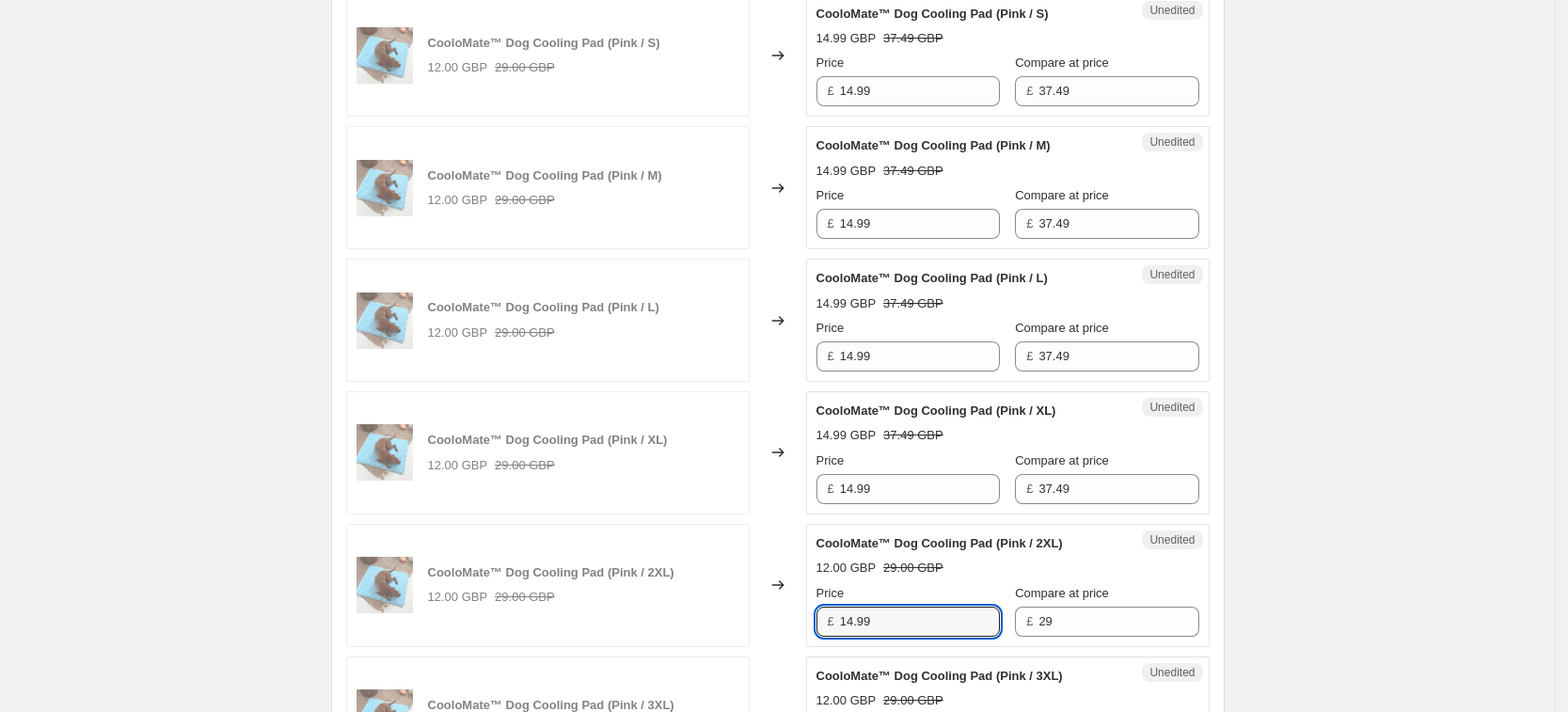 type on "14.99" 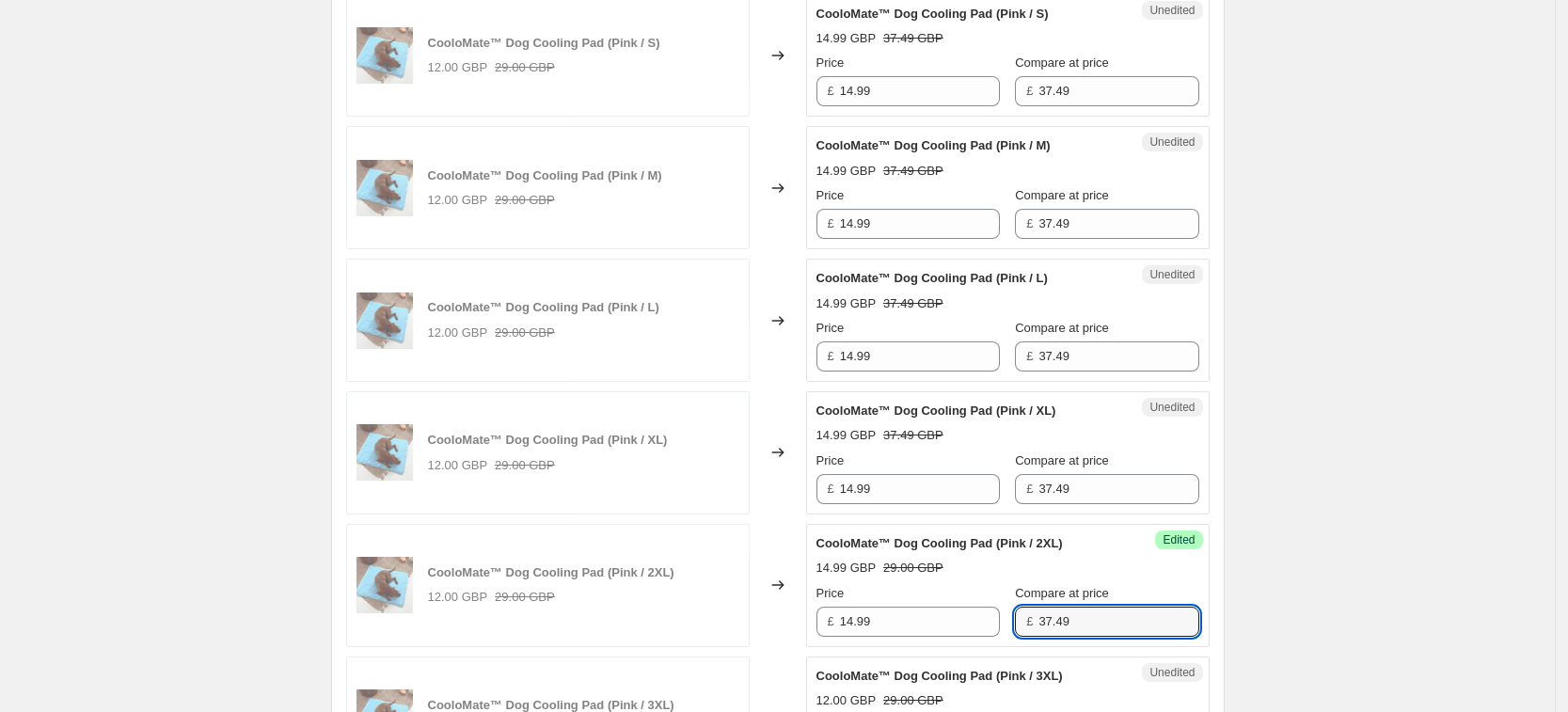 type on "37.49" 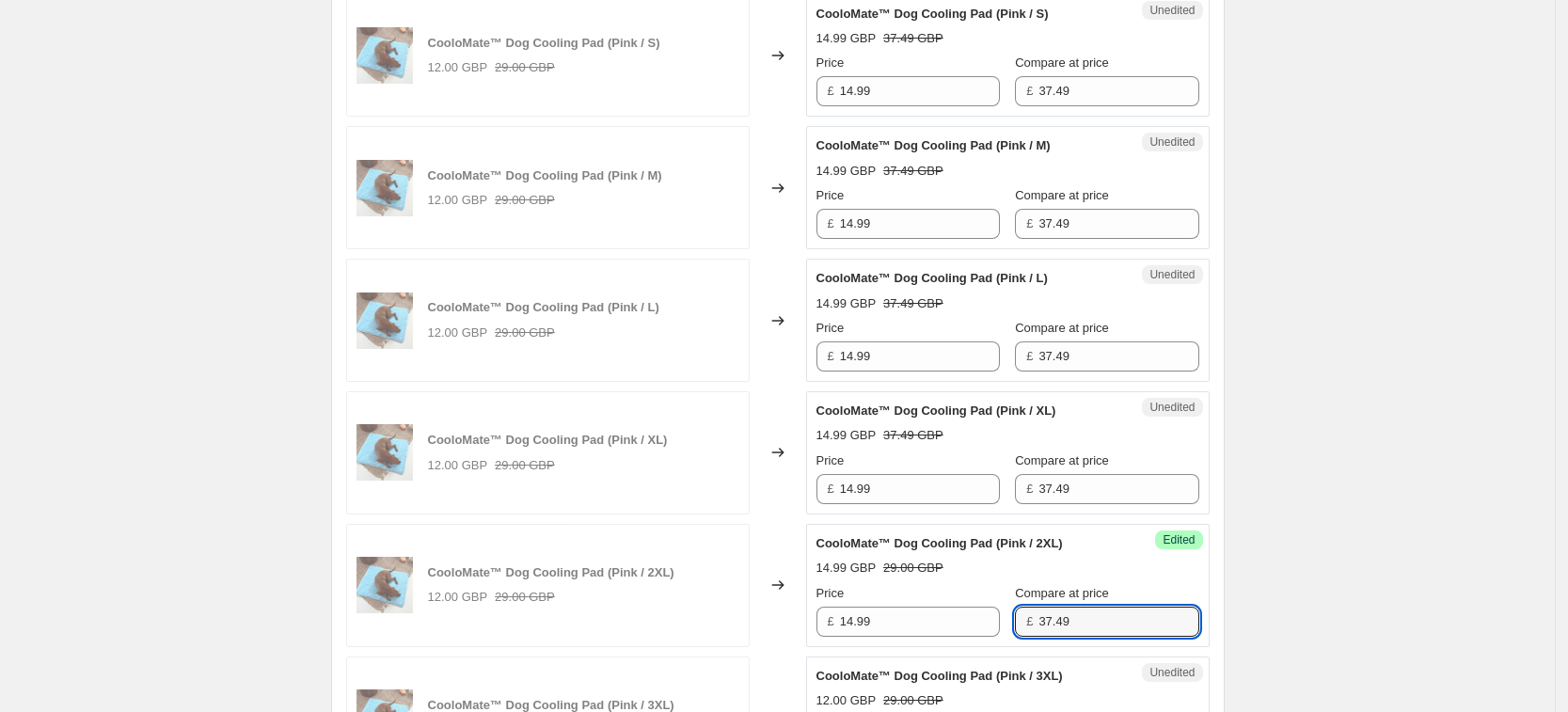 scroll, scrollTop: 2154, scrollLeft: 0, axis: vertical 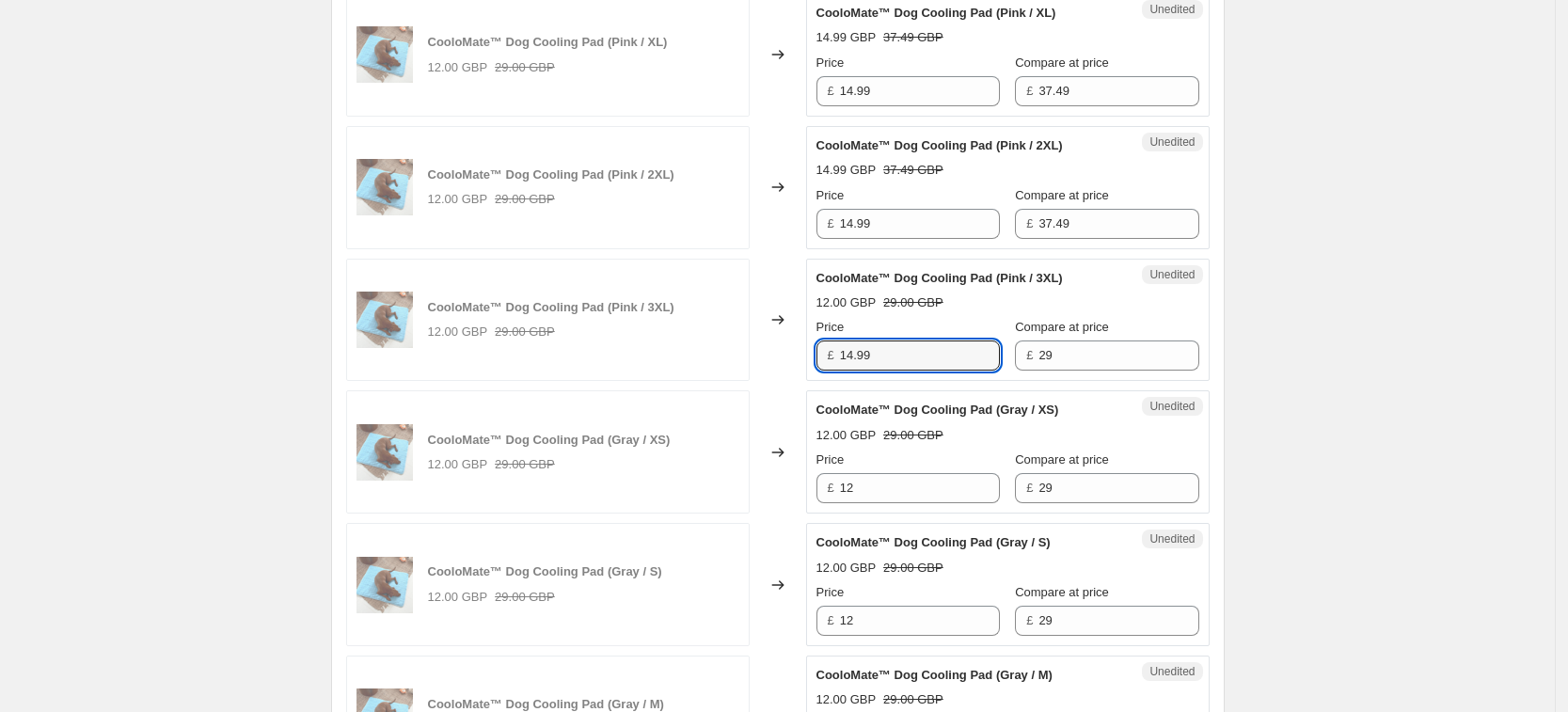 type on "14.99" 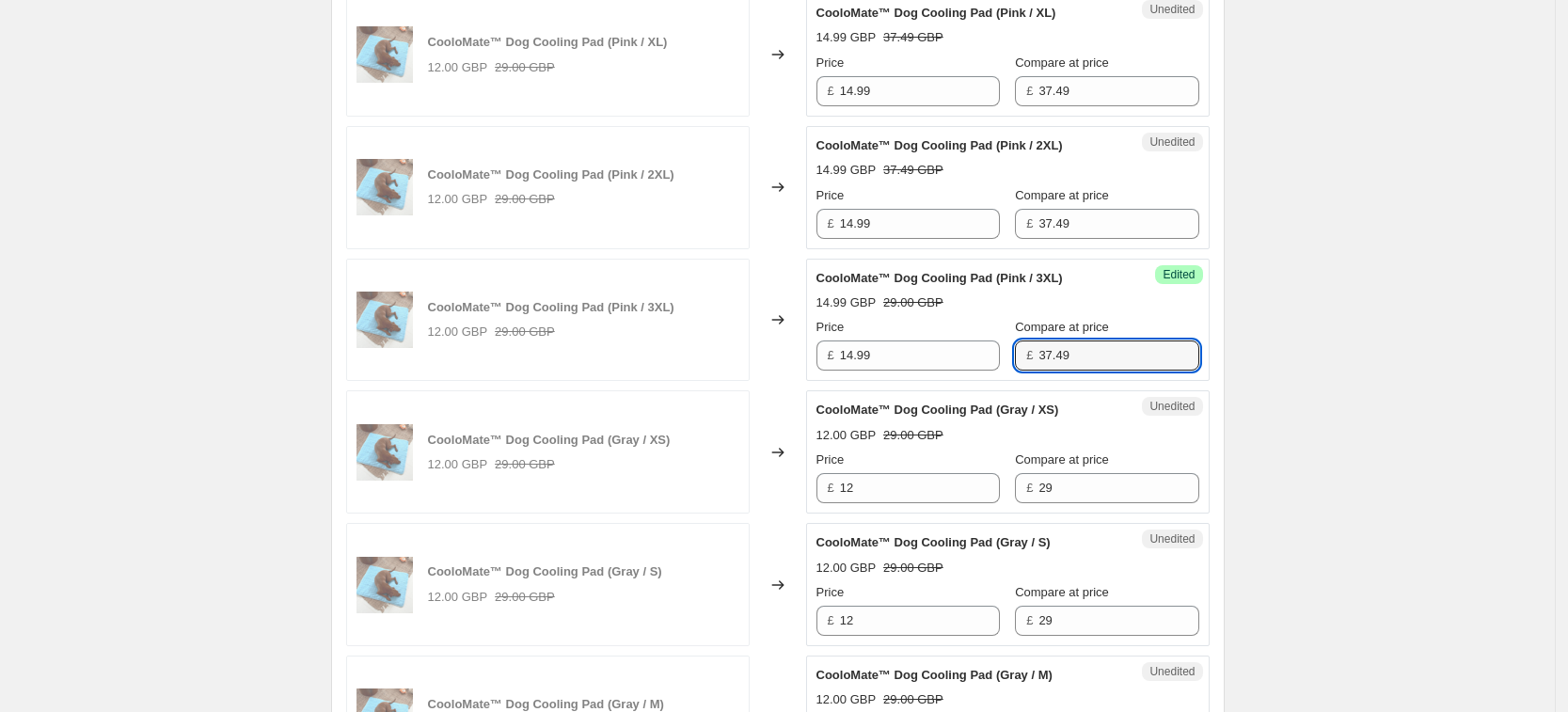 type on "37.49" 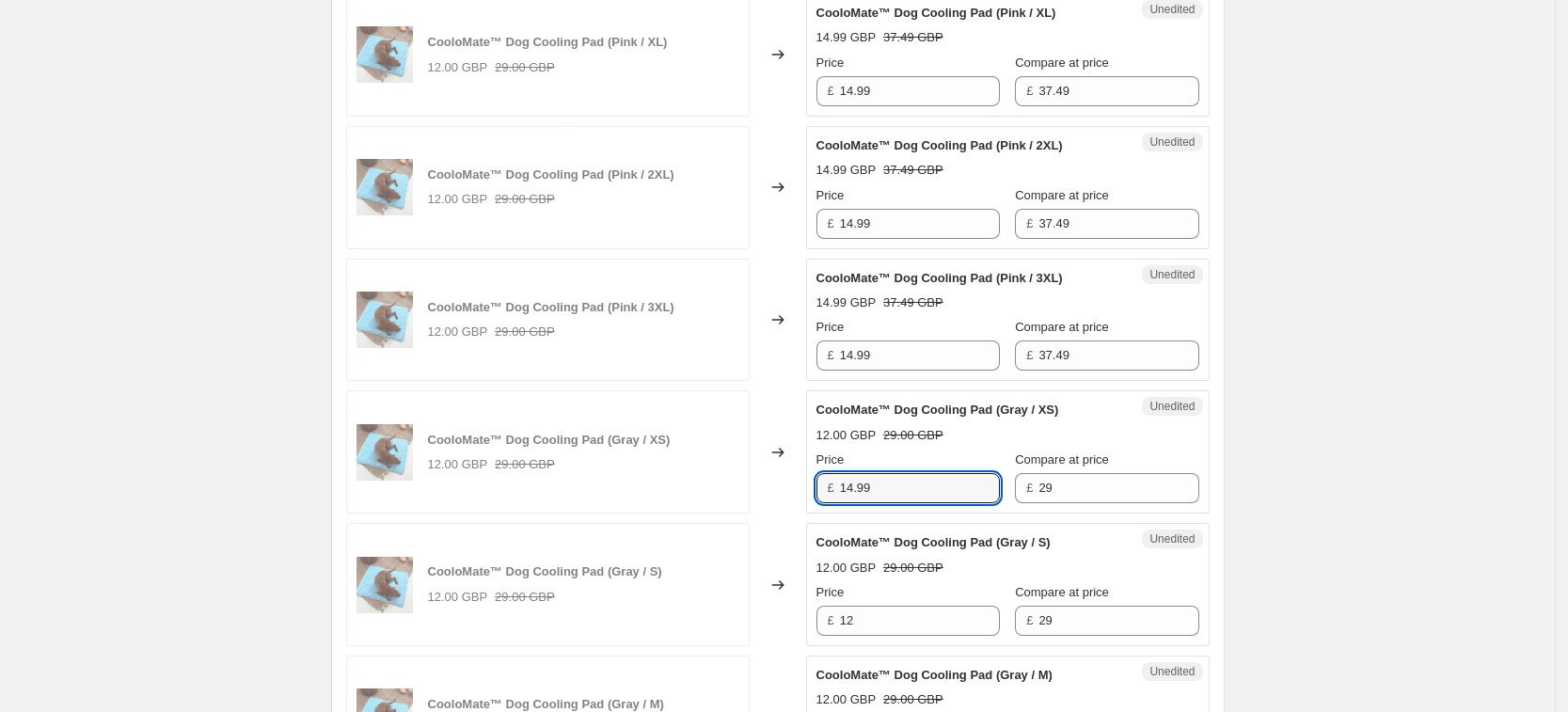 type on "14.99" 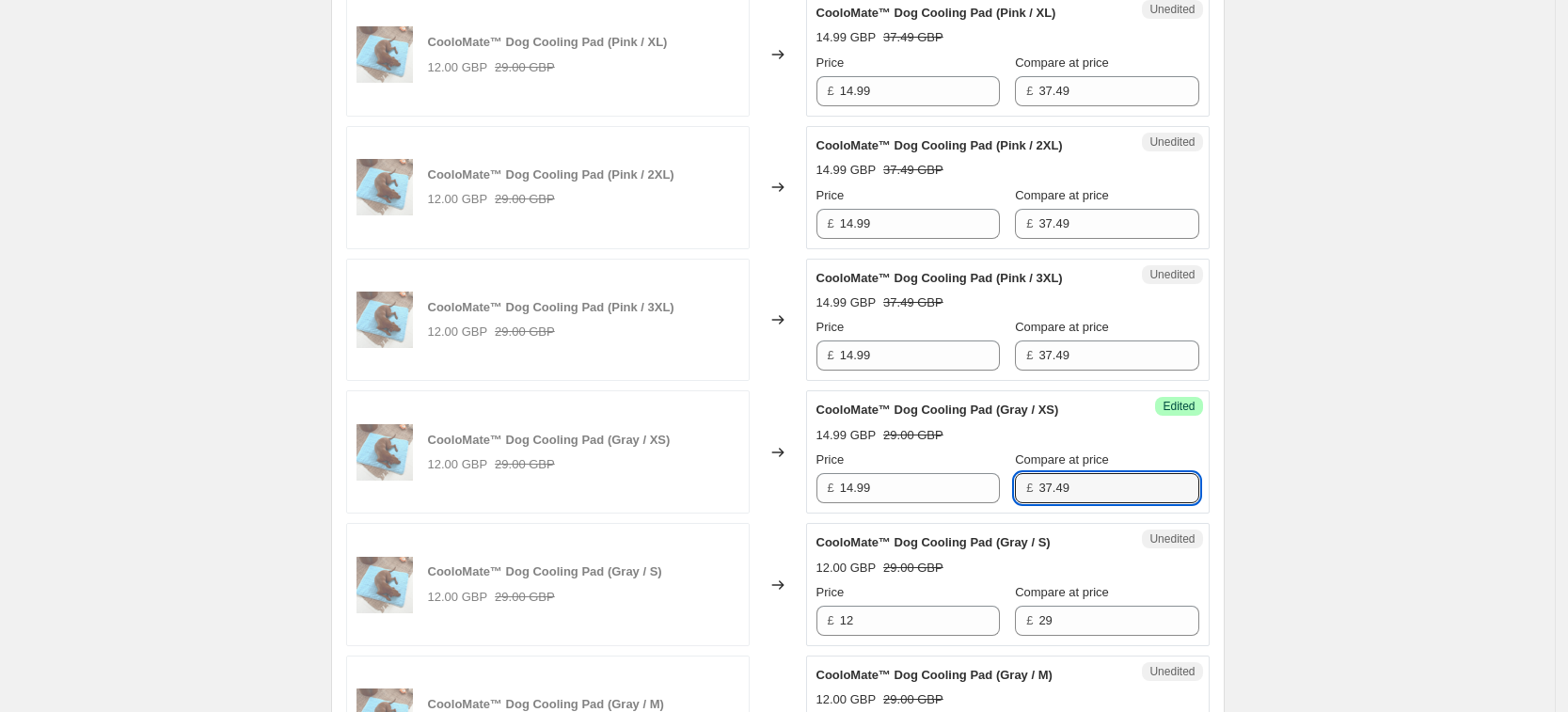 type on "37.49" 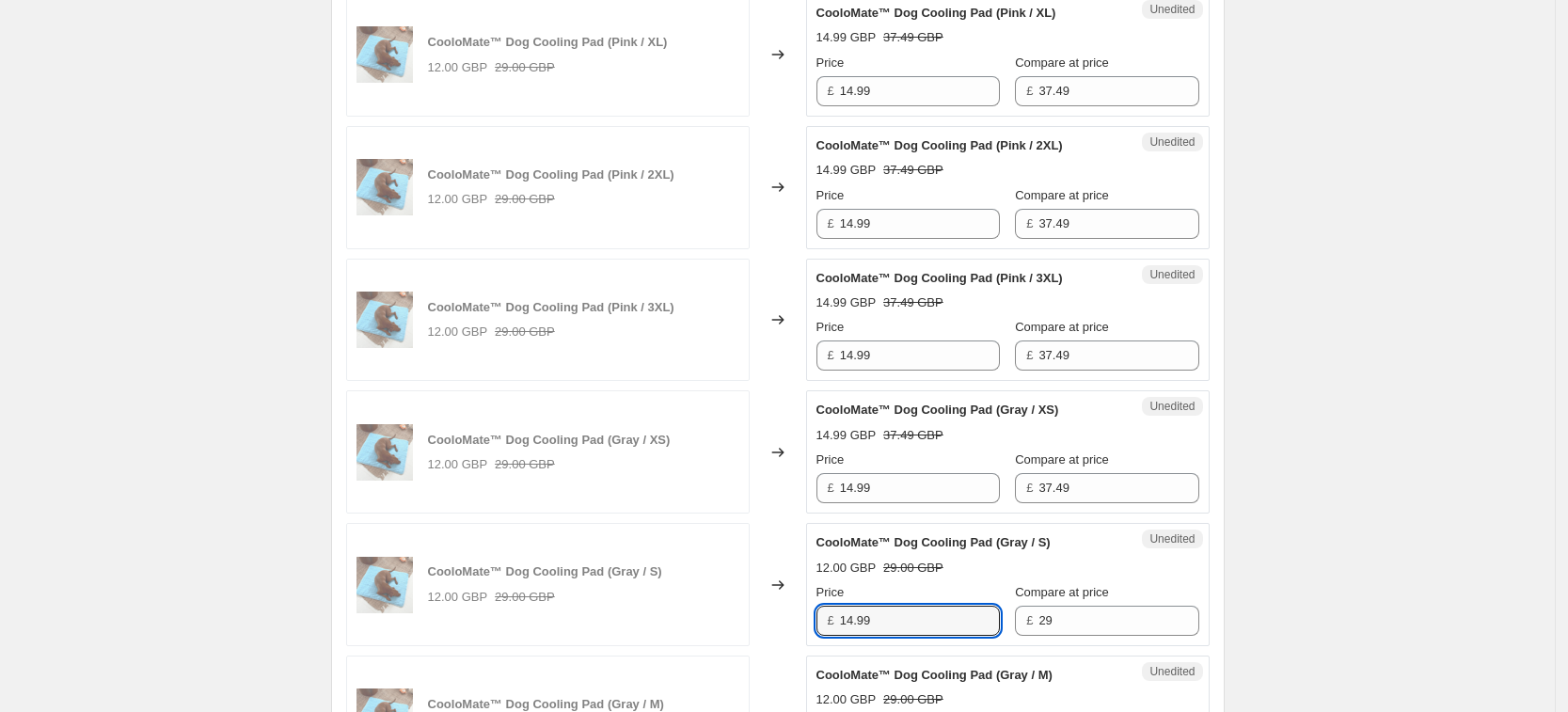 type on "14.99" 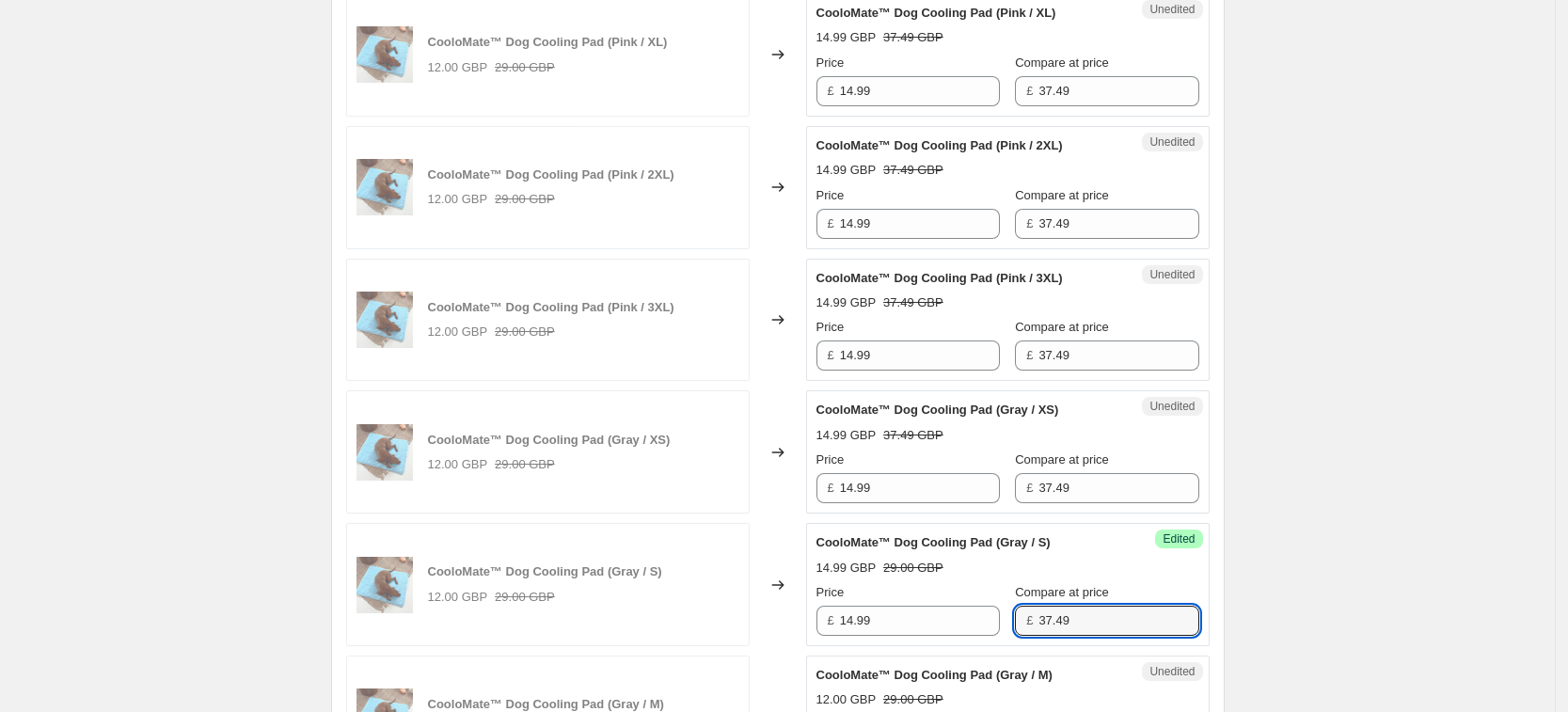 type on "37.49" 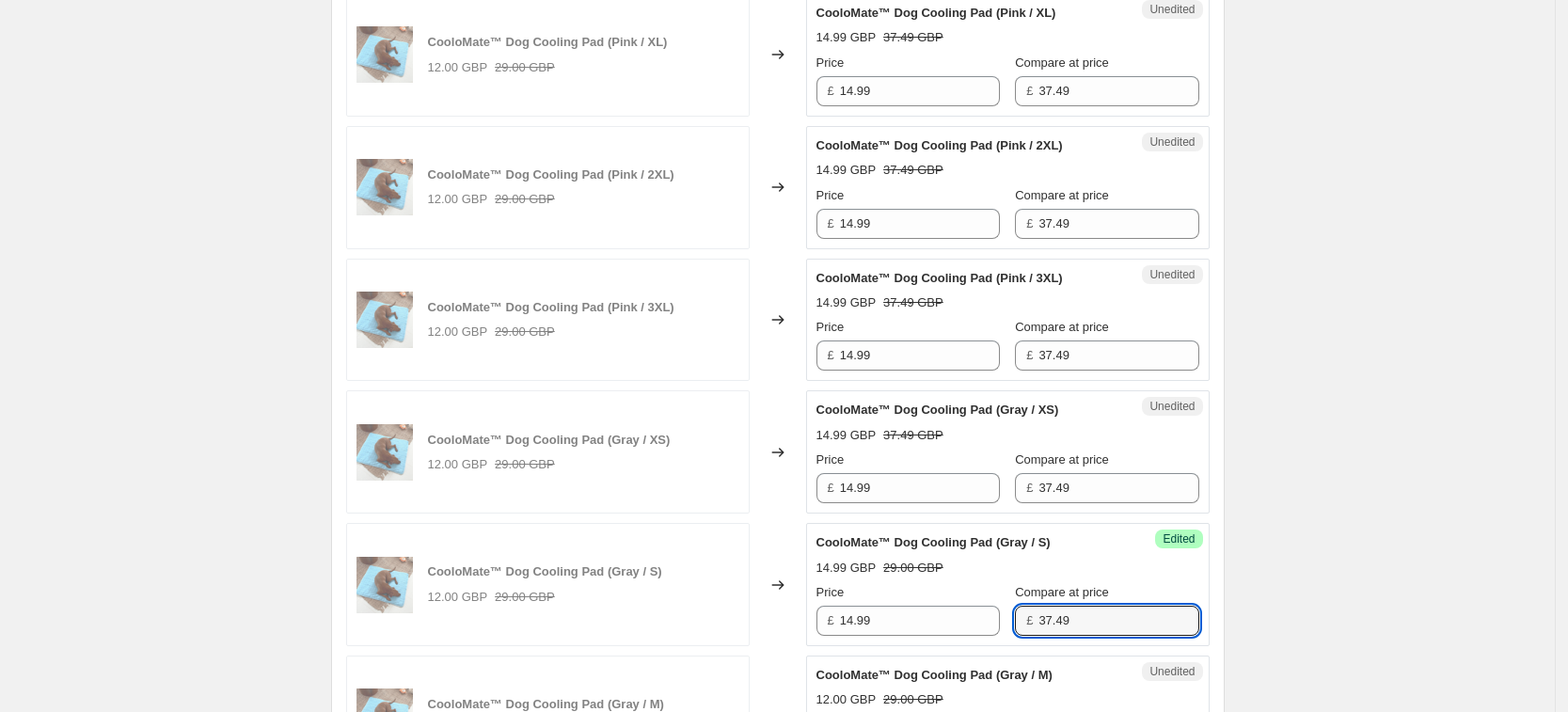 scroll, scrollTop: 2551, scrollLeft: 0, axis: vertical 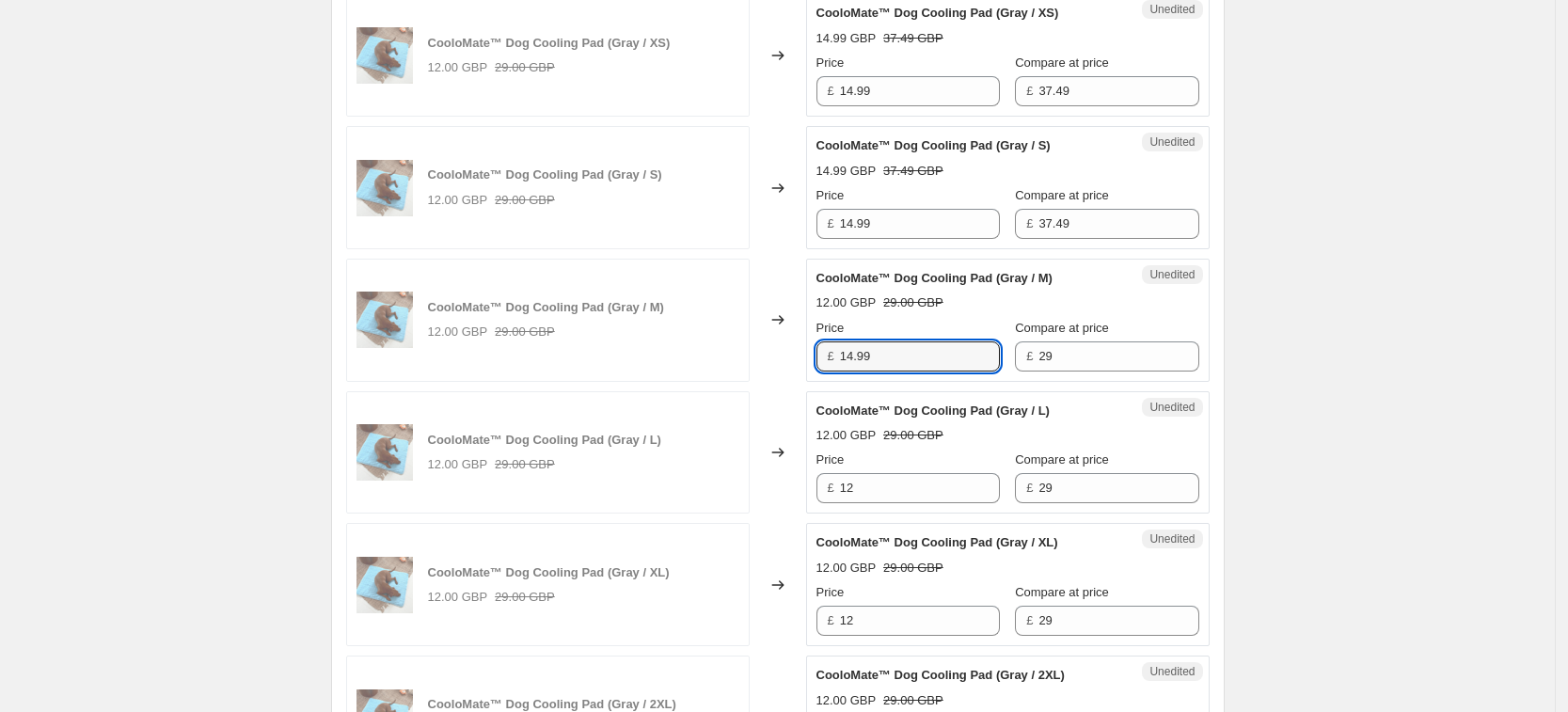 type on "14.99" 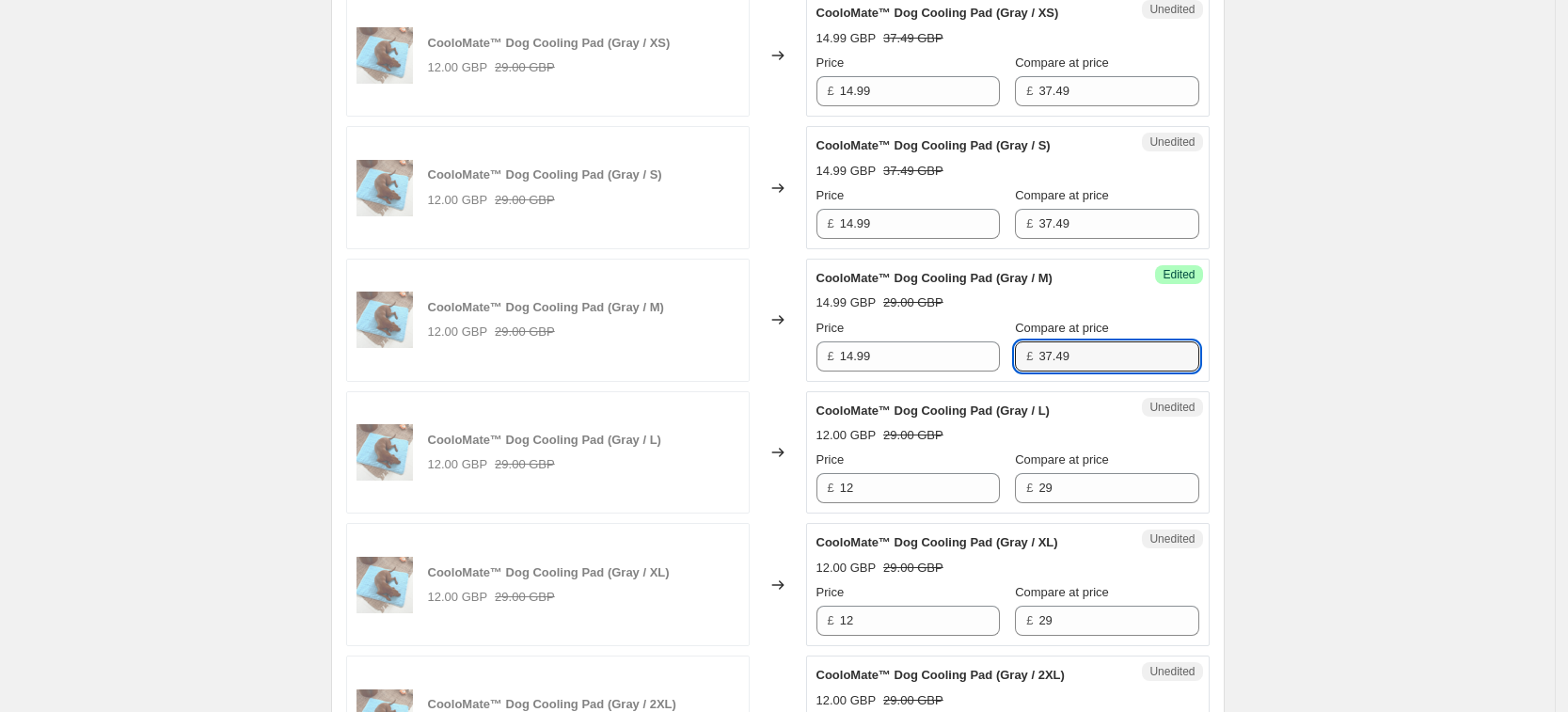 type on "37.49" 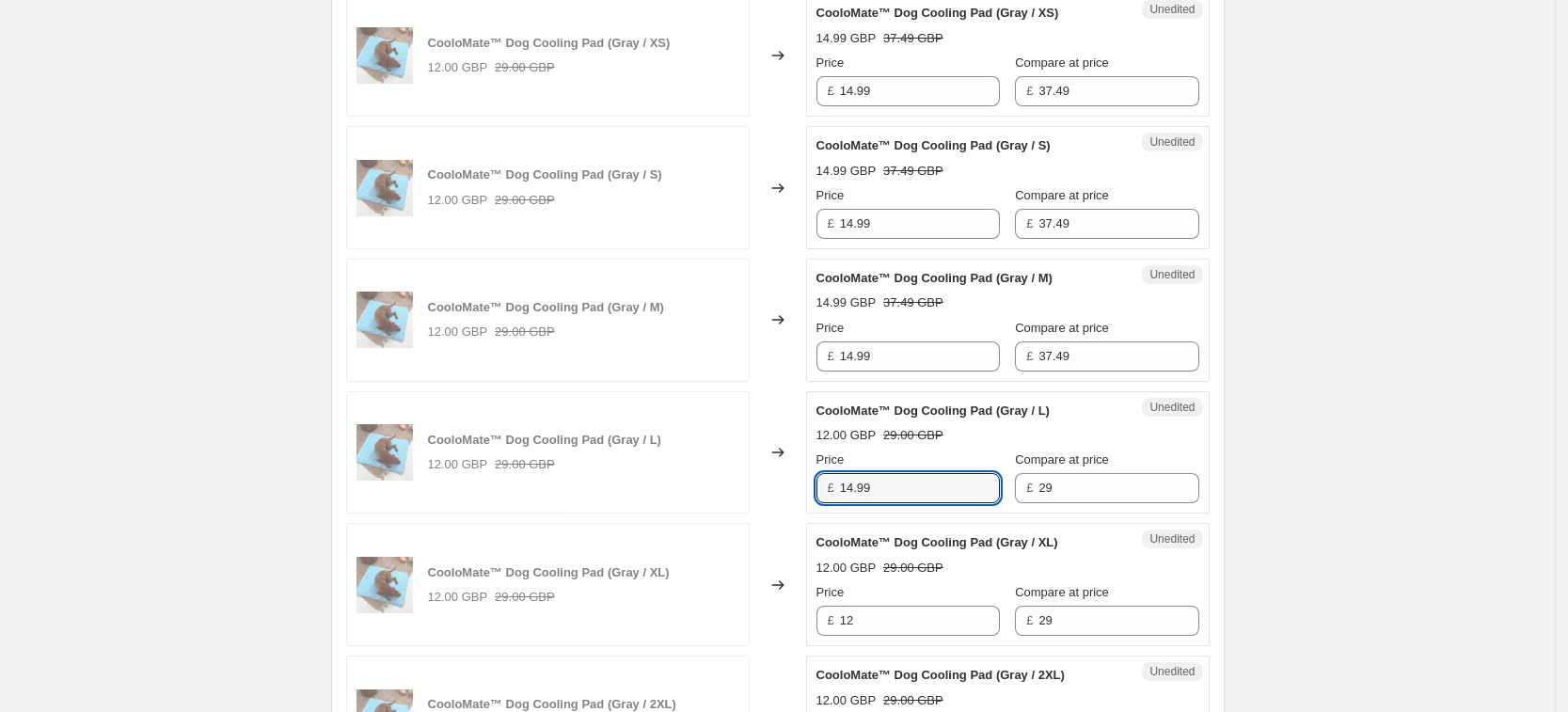 type on "14.99" 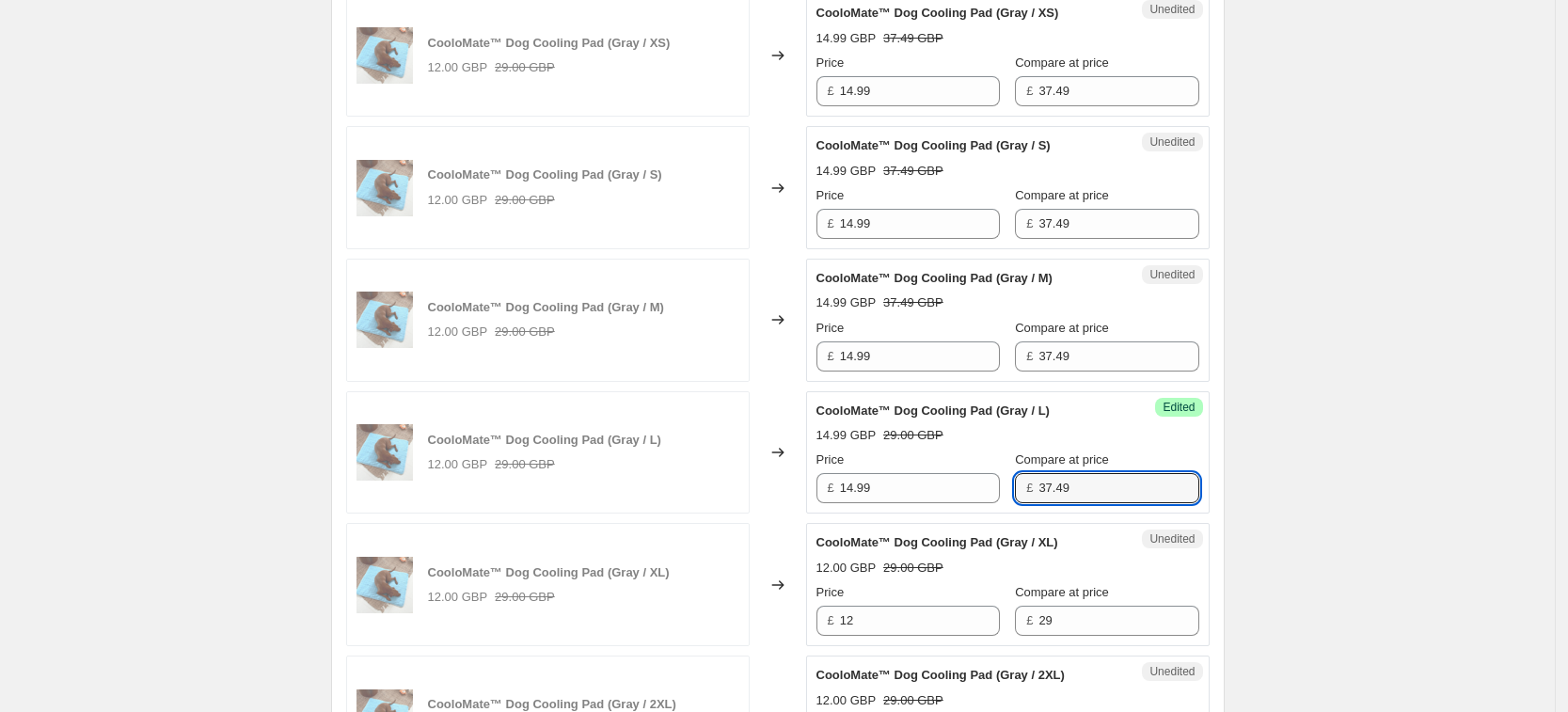 type on "37.49" 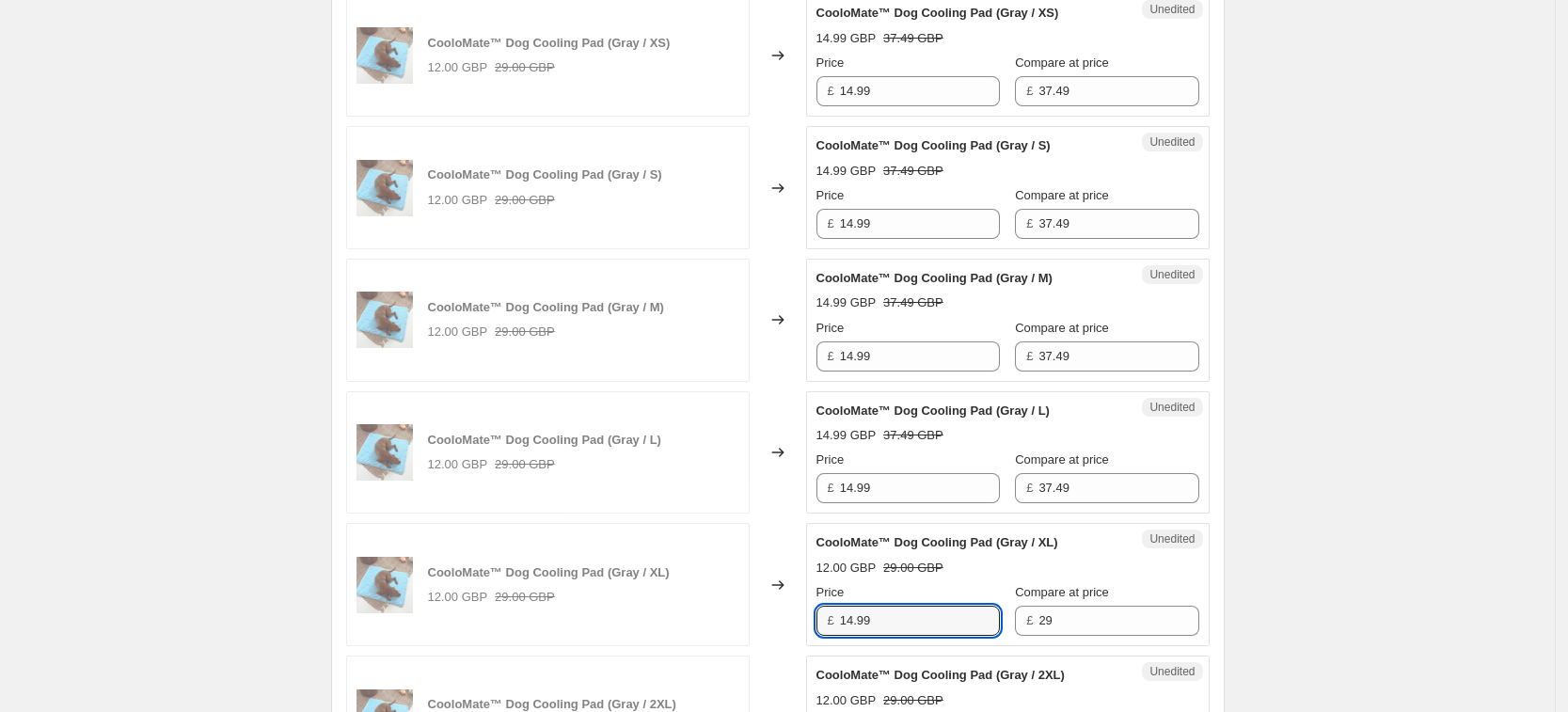 type on "14.99" 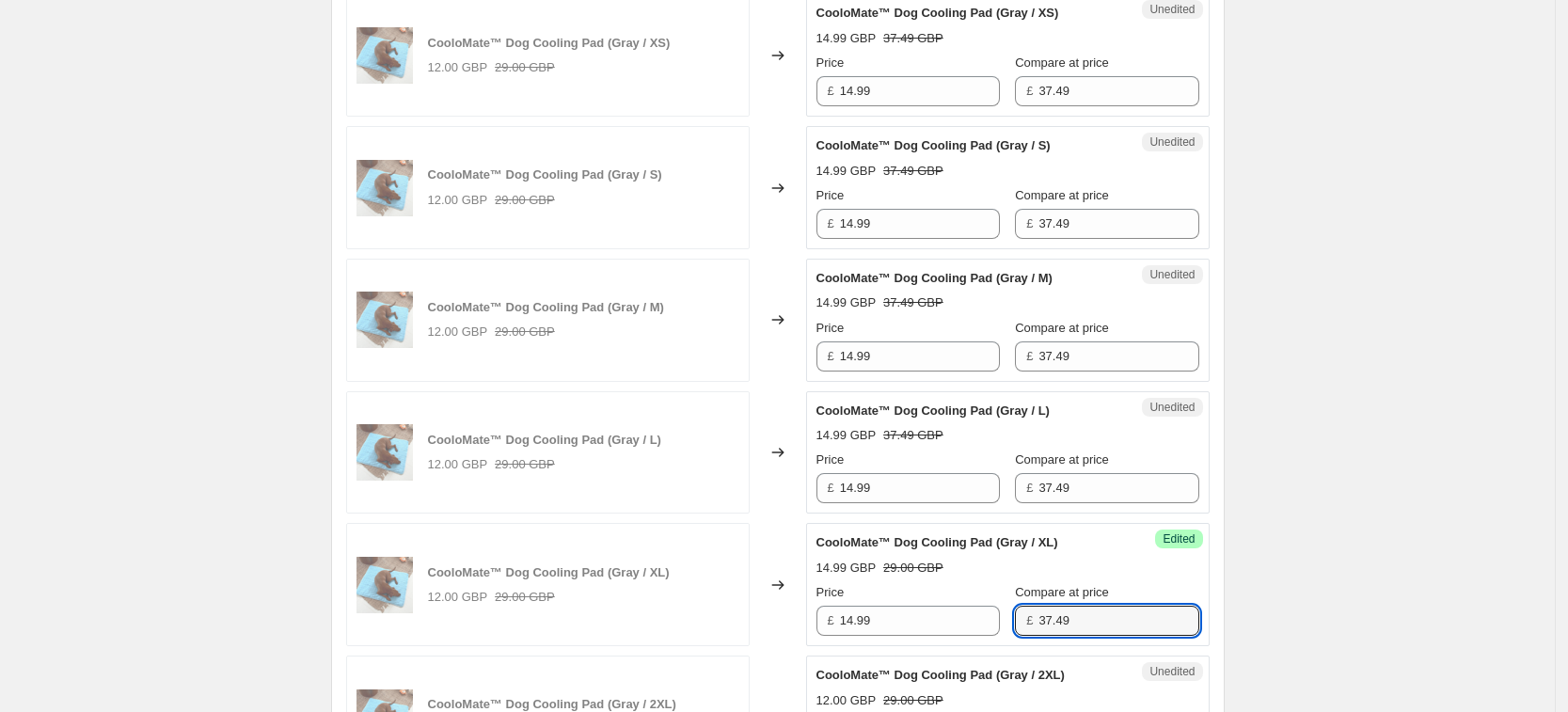 type on "37.49" 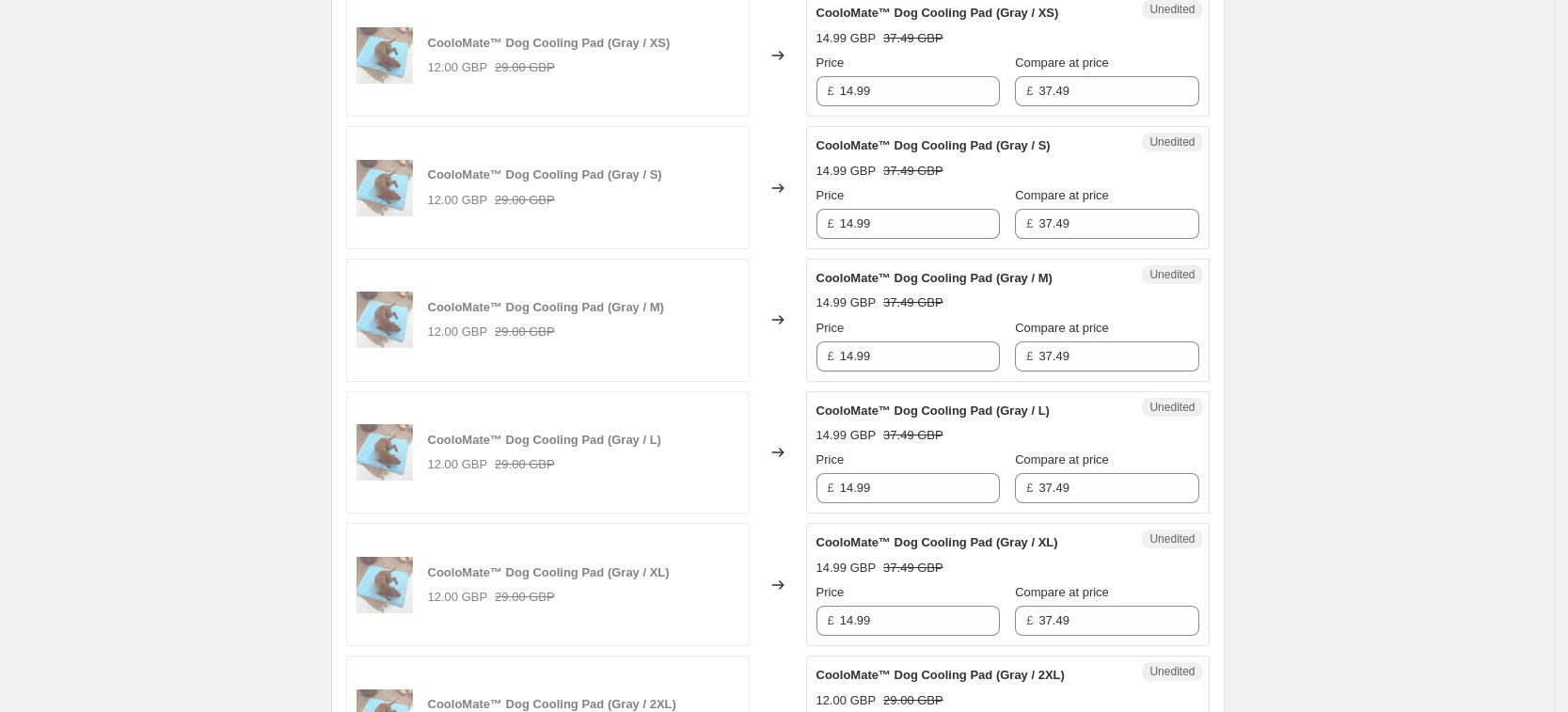 scroll, scrollTop: 2949, scrollLeft: 0, axis: vertical 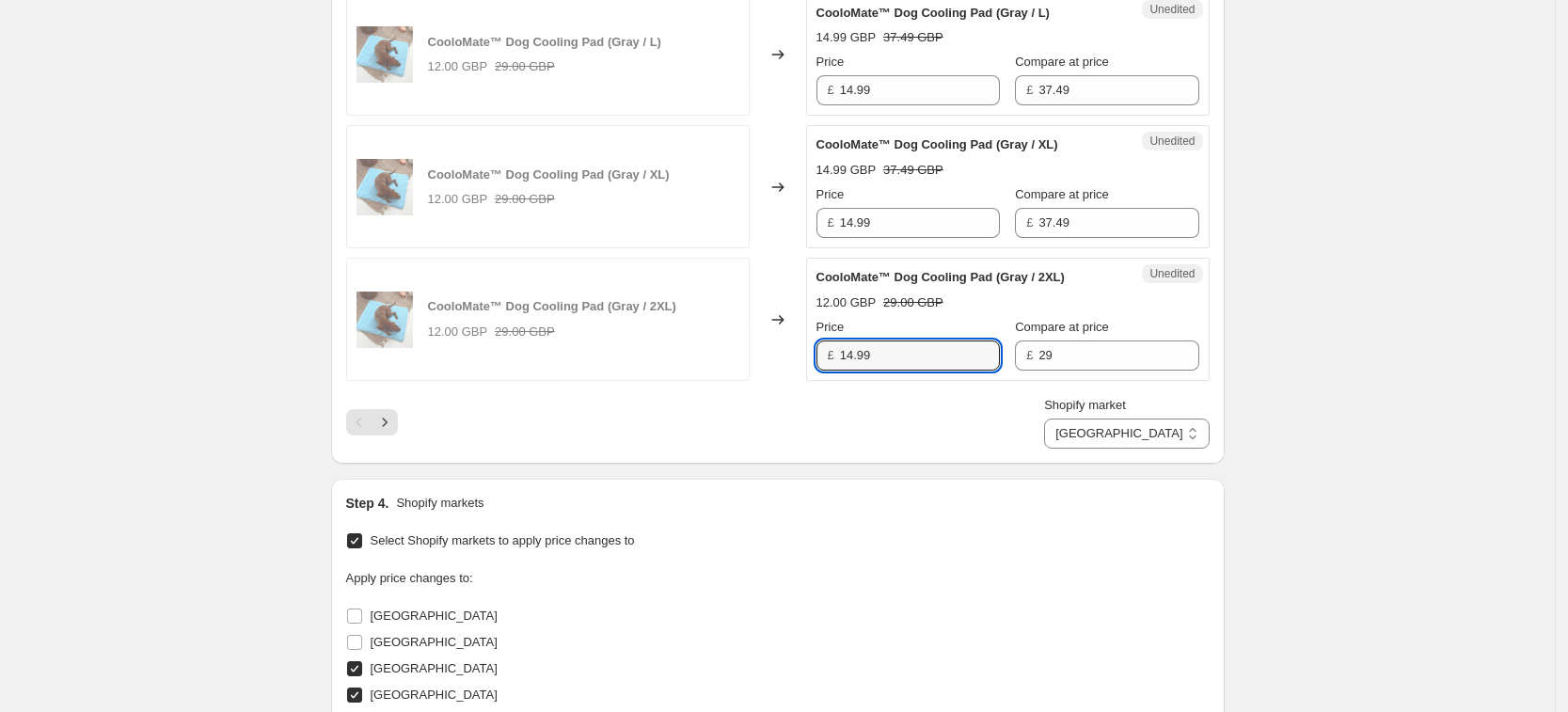 type on "14.99" 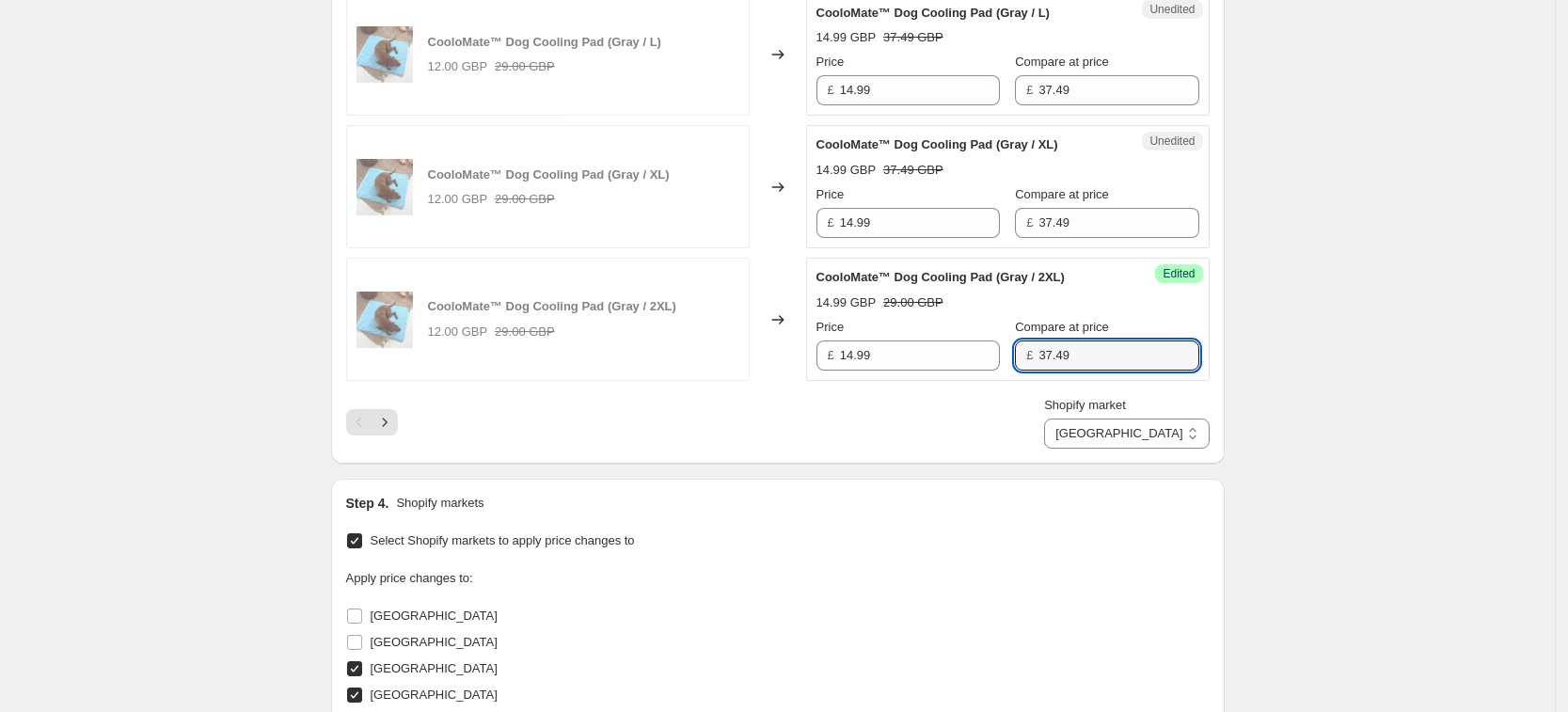 type on "37.49" 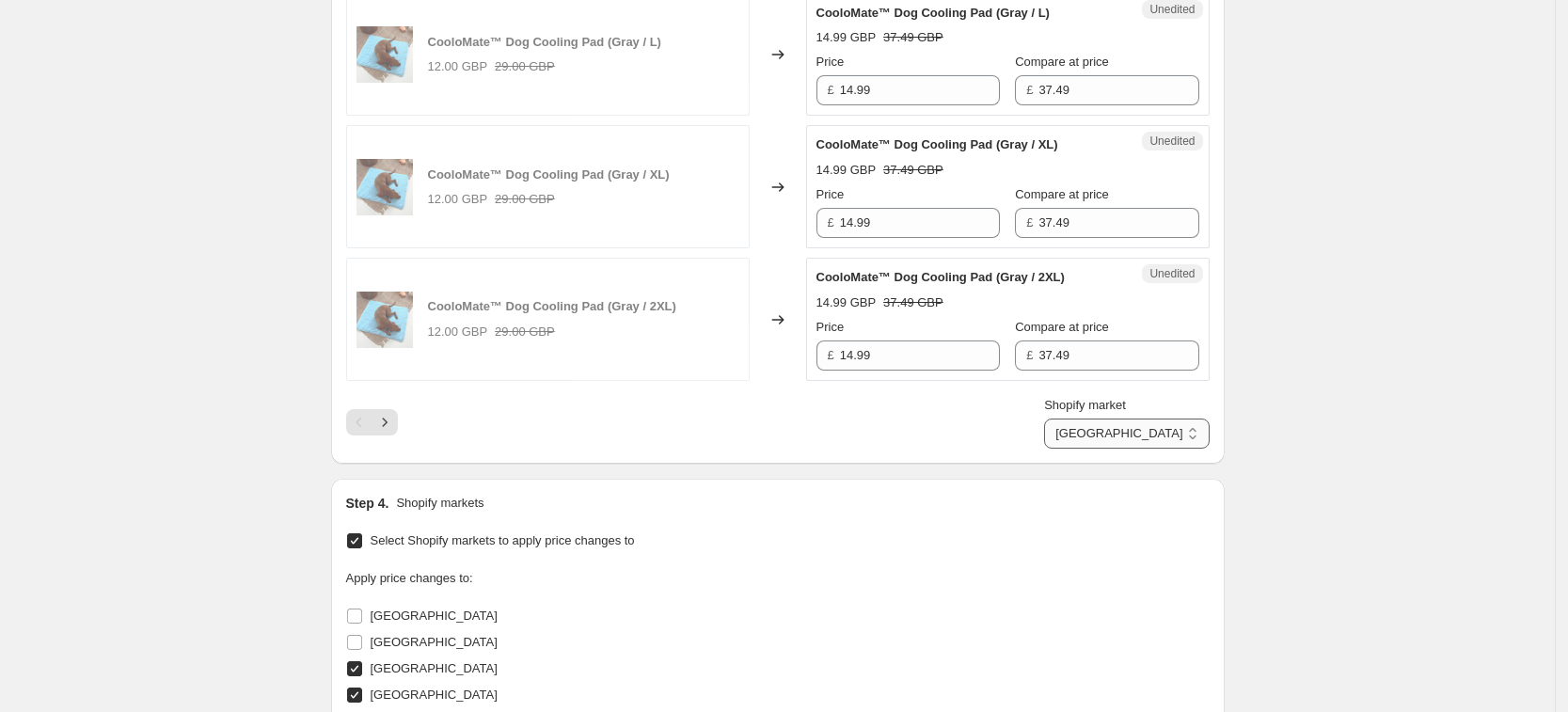 drag, startPoint x: 1105, startPoint y: 420, endPoint x: 1131, endPoint y: 444, distance: 35.383612 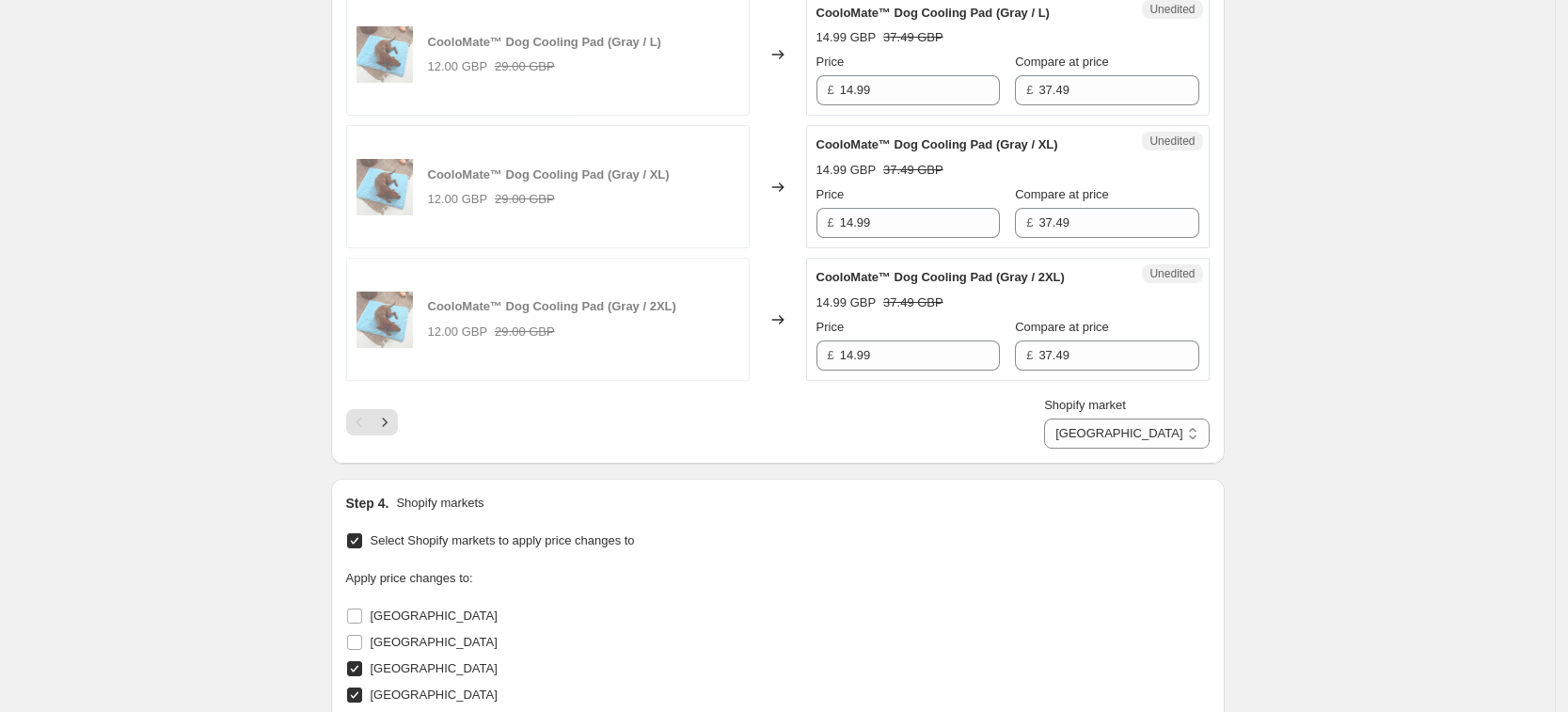 drag, startPoint x: 1131, startPoint y: 444, endPoint x: 1139, endPoint y: 467, distance: 24.35159 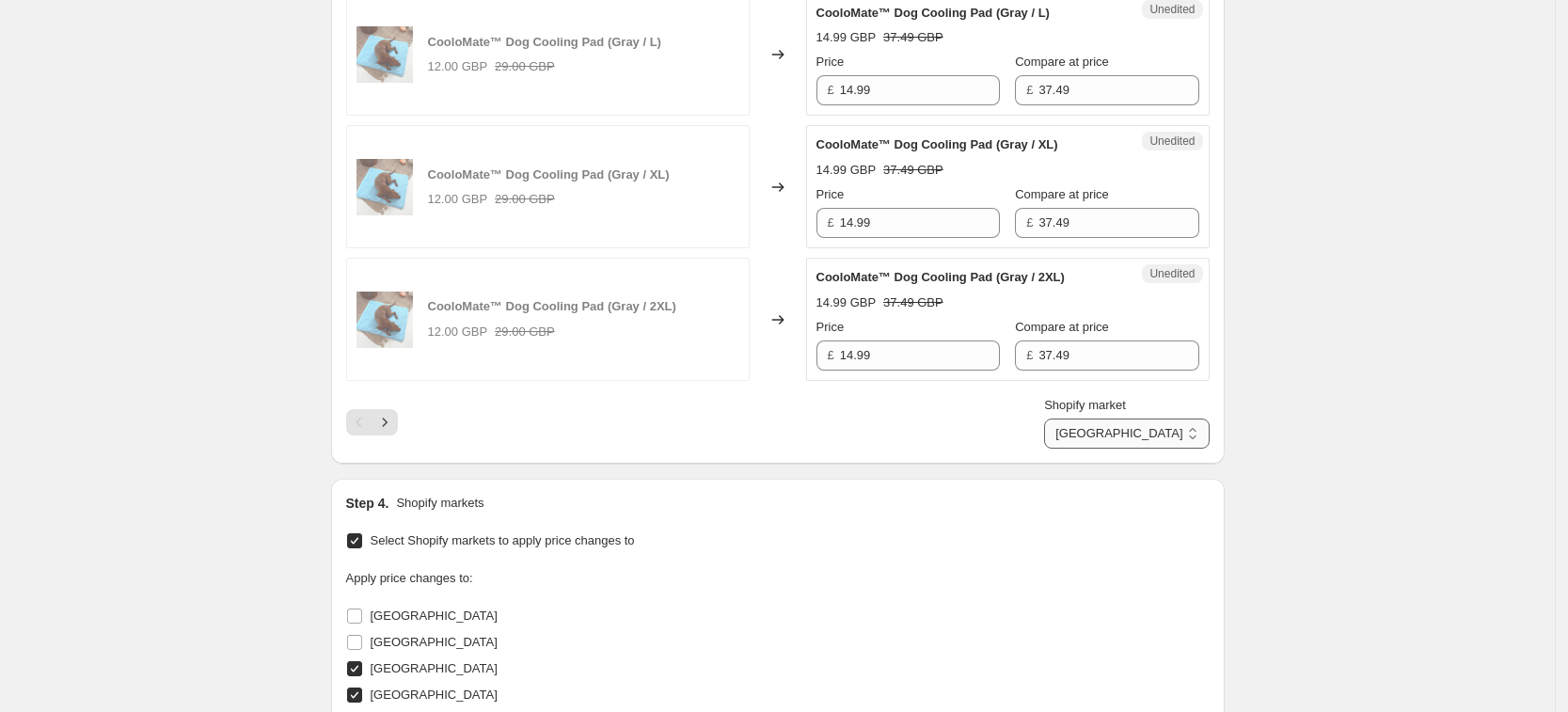 click on "[GEOGRAPHIC_DATA] [GEOGRAPHIC_DATA] [GEOGRAPHIC_DATA] [GEOGRAPHIC_DATA]" at bounding box center (1126, 434) 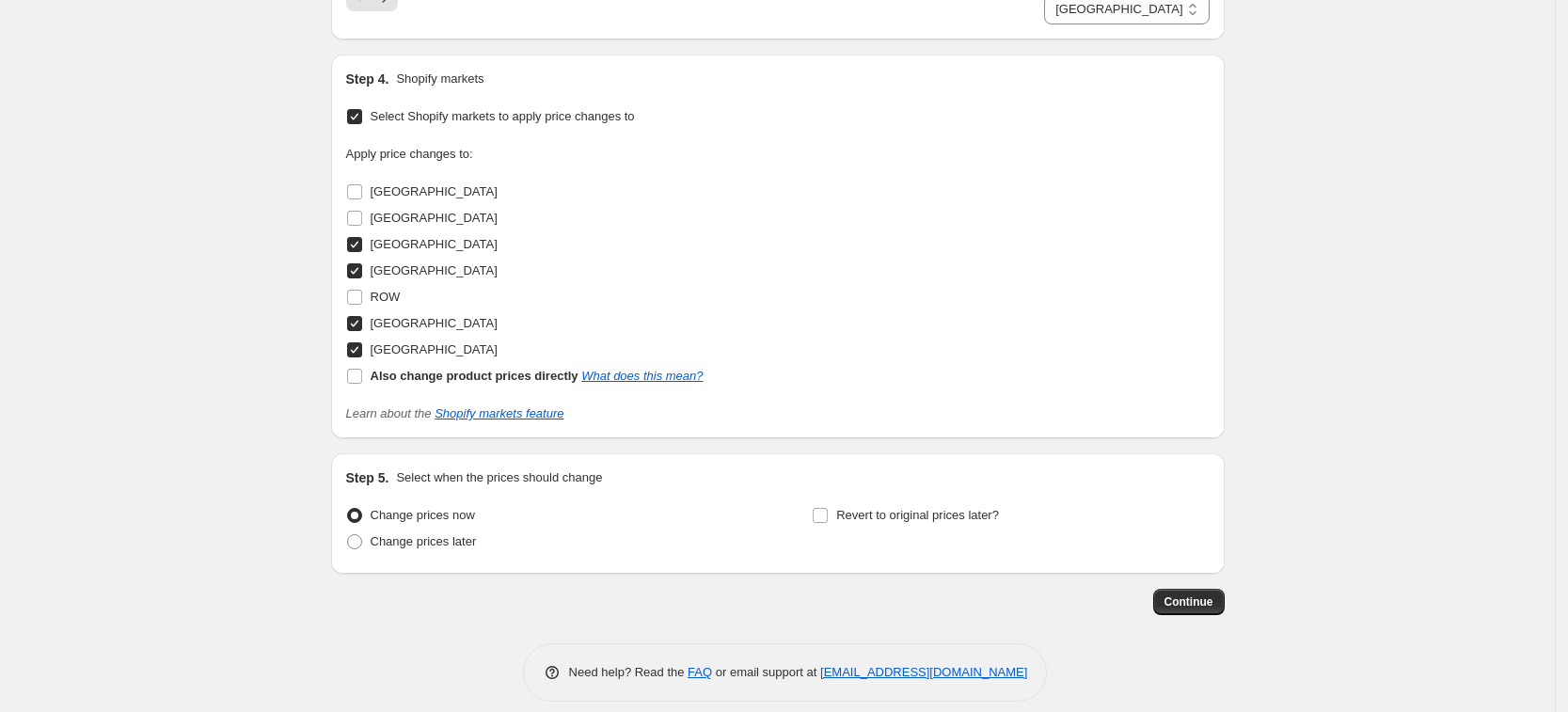 scroll, scrollTop: 3391, scrollLeft: 0, axis: vertical 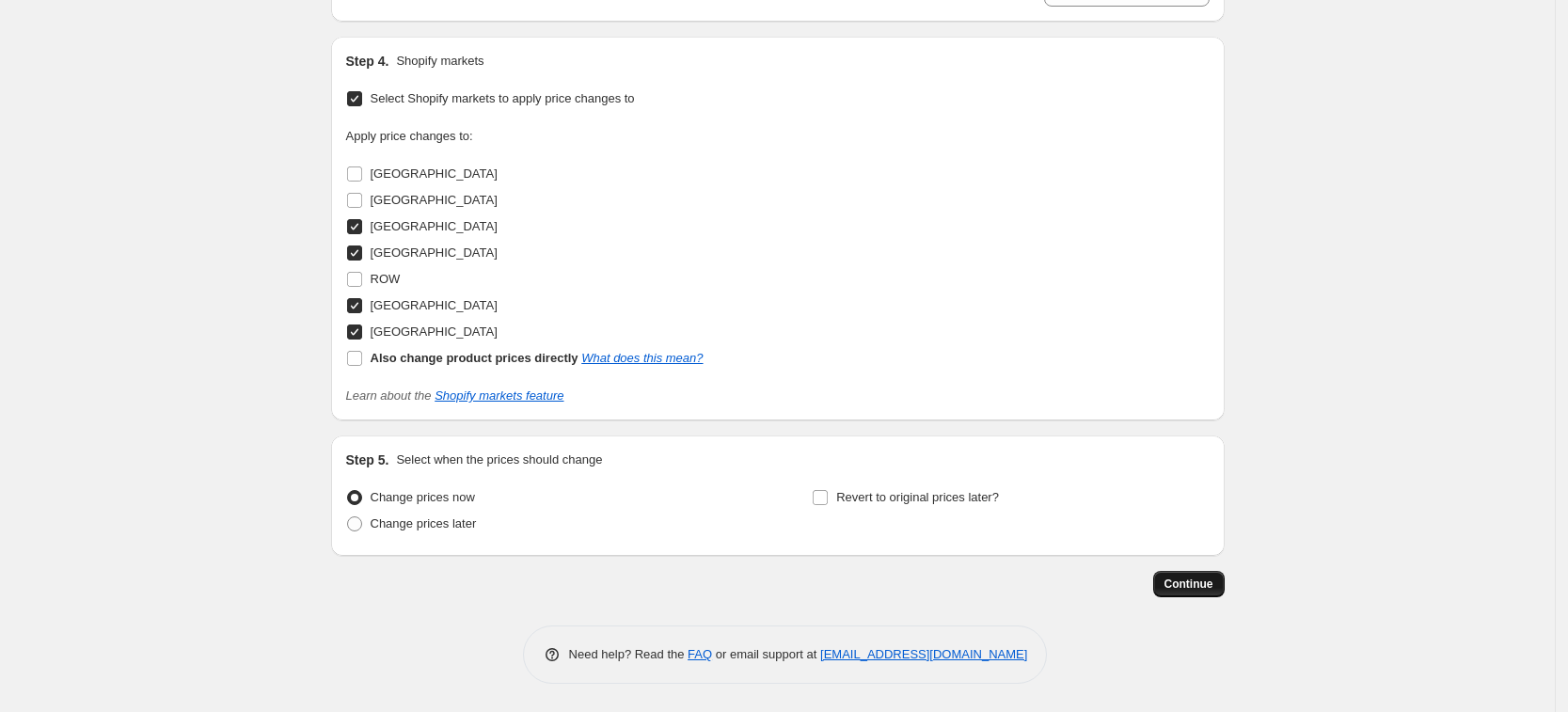 click on "Continue" at bounding box center (1189, 584) 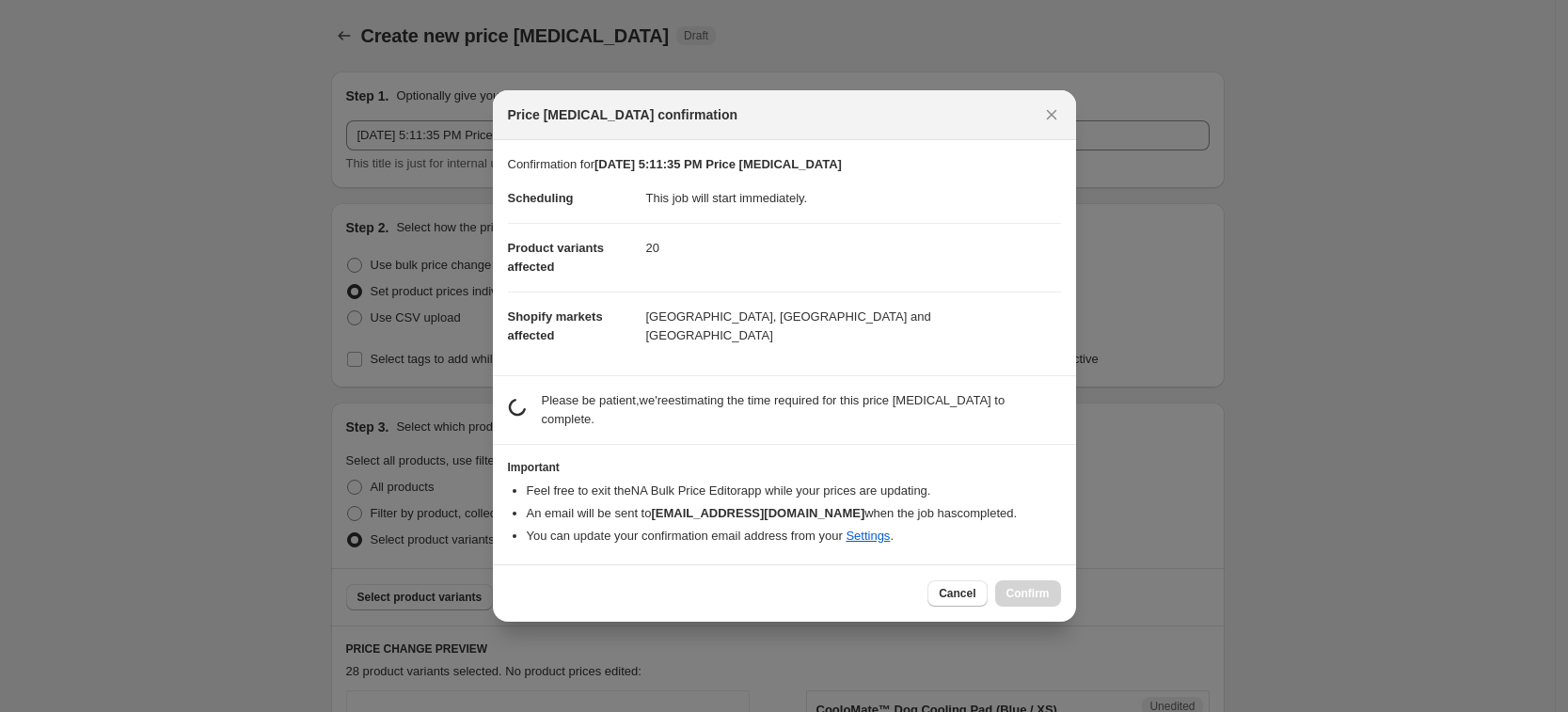 scroll, scrollTop: 0, scrollLeft: 0, axis: both 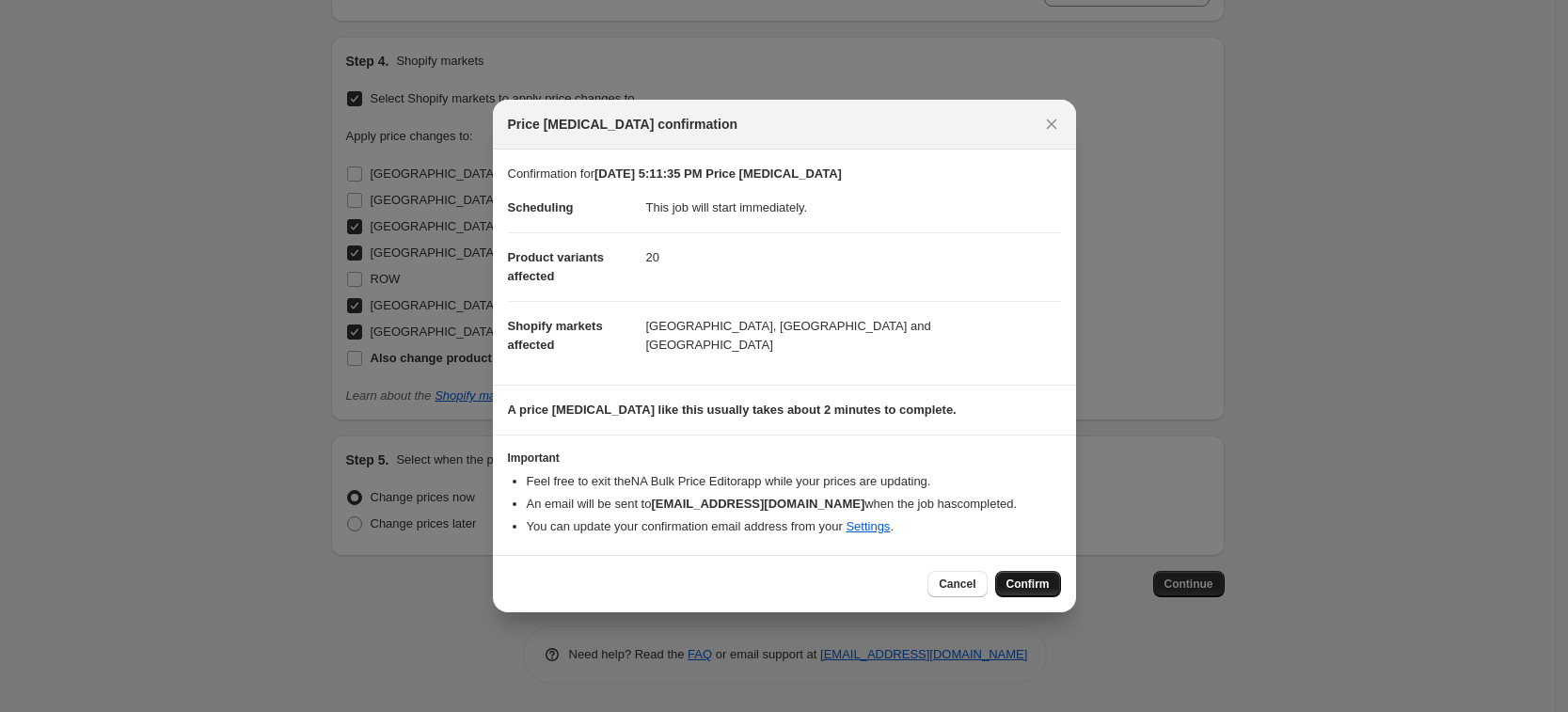click on "Confirm" at bounding box center [1028, 584] 